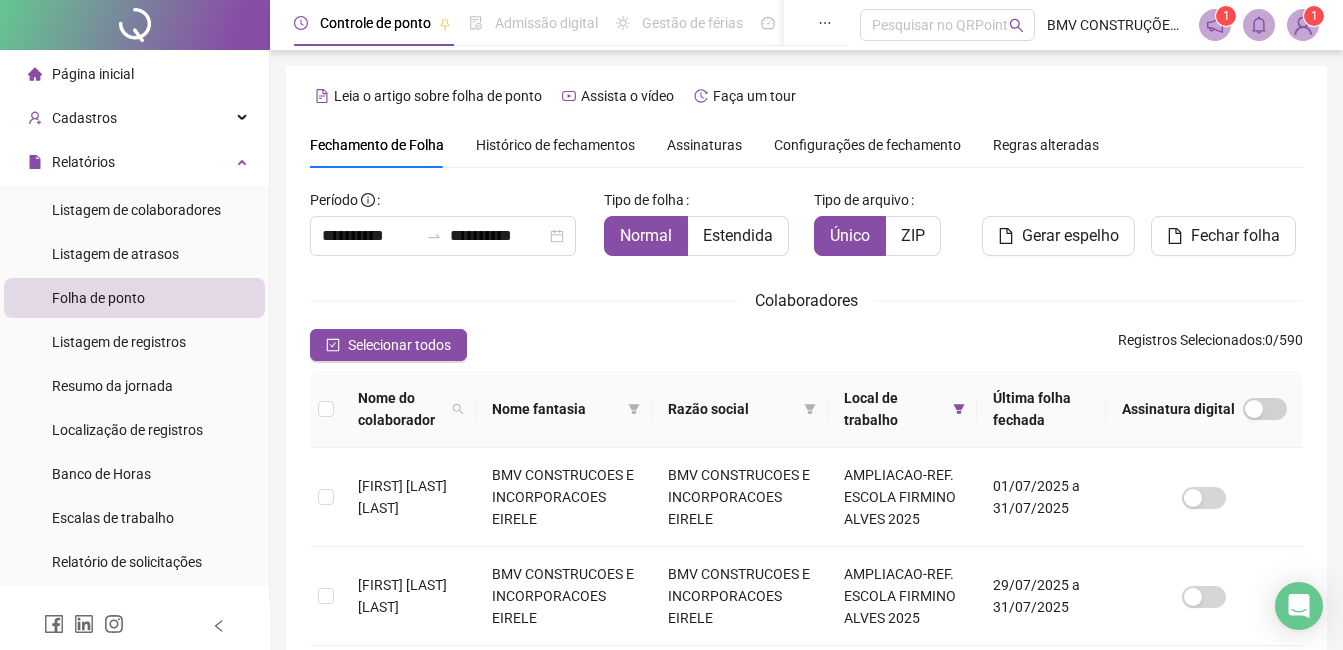 scroll, scrollTop: 85, scrollLeft: 0, axis: vertical 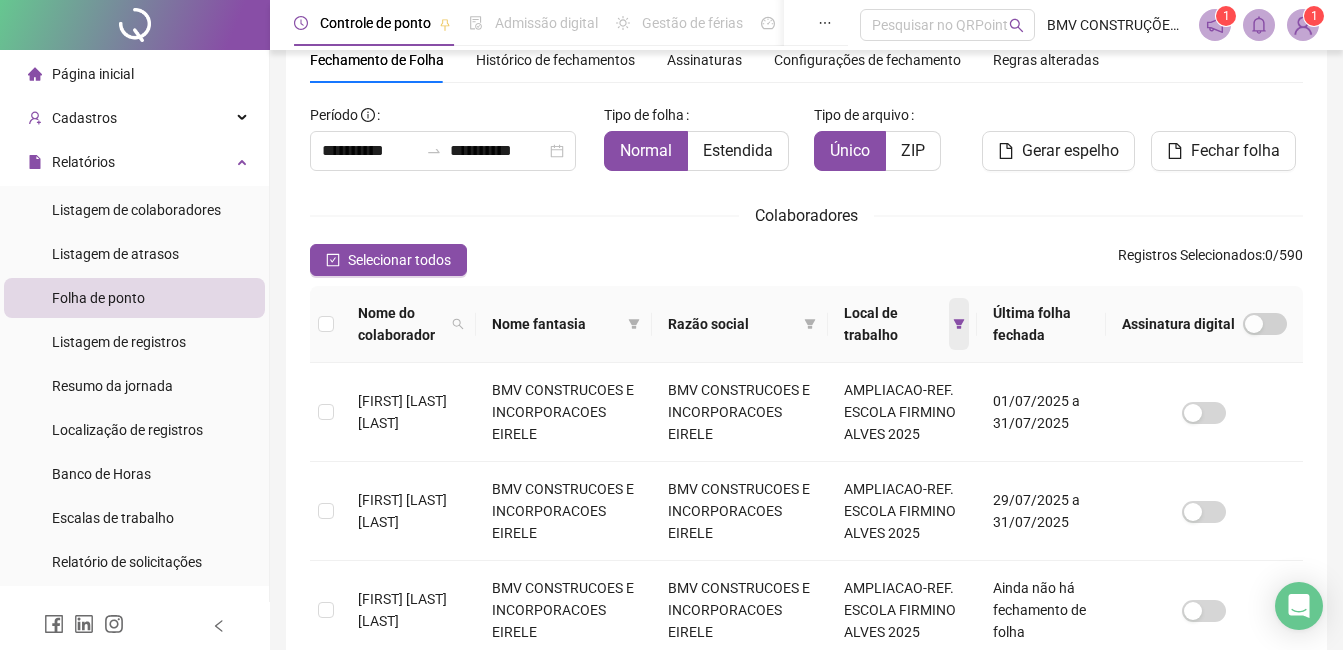 click at bounding box center [959, 324] 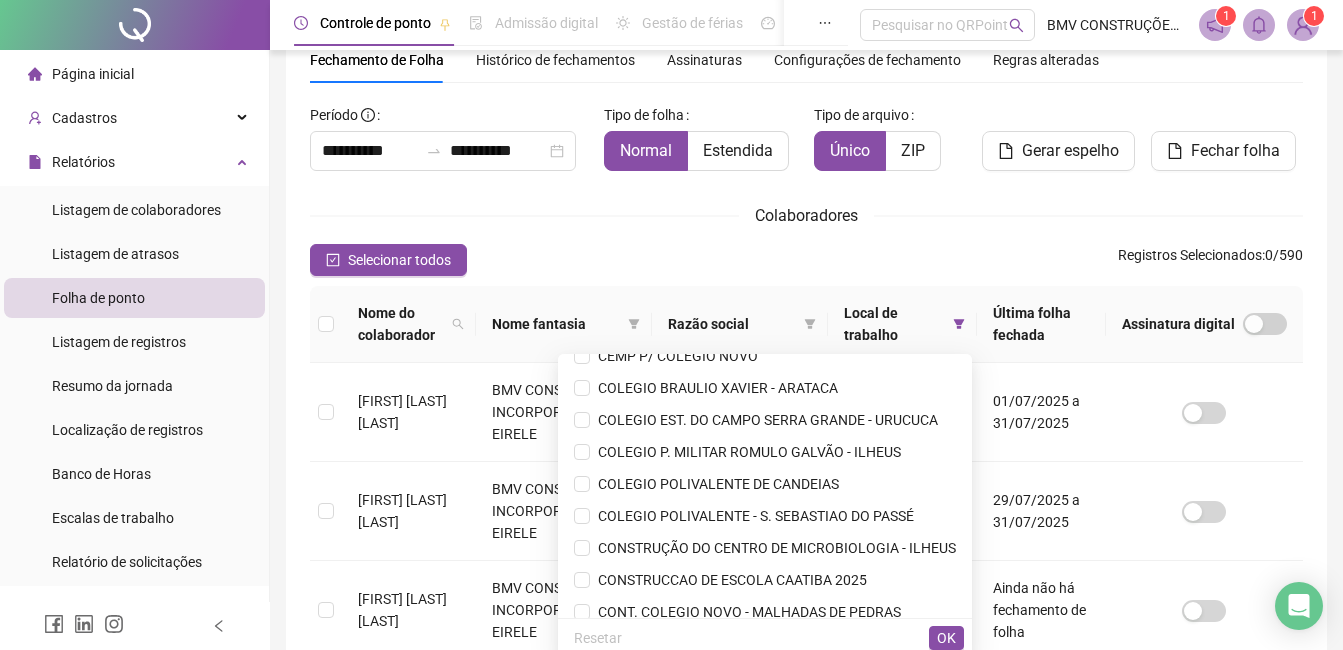 scroll, scrollTop: 160, scrollLeft: 0, axis: vertical 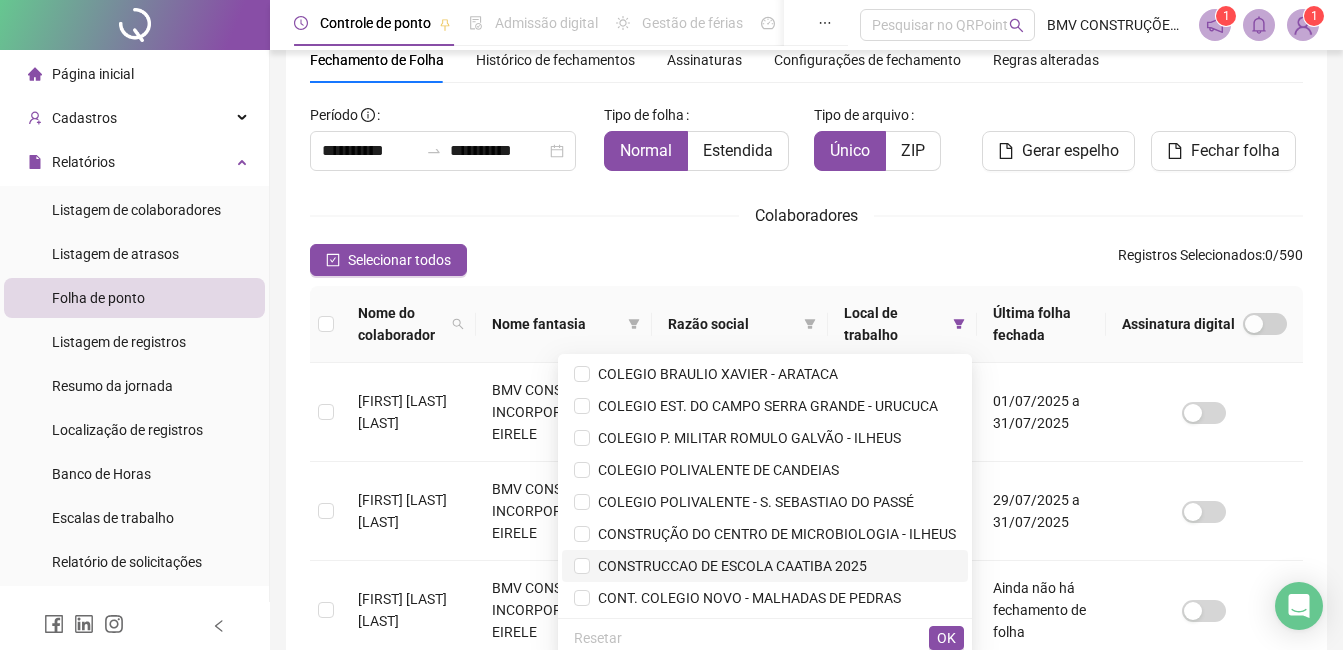 click on "CONSTRUCCAO DE ESCOLA CAATIBA 2025" at bounding box center [728, 566] 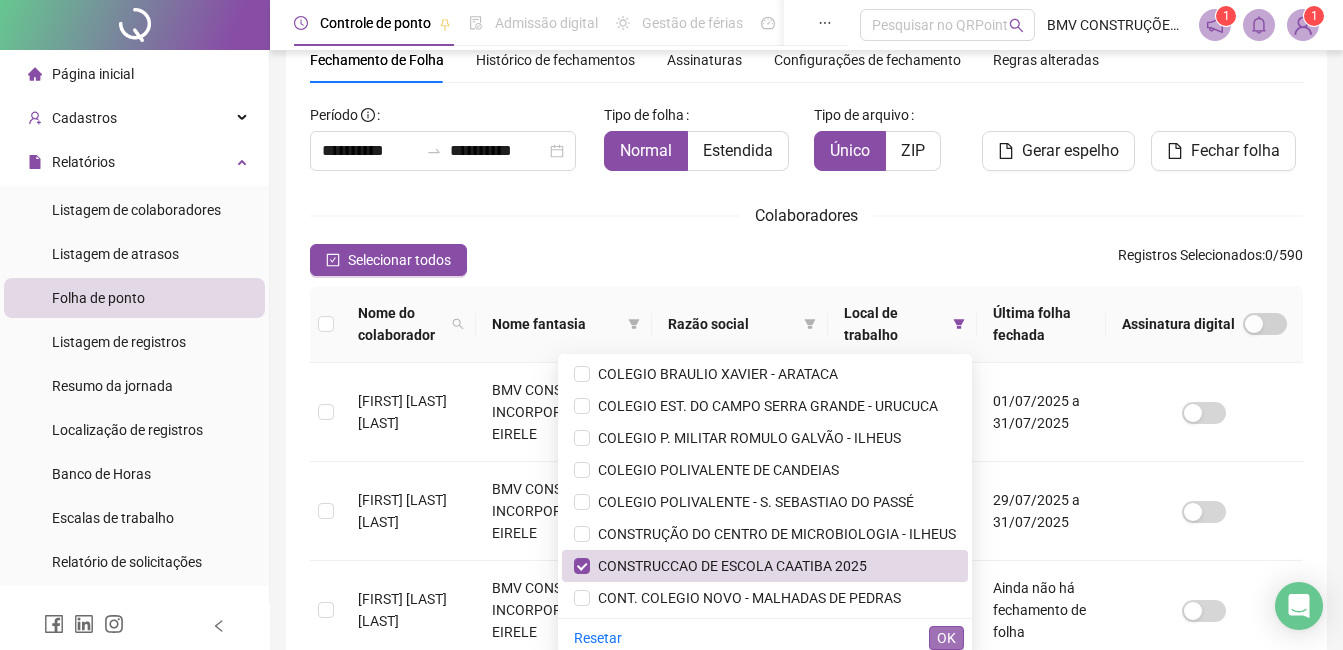 click on "OK" at bounding box center [946, 638] 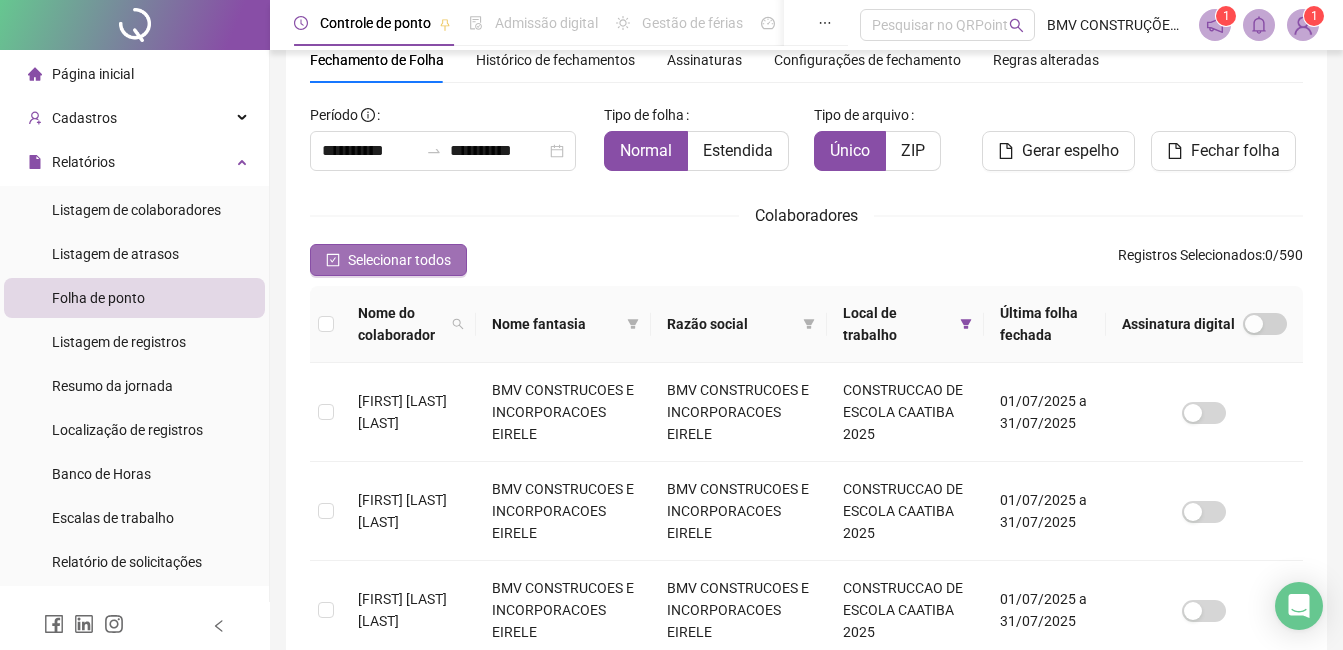 click on "Selecionar todos" at bounding box center (399, 260) 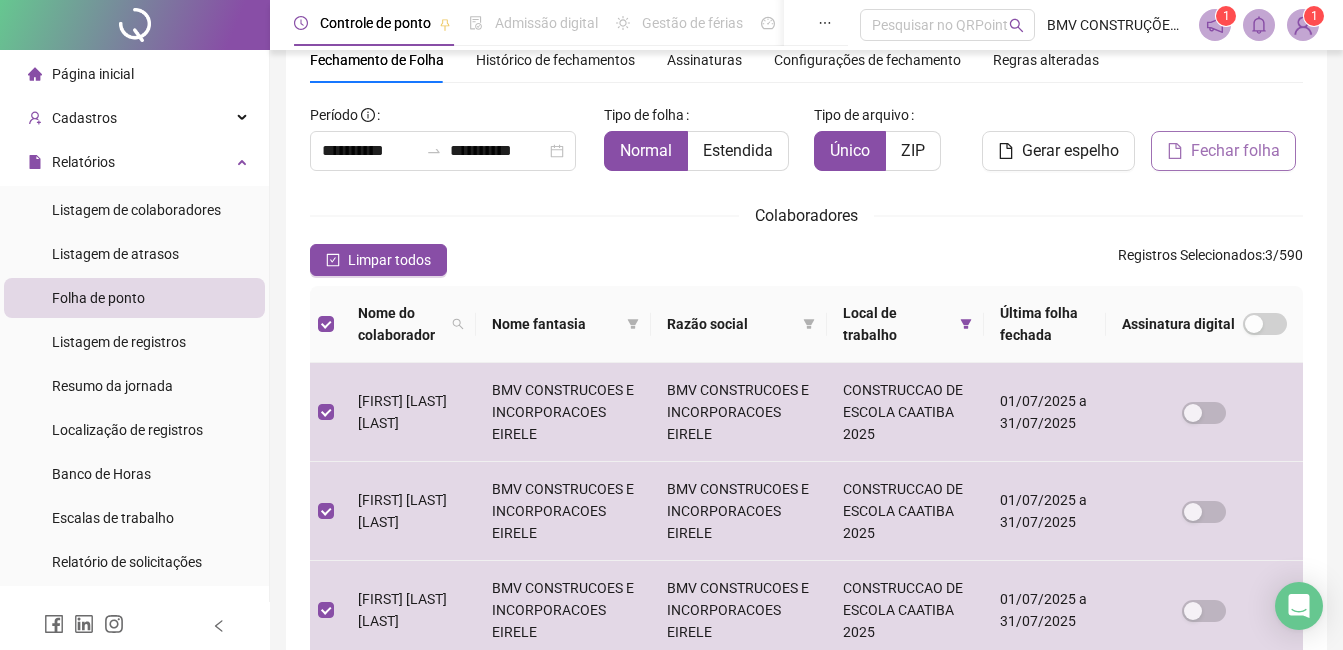 click on "Fechar folha" at bounding box center (1235, 151) 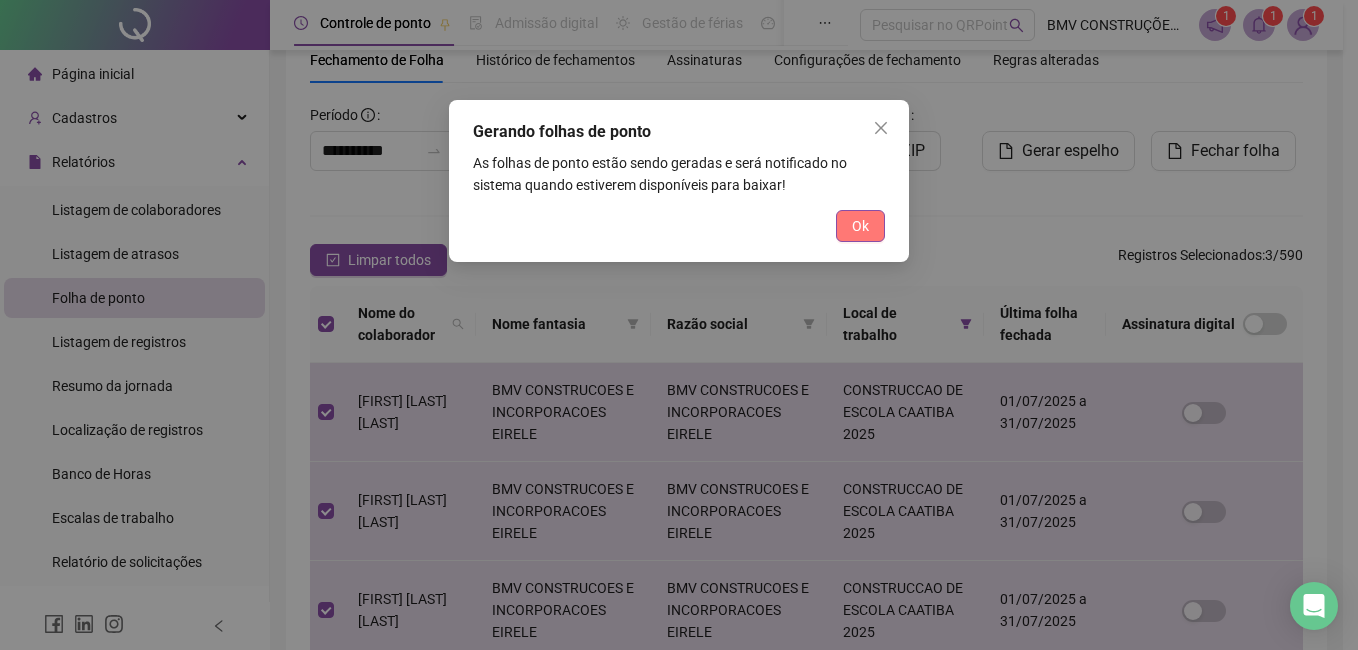 click on "Ok" at bounding box center [860, 226] 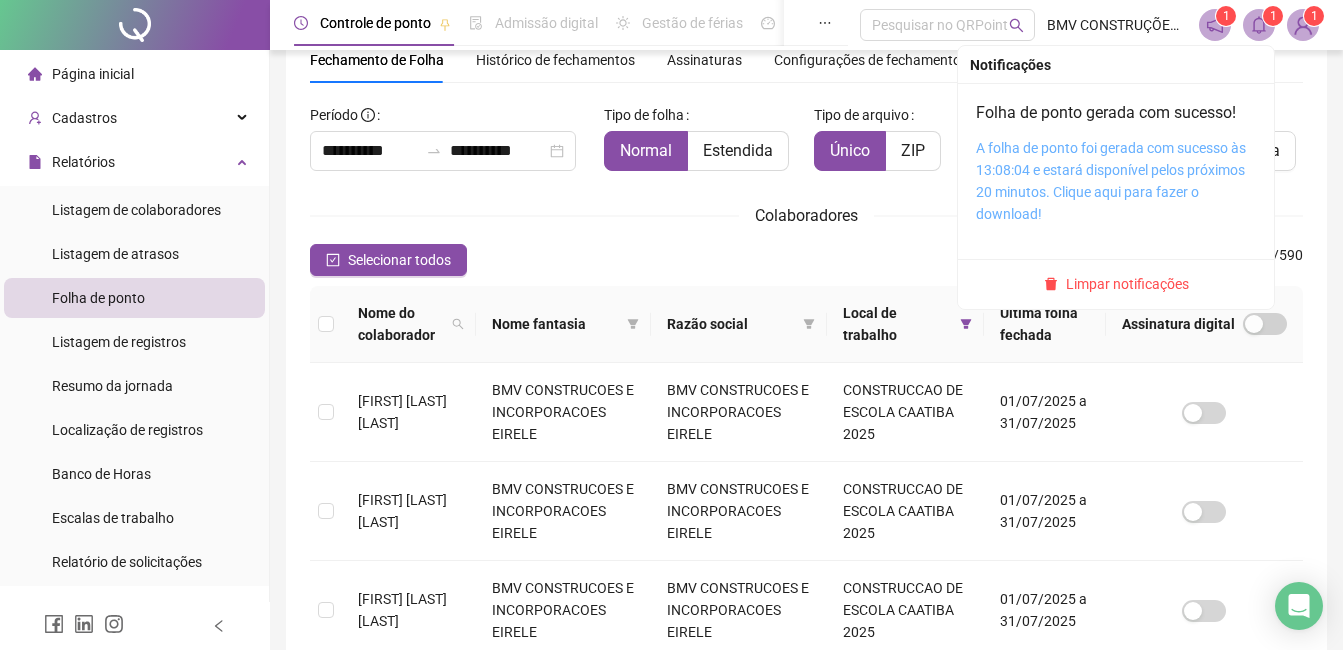 click on "A folha de ponto foi gerada com sucesso às 13:08:04 e estará disponível pelos próximos 20 minutos.
Clique aqui para fazer o download!" at bounding box center [1111, 181] 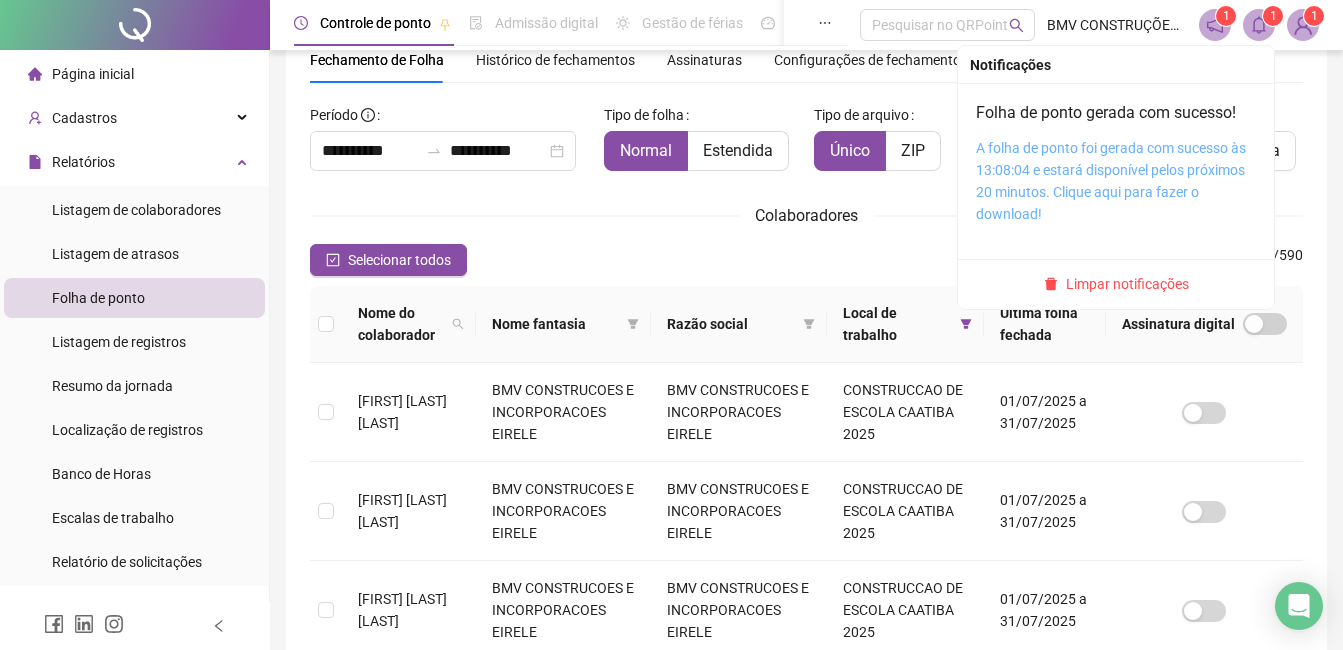 click on "A folha de ponto foi gerada com sucesso às 13:08:04 e estará disponível pelos próximos 20 minutos.
Clique aqui para fazer o download!" at bounding box center [1111, 181] 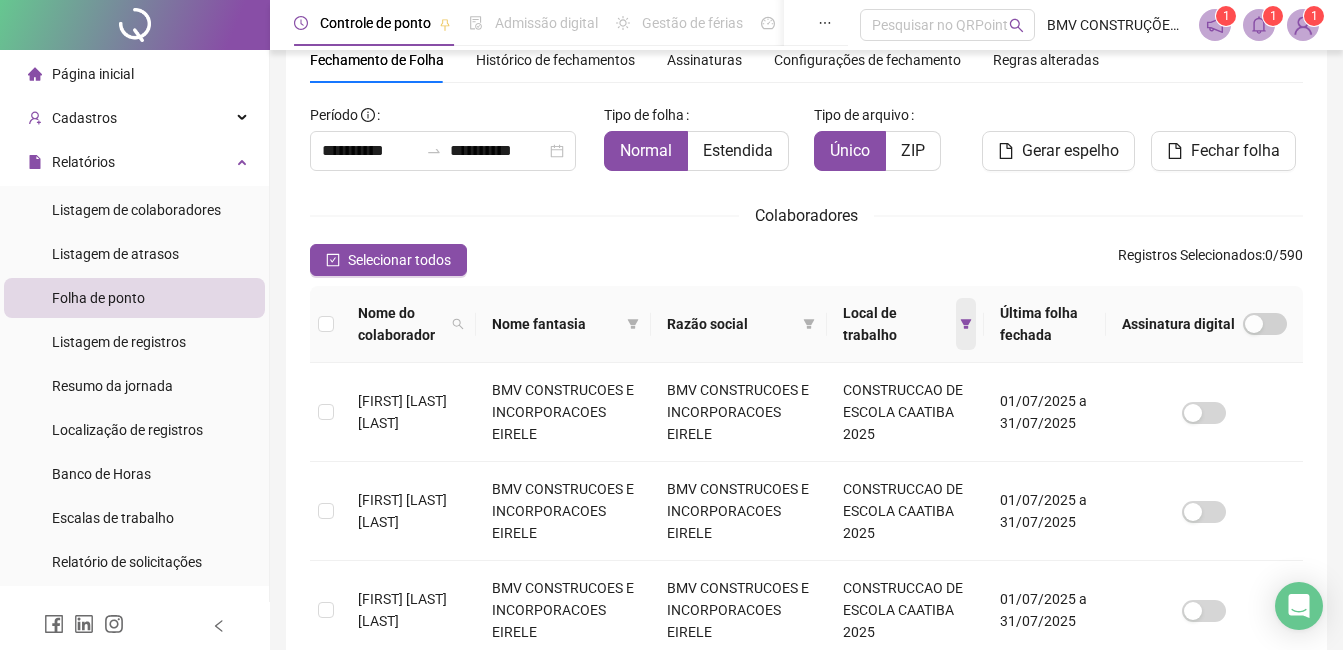 click at bounding box center [966, 324] 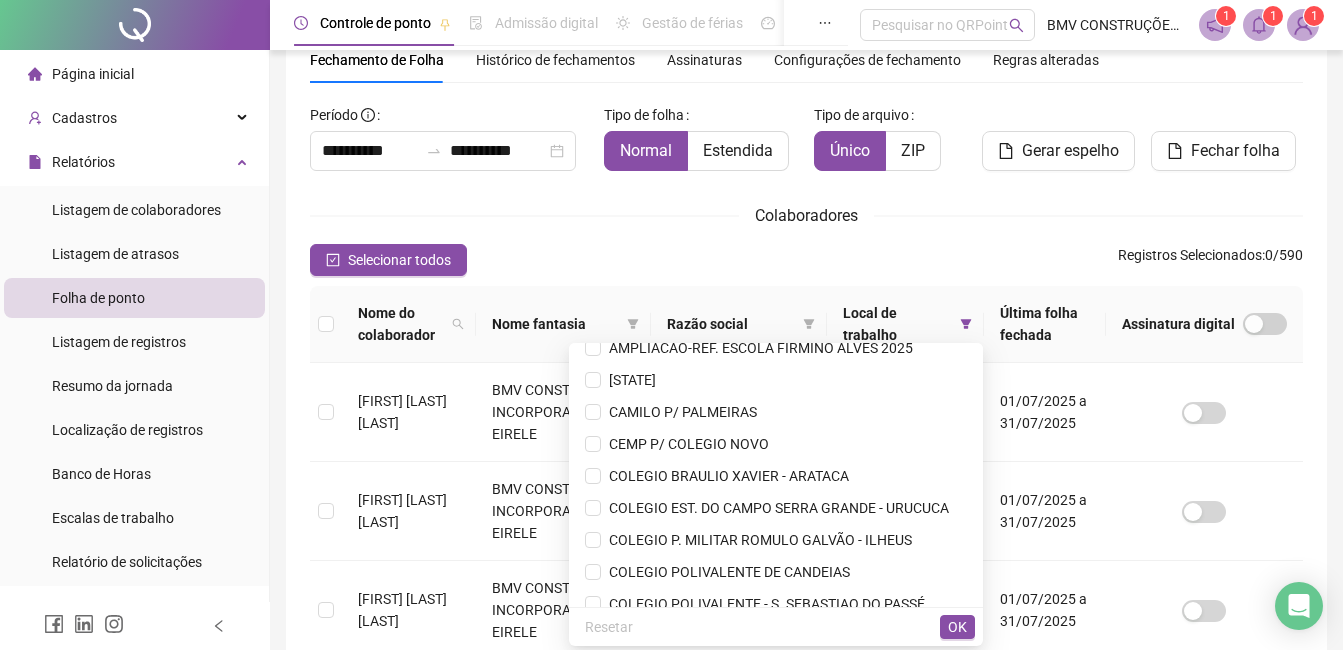 scroll, scrollTop: 0, scrollLeft: 0, axis: both 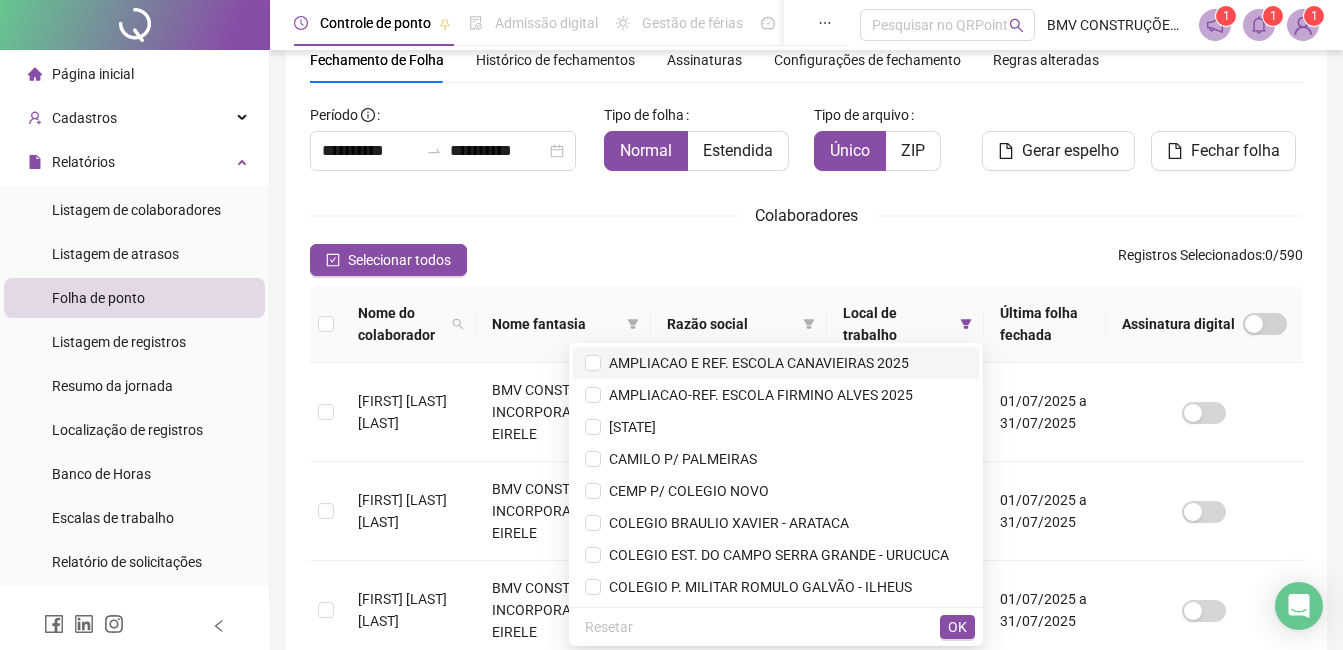 click on "AMPLIACAO E REF. ESCOLA CANAVIEIRAS 2025" at bounding box center [776, 363] 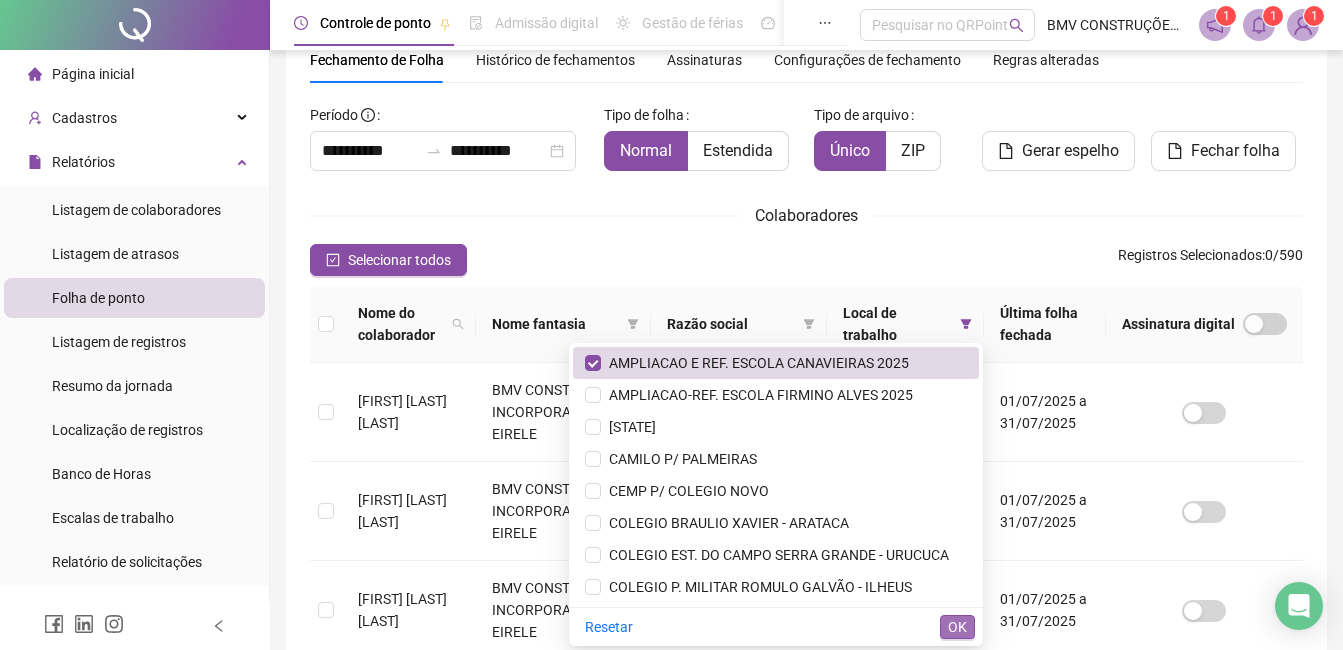 click on "OK" at bounding box center [957, 627] 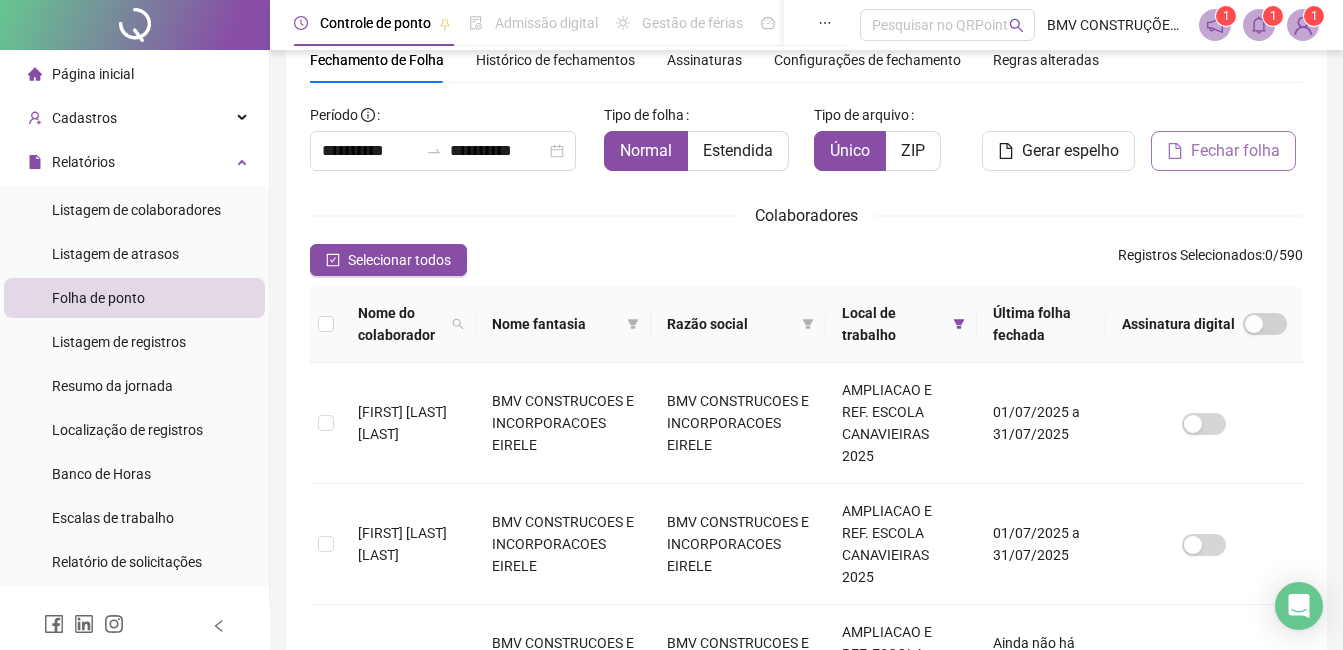 click on "Fechar folha" at bounding box center [1235, 151] 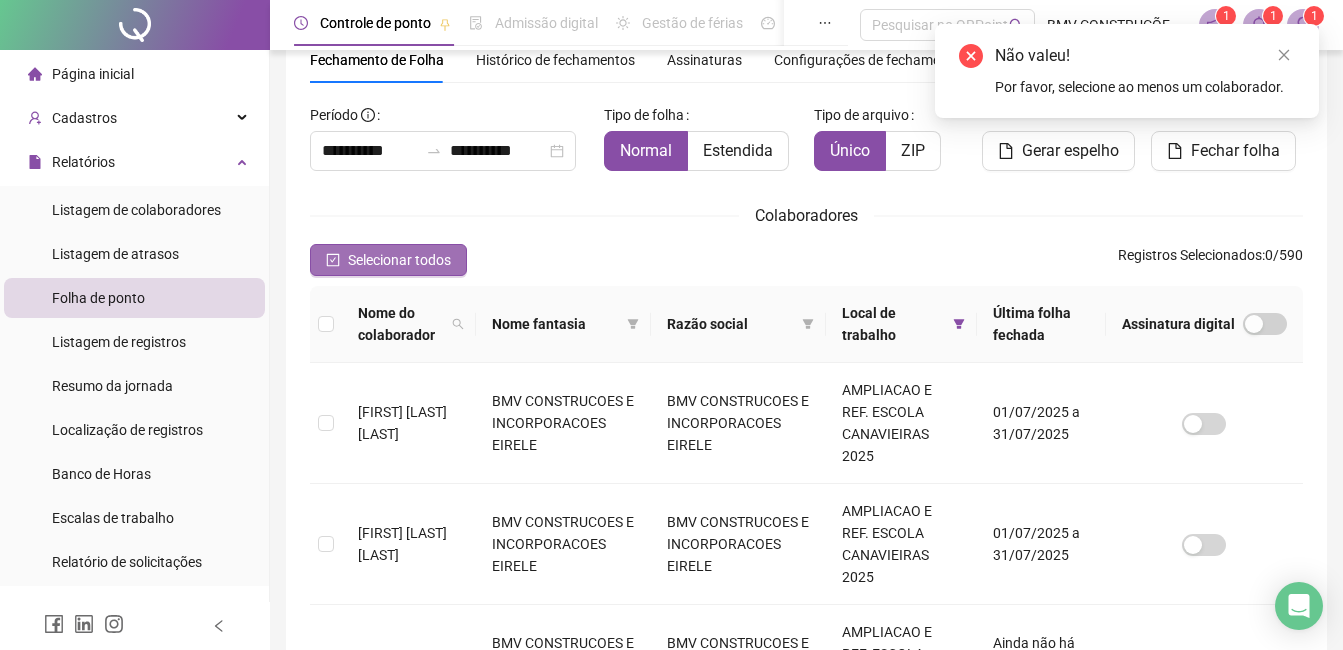 click on "Selecionar todos" at bounding box center (399, 260) 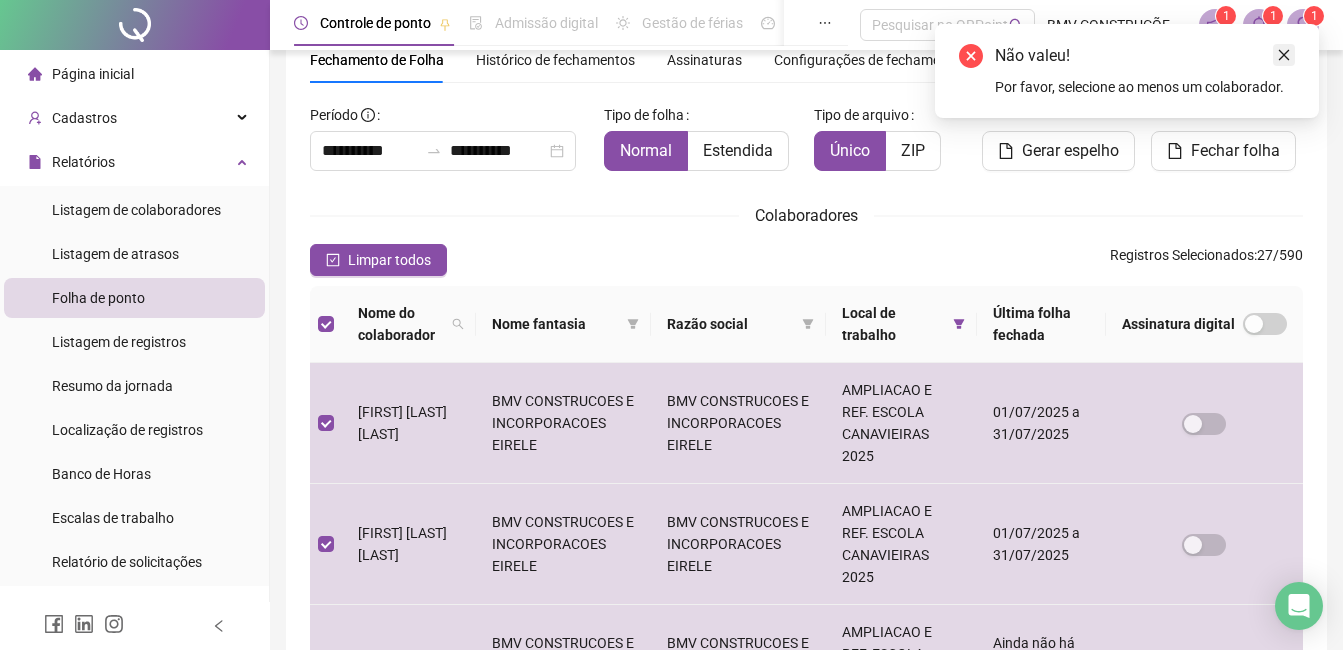 click 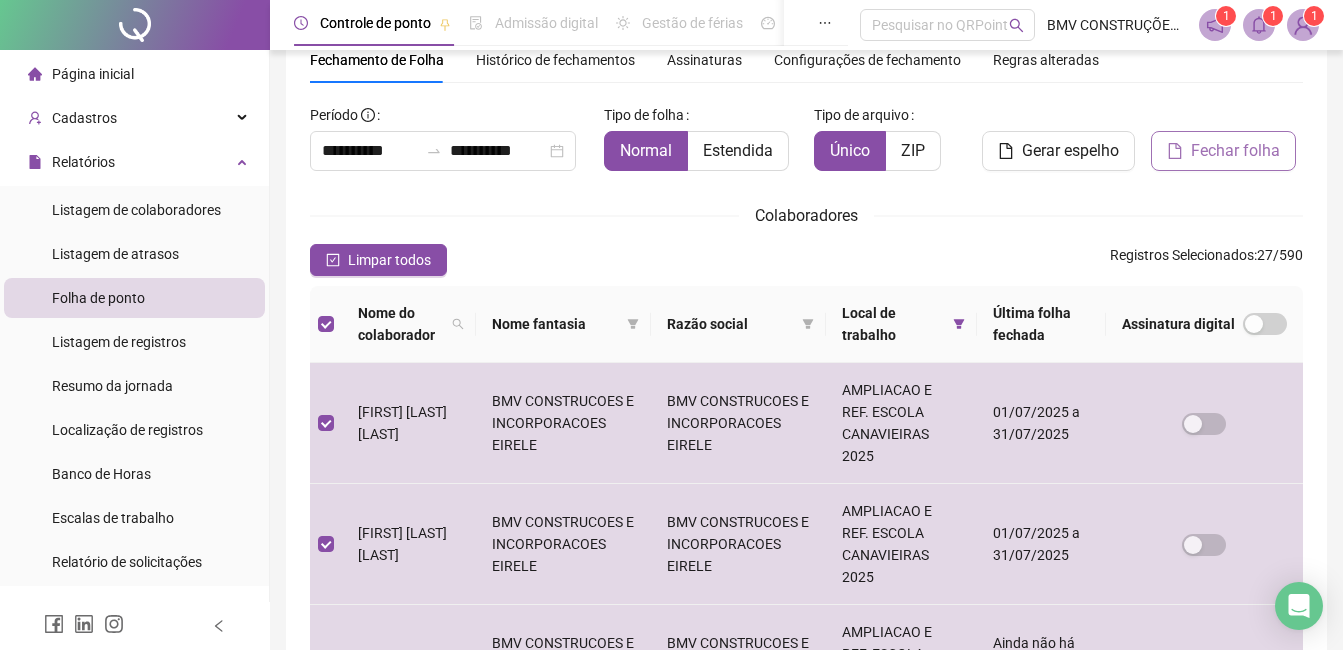 click on "Fechar folha" at bounding box center (1235, 151) 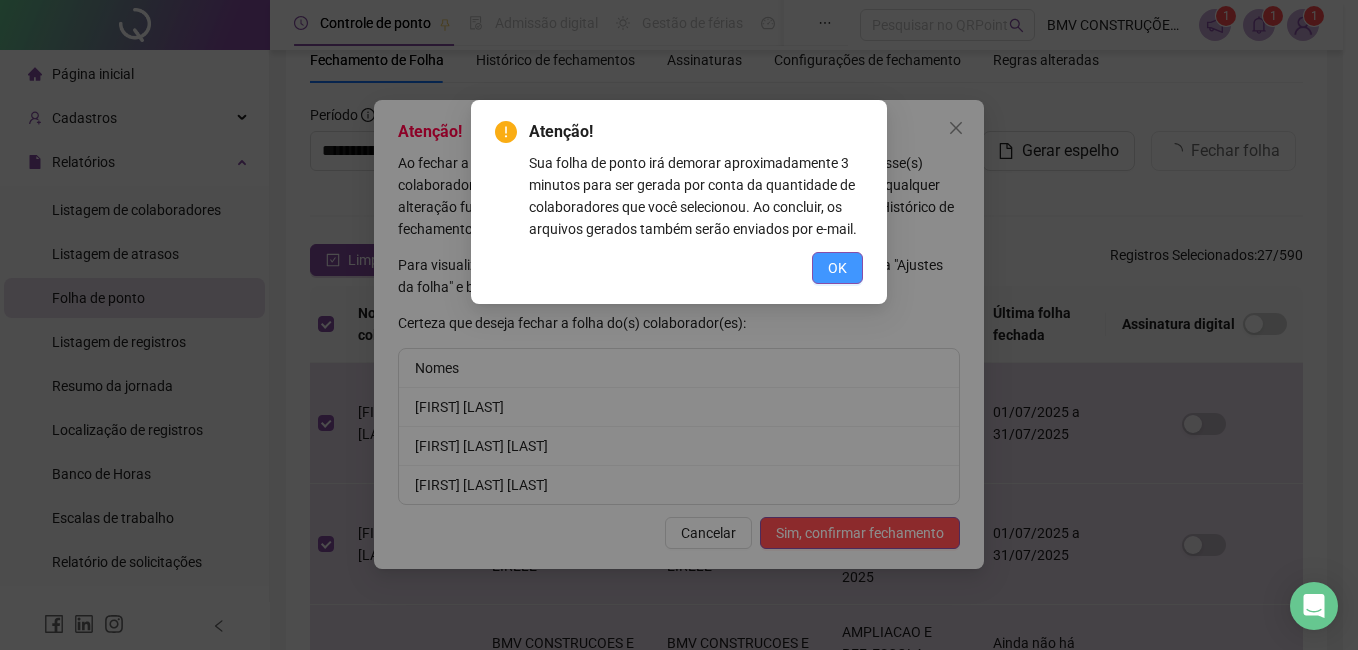 click on "OK" at bounding box center [837, 268] 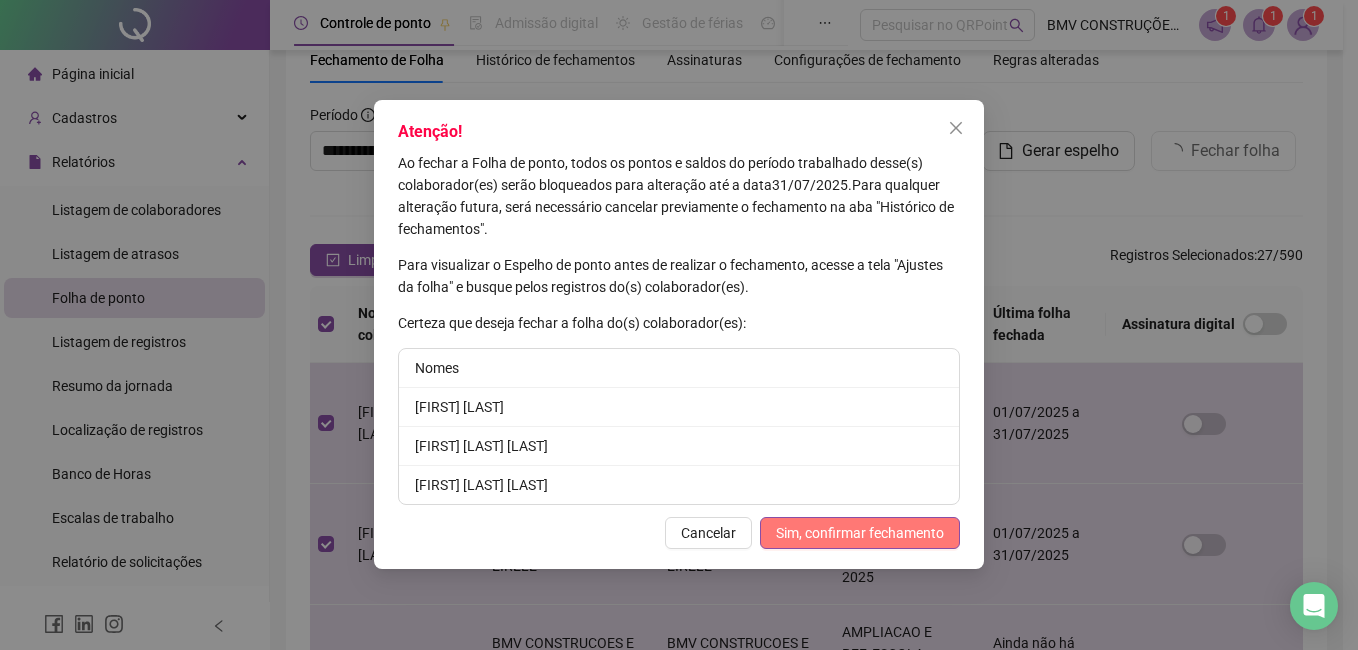 click on "Sim, confirmar fechamento" at bounding box center (860, 533) 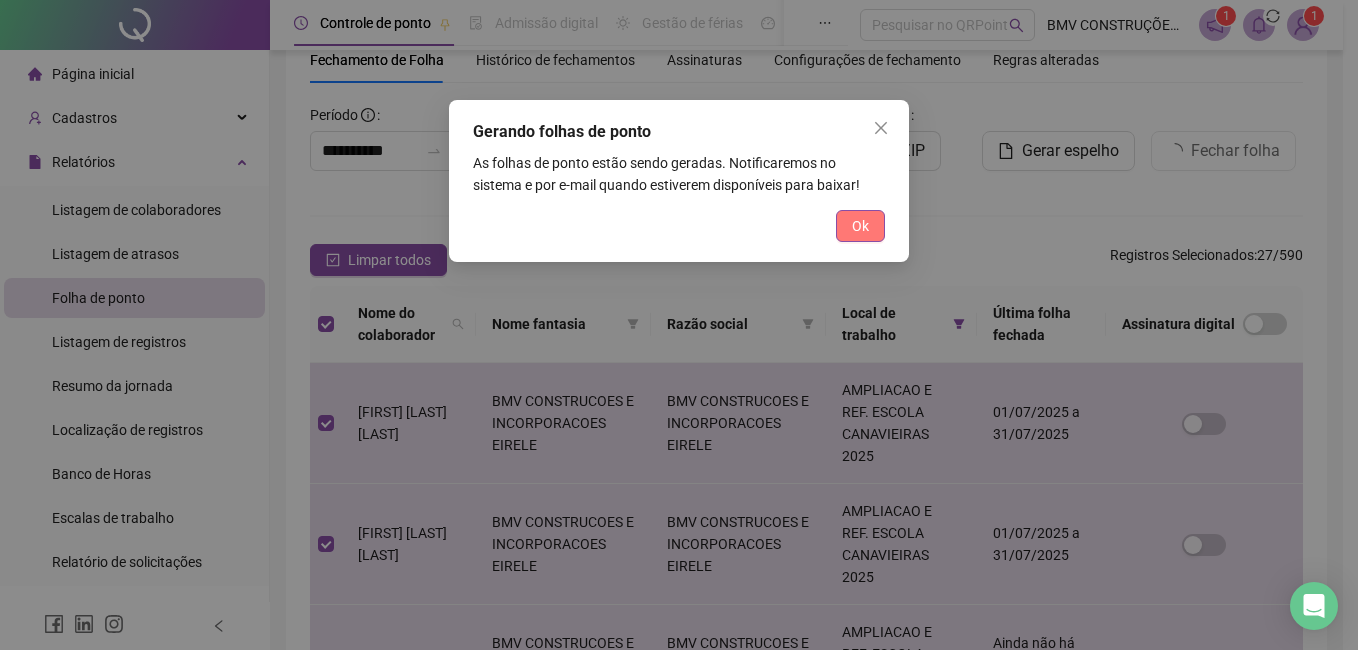 click on "Ok" at bounding box center (860, 226) 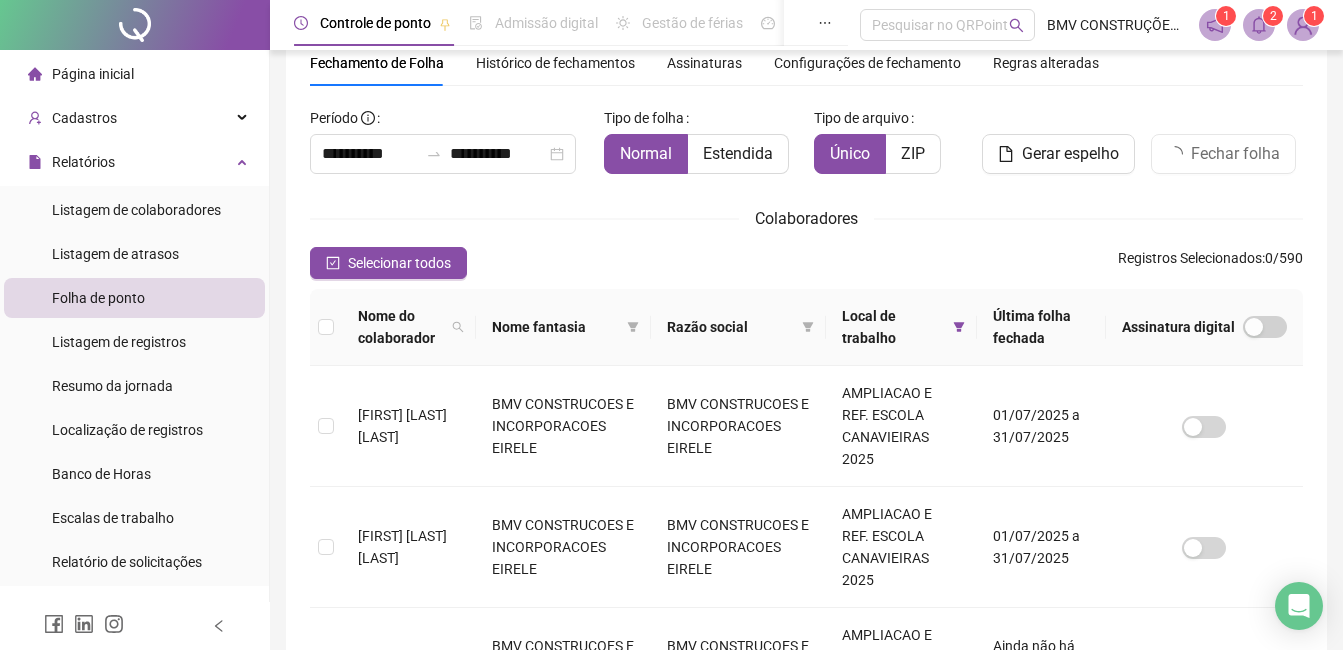 scroll, scrollTop: 85, scrollLeft: 0, axis: vertical 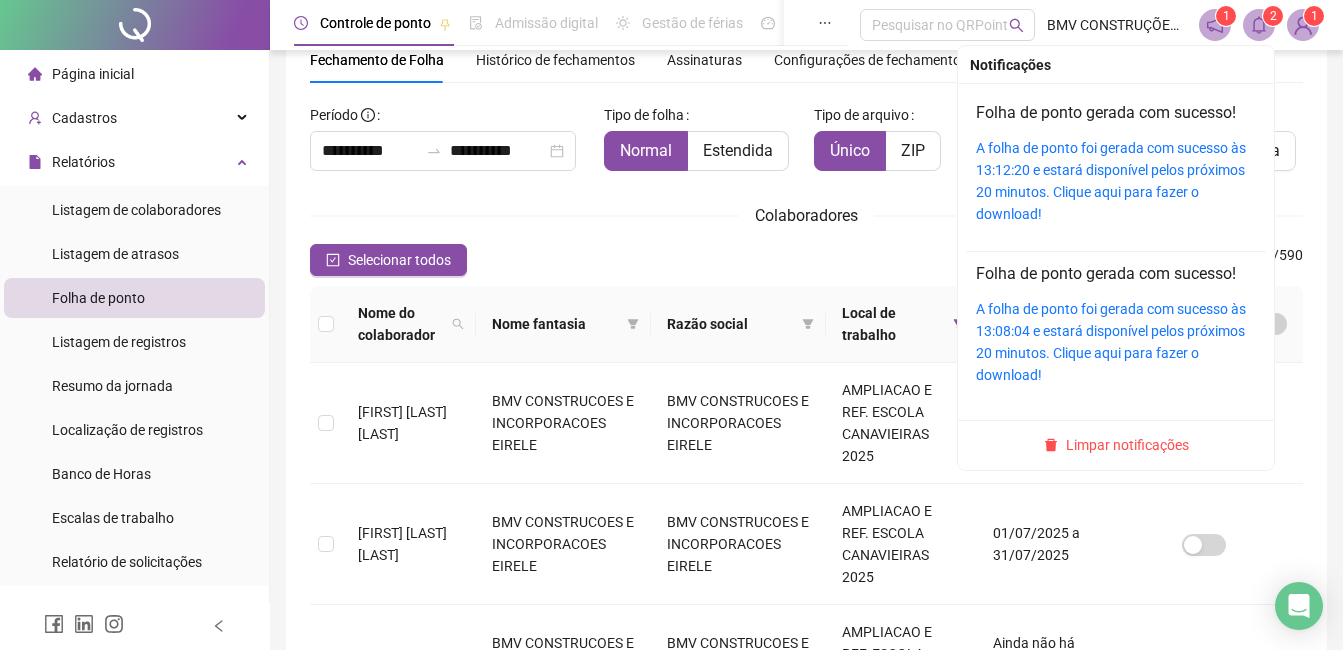click at bounding box center [1259, 25] 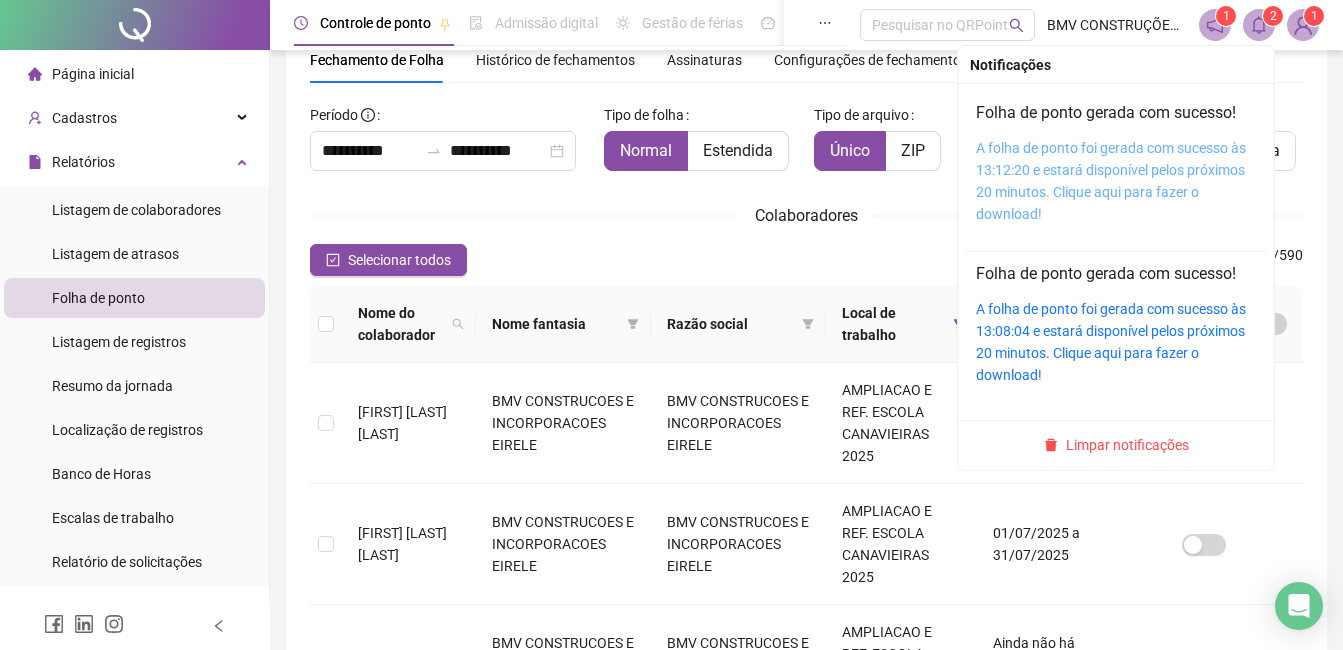 click on "A folha de ponto foi gerada com sucesso às 13:12:20 e estará disponível pelos próximos 20 minutos.
Clique aqui para fazer o download!" at bounding box center (1111, 181) 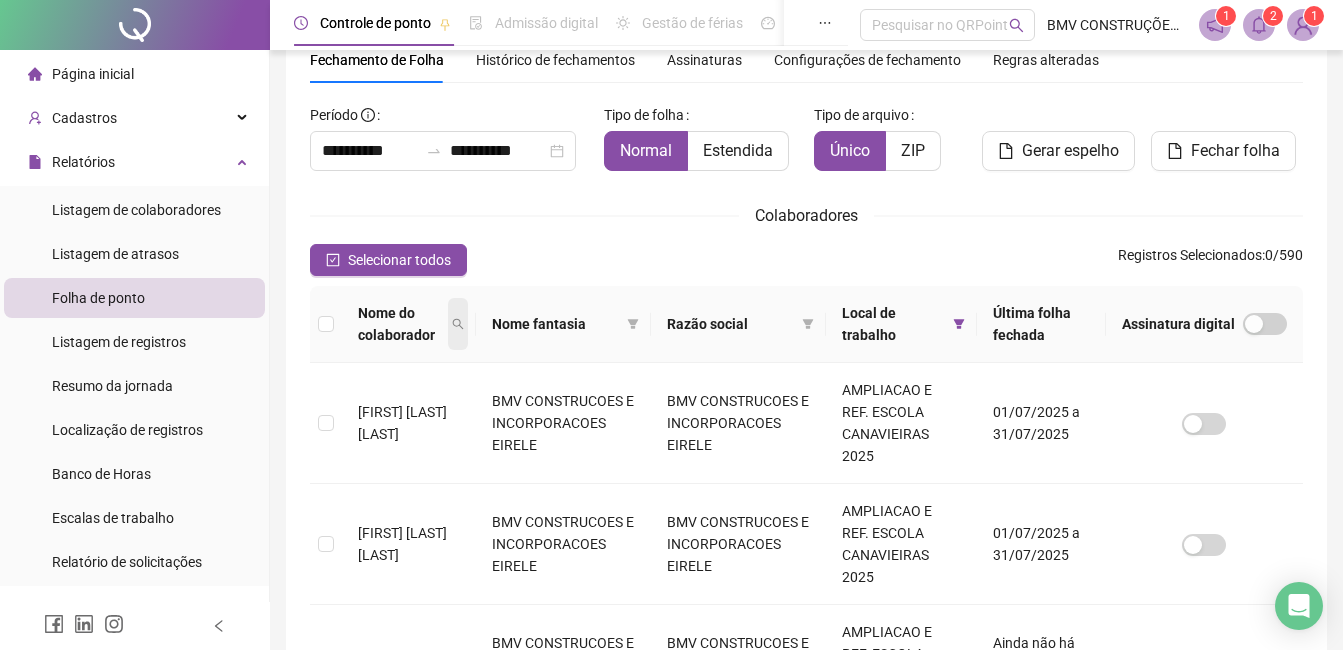 click at bounding box center (458, 324) 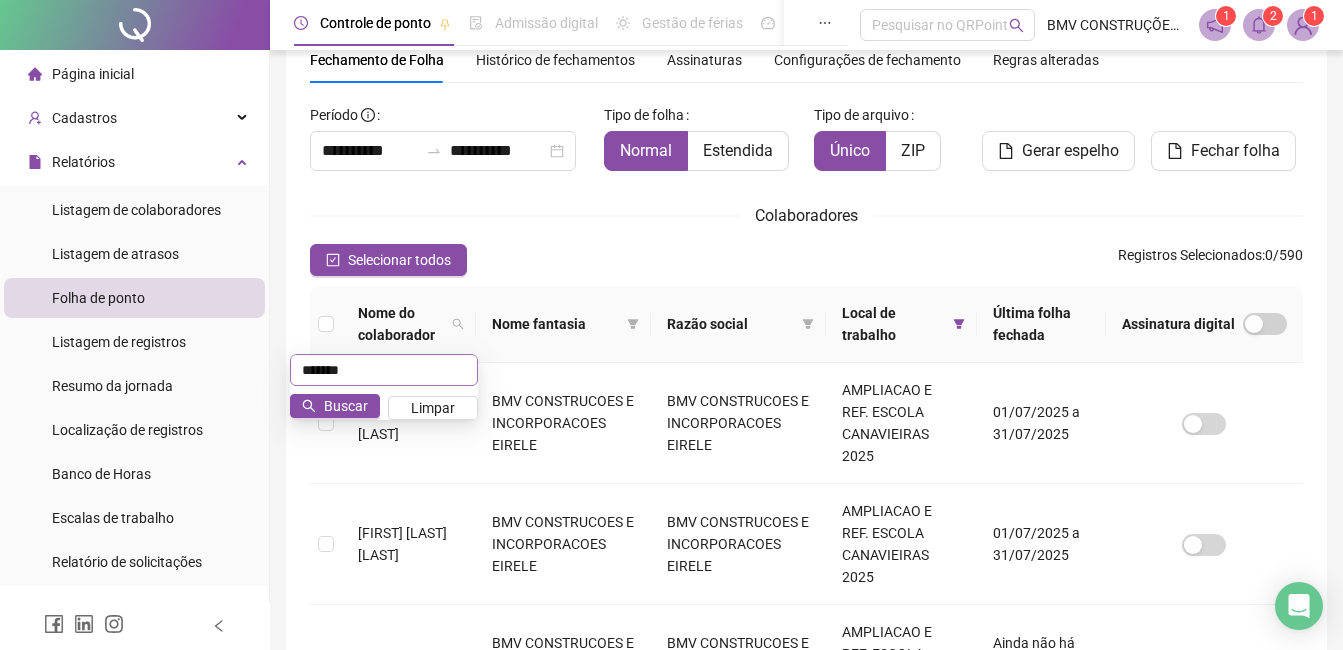 type on "*******" 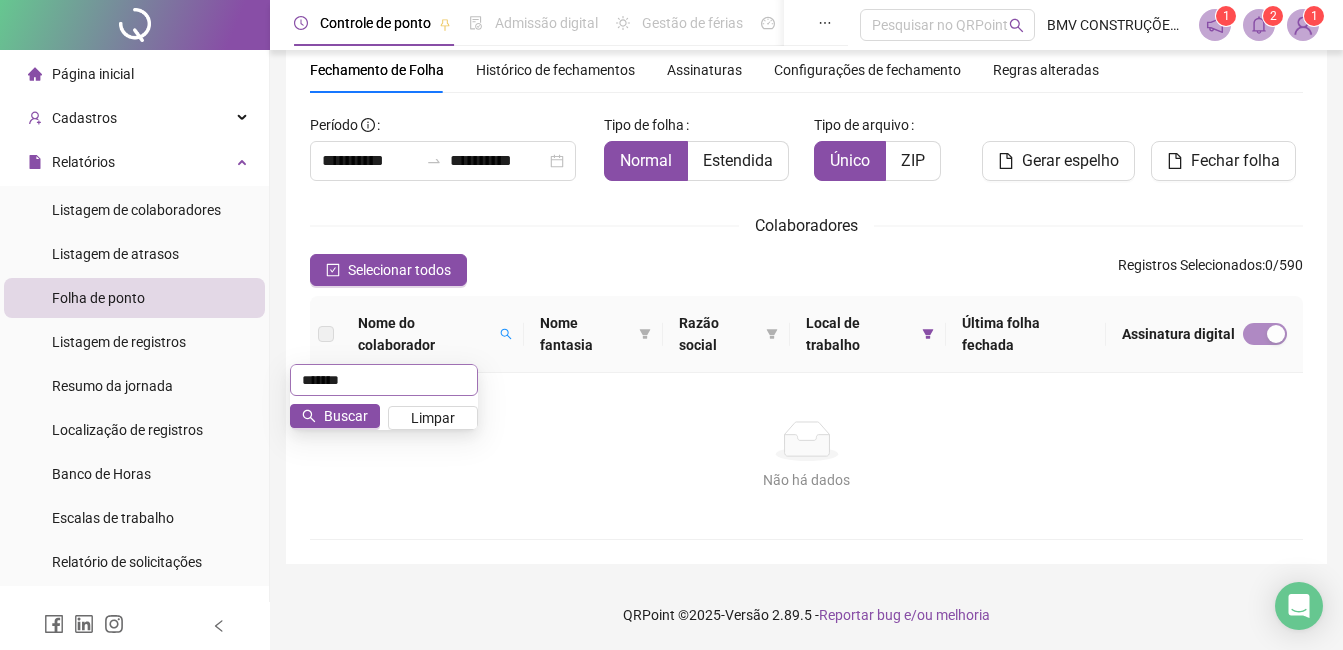 scroll, scrollTop: 75, scrollLeft: 0, axis: vertical 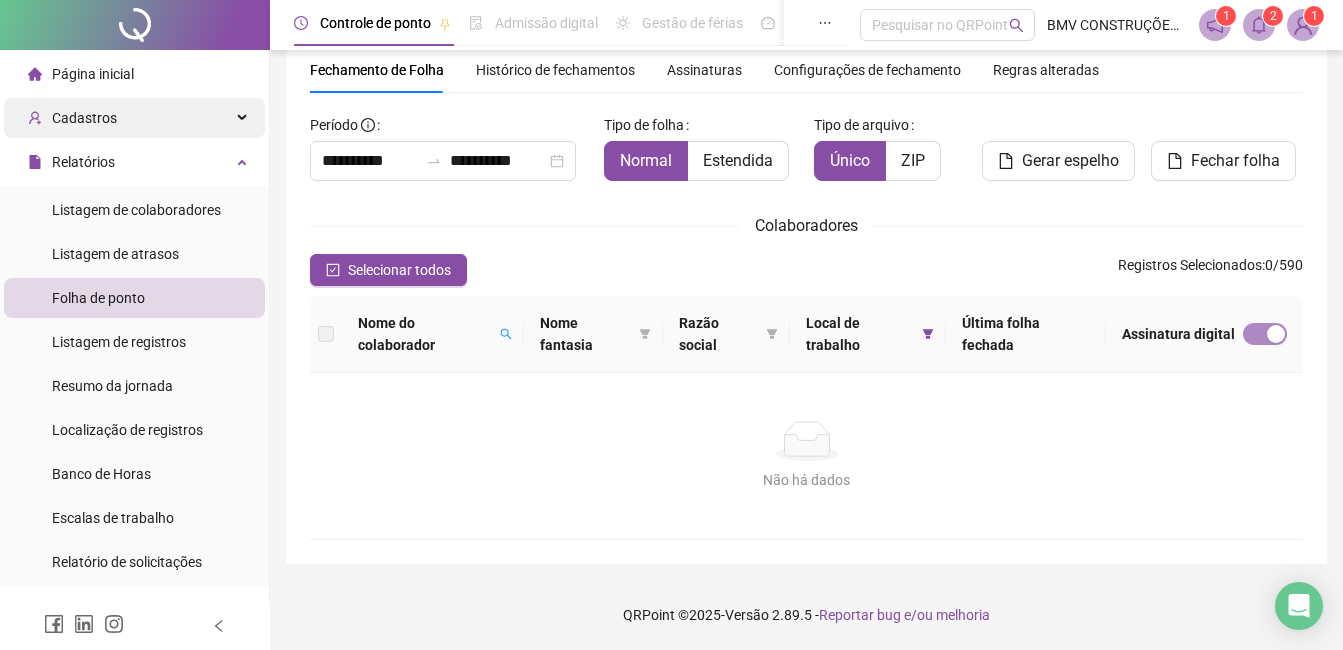 click on "Cadastros" at bounding box center [84, 118] 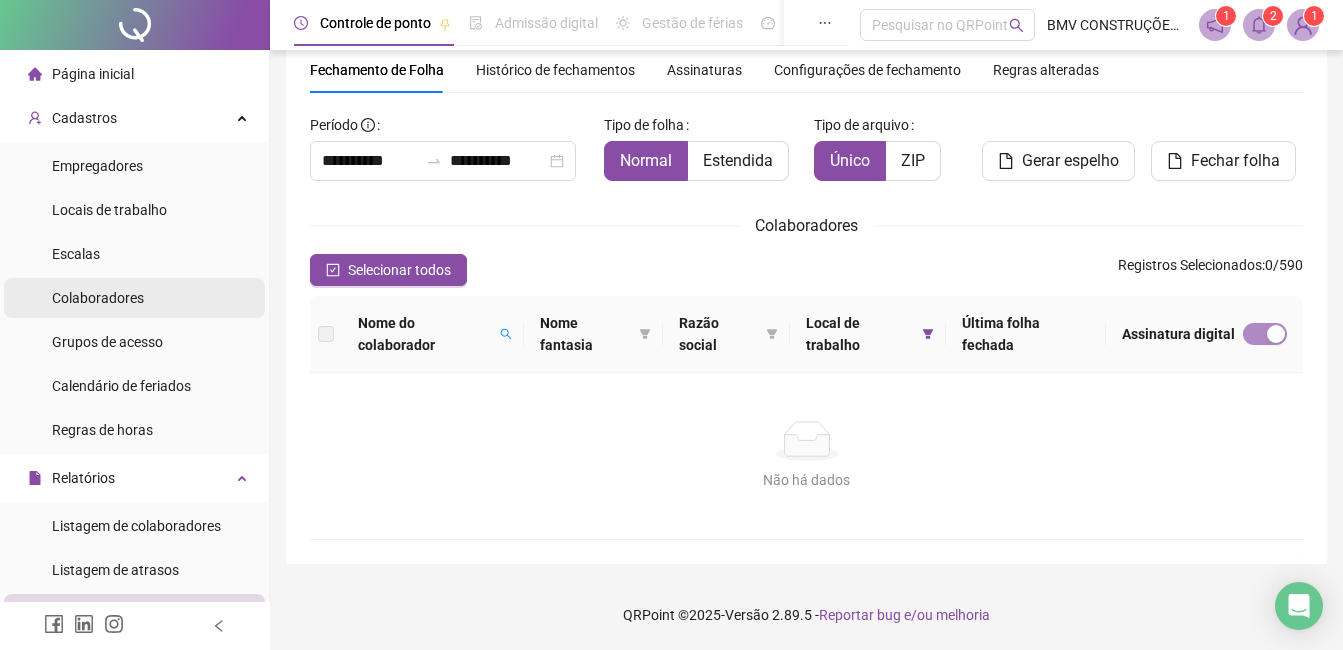 click on "Colaboradores" at bounding box center [98, 298] 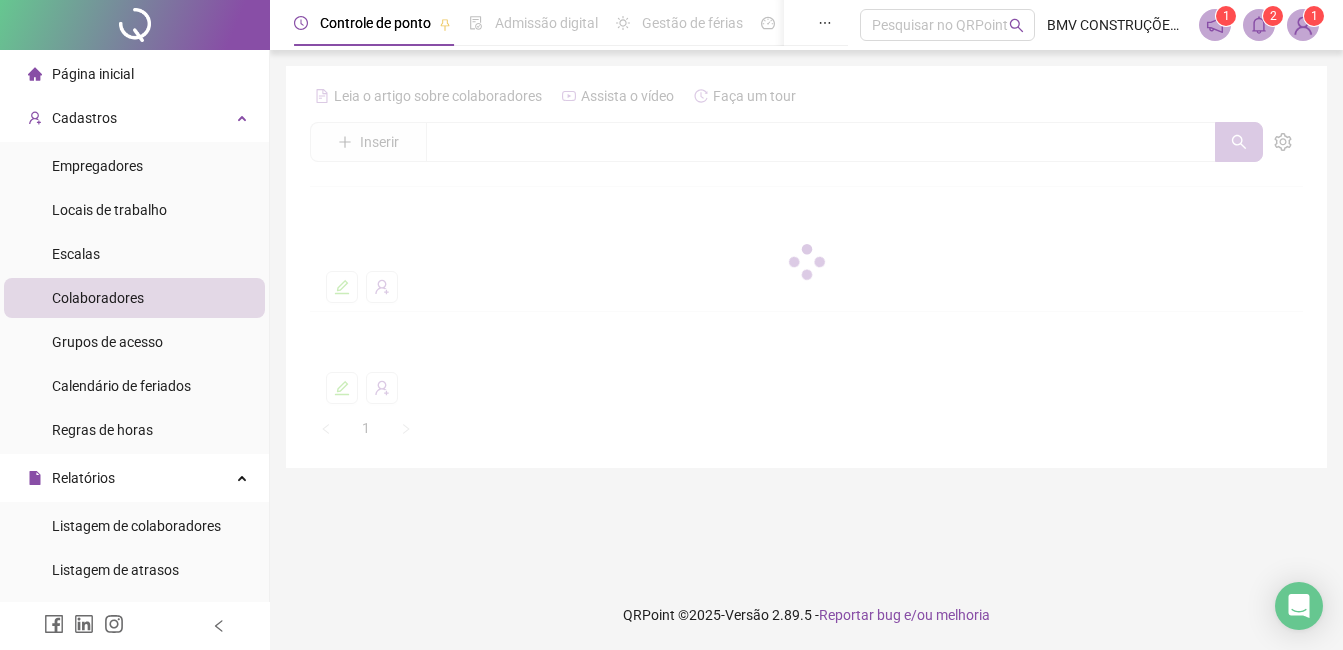 scroll, scrollTop: 0, scrollLeft: 0, axis: both 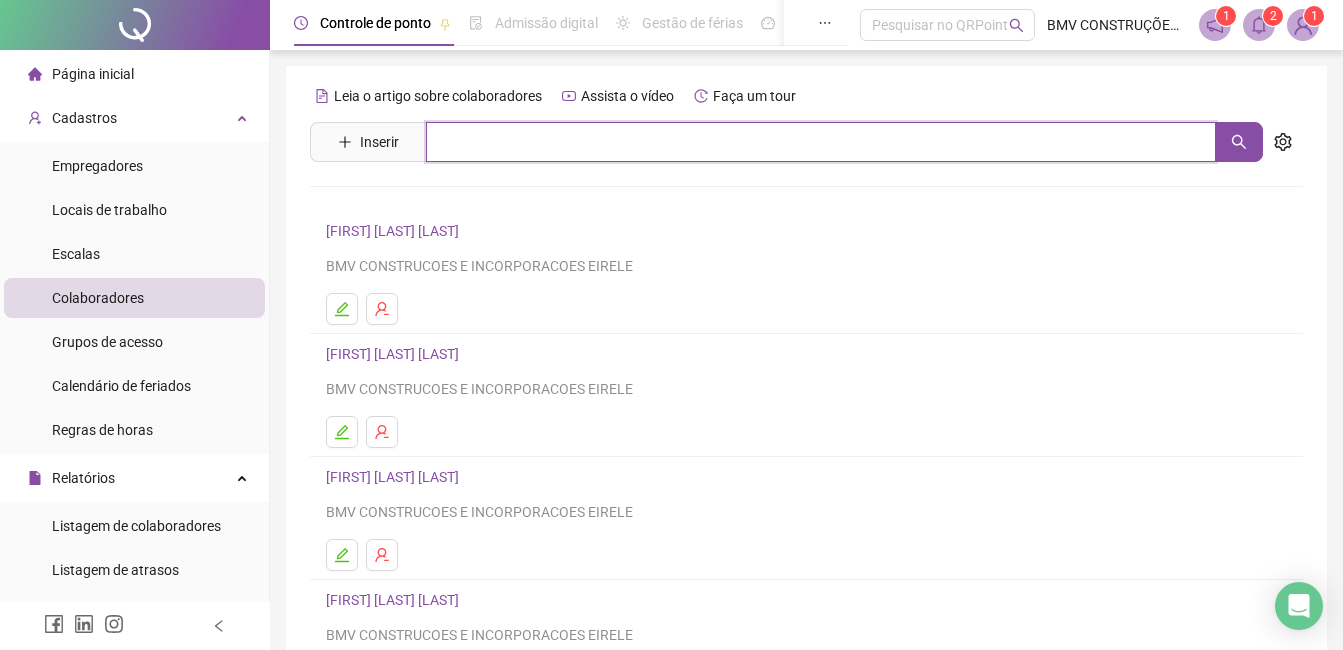 click at bounding box center [821, 142] 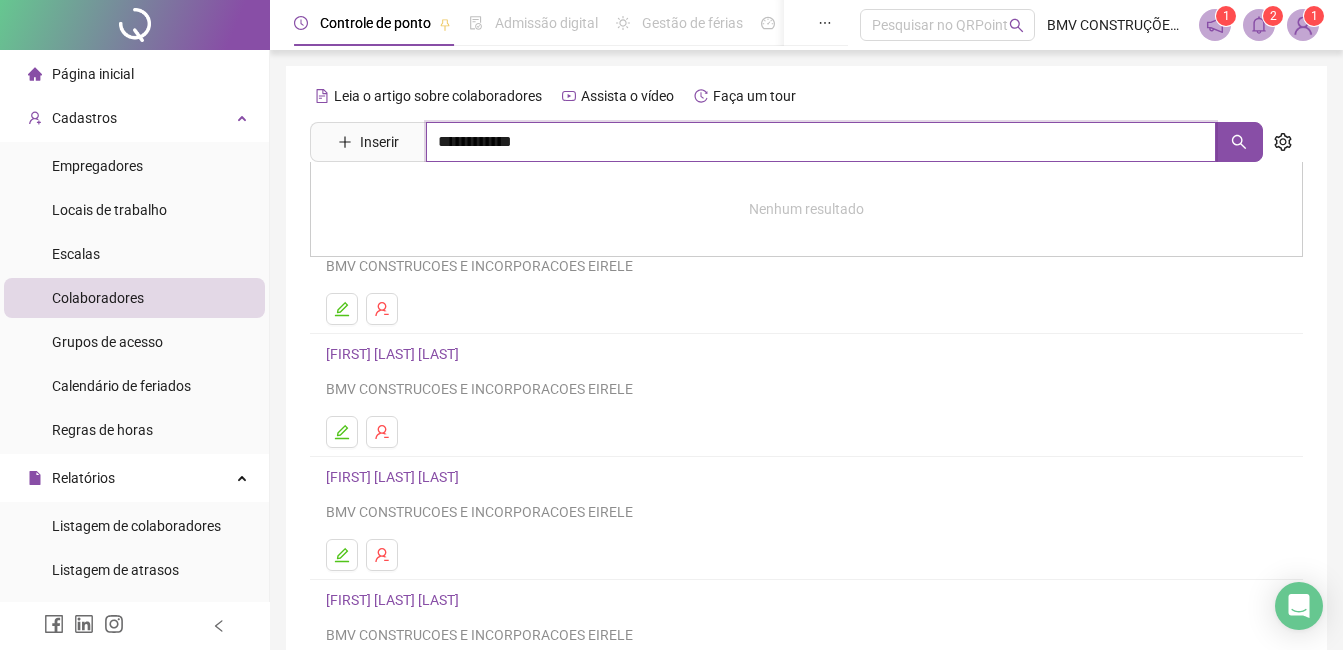 type on "**********" 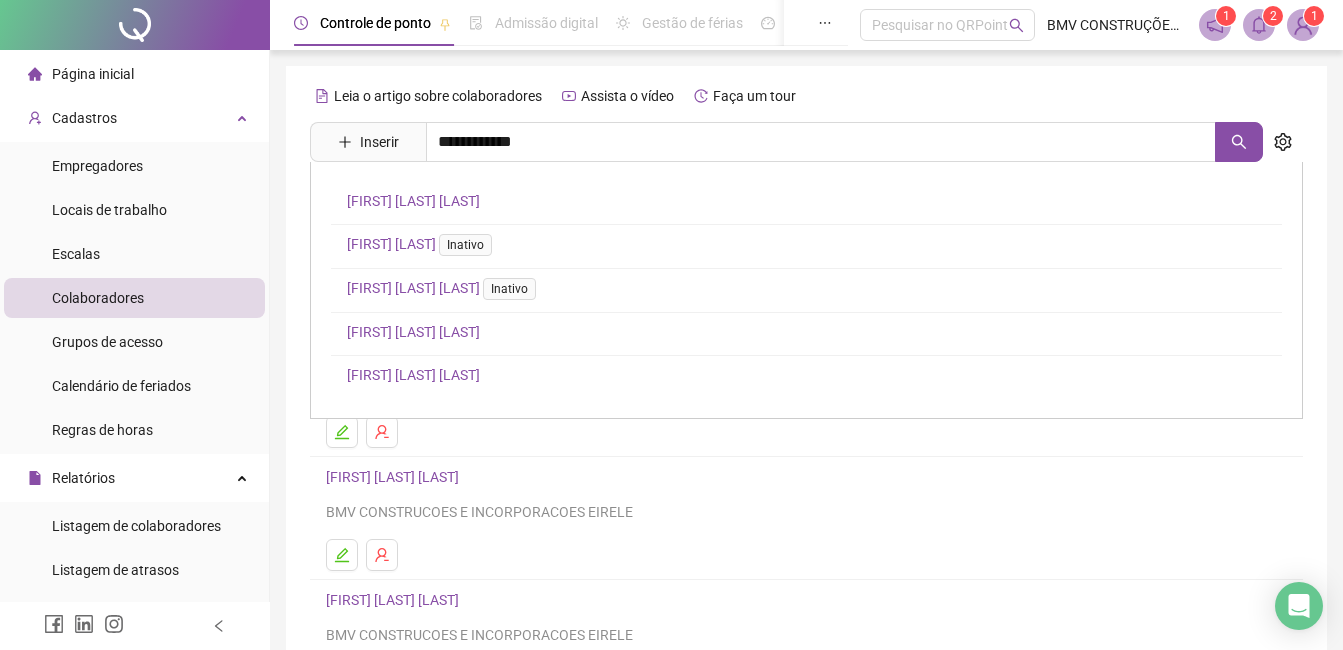 click on "[FIRST] [LAST] [LAST]" at bounding box center [413, 375] 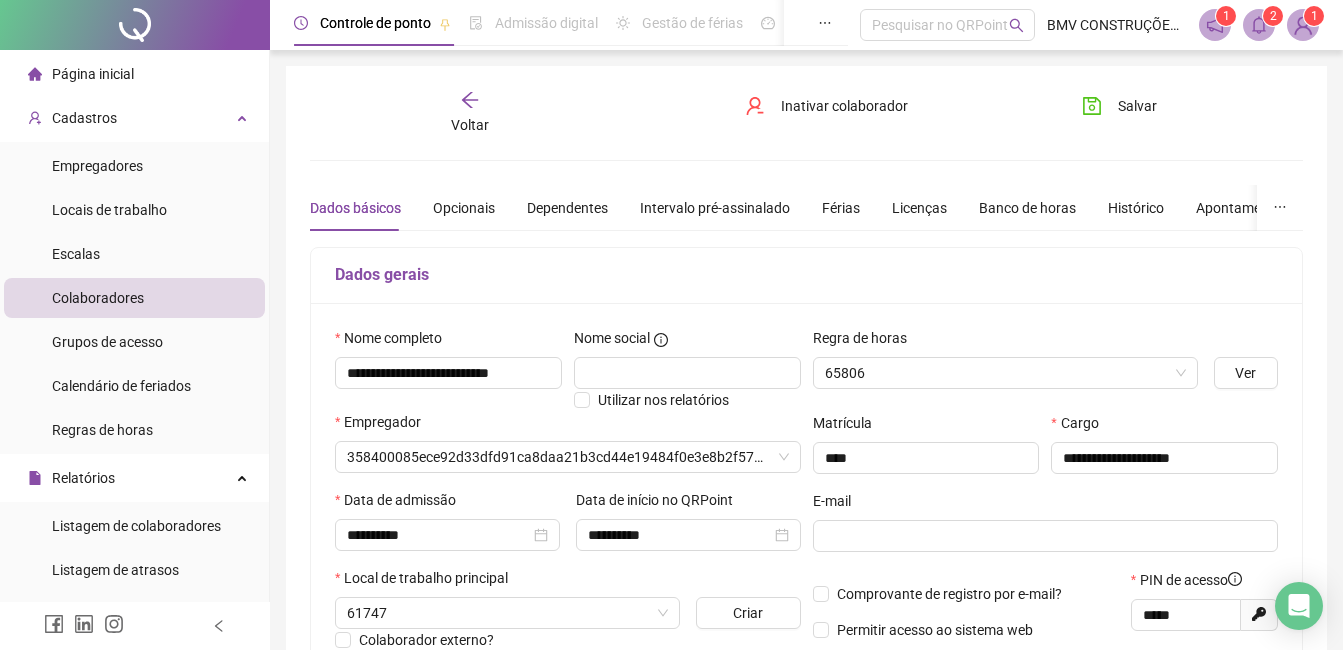 type on "**********" 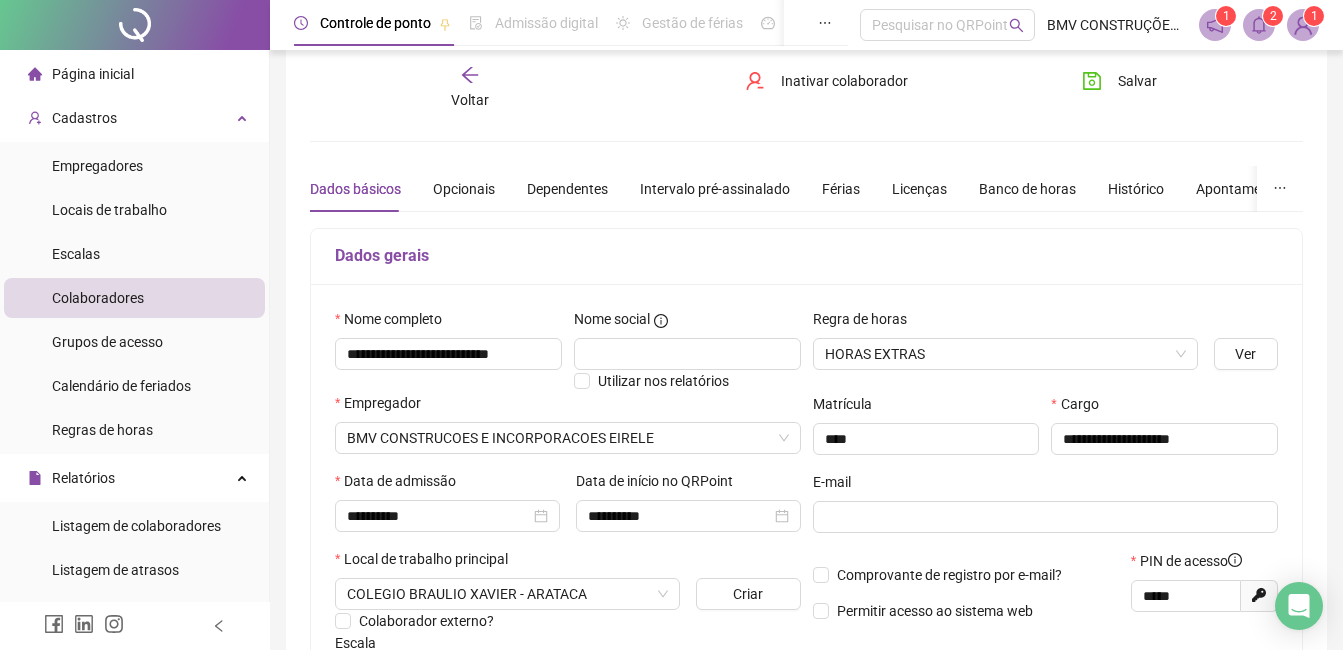 scroll, scrollTop: 0, scrollLeft: 0, axis: both 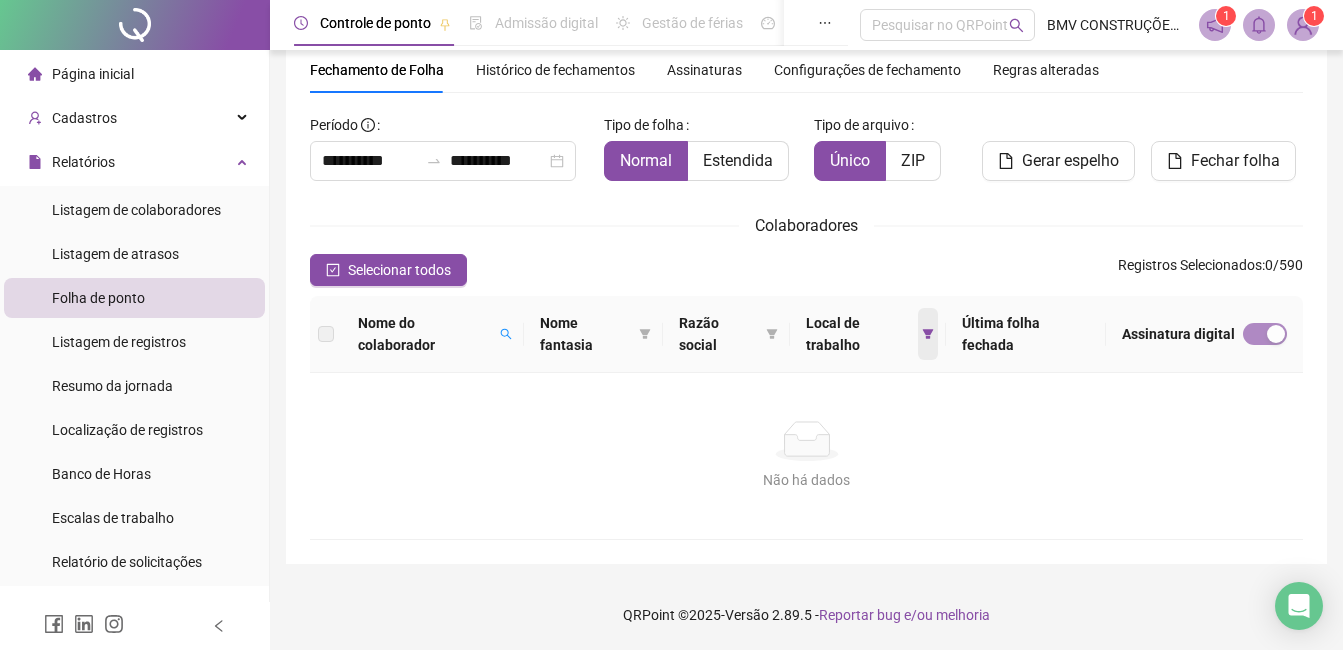 click 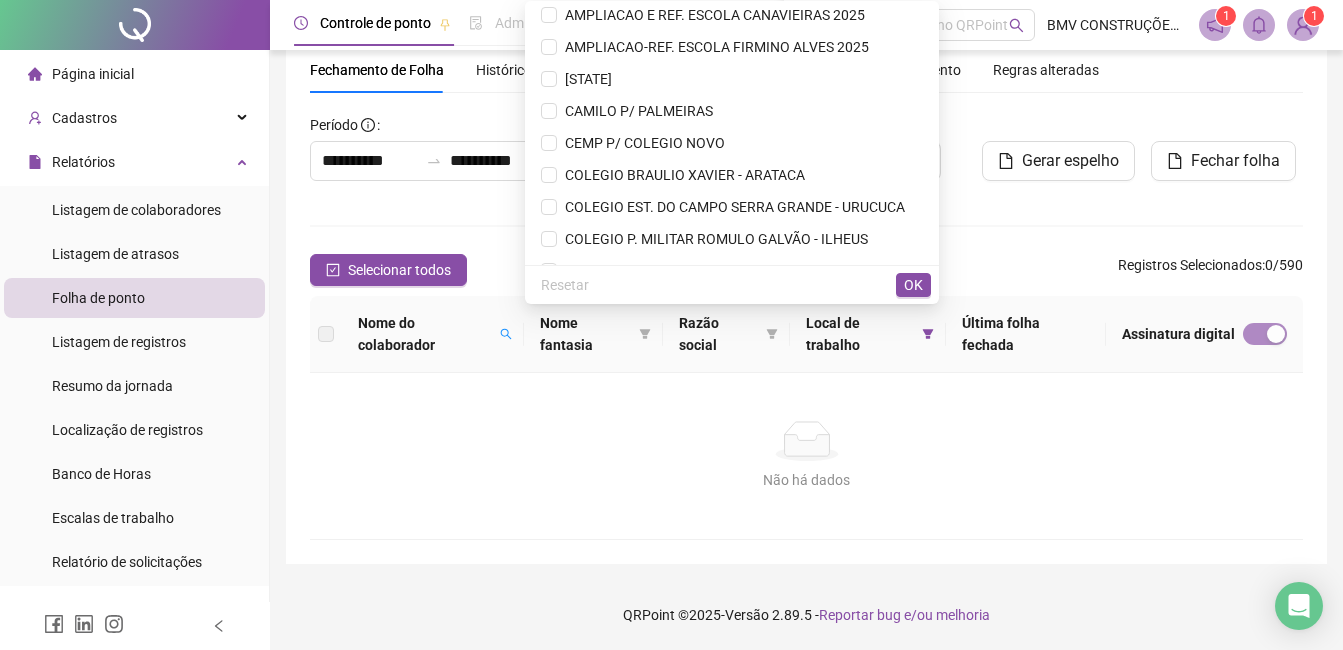 scroll, scrollTop: 0, scrollLeft: 0, axis: both 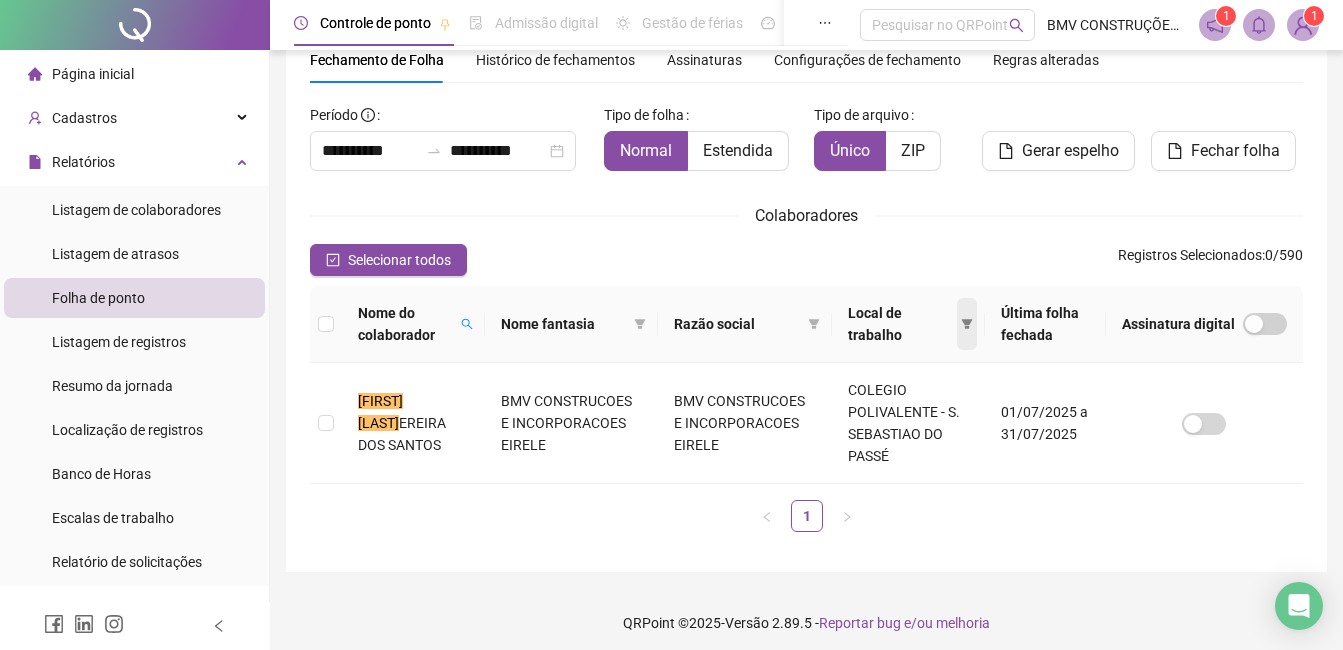 click 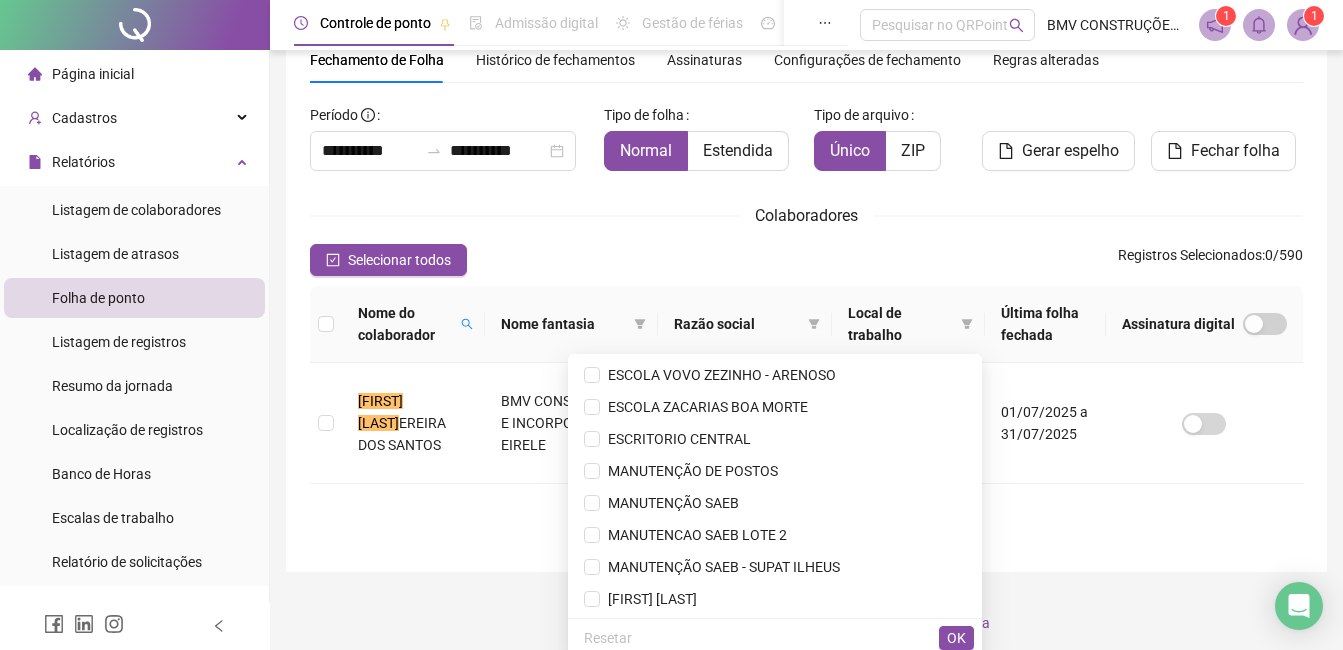 scroll, scrollTop: 466, scrollLeft: 0, axis: vertical 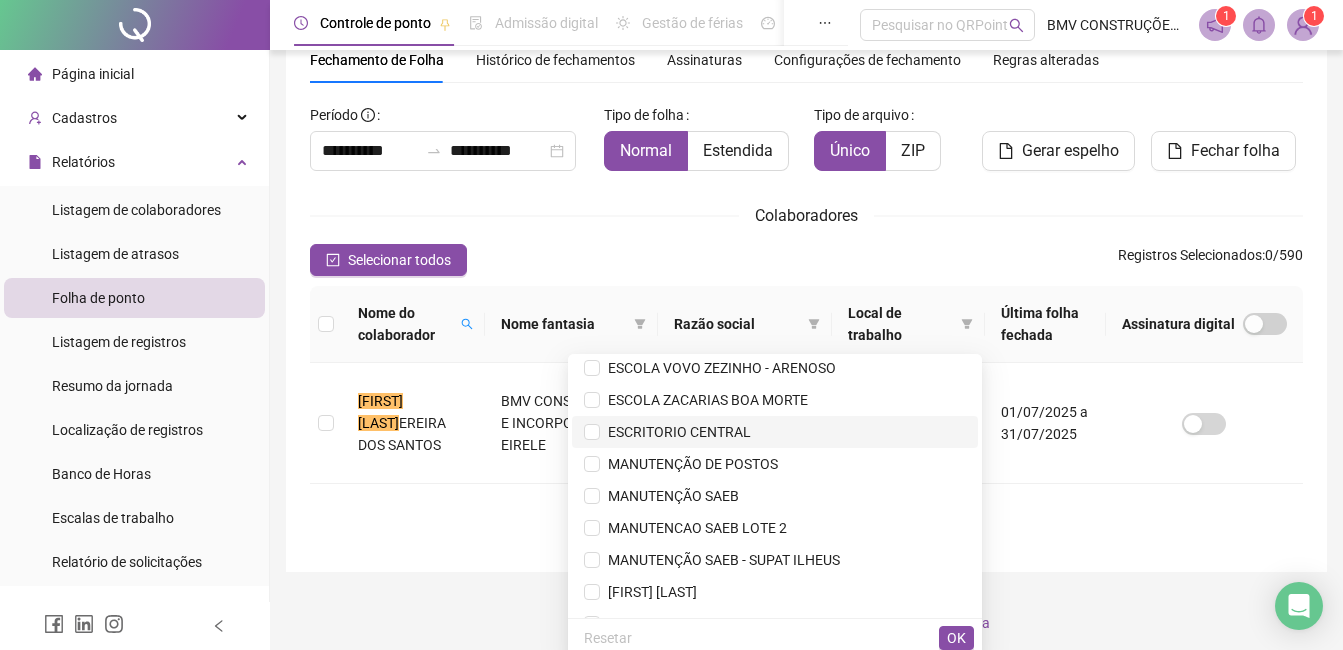 click on "ESCRITORIO CENTRAL" at bounding box center (675, 432) 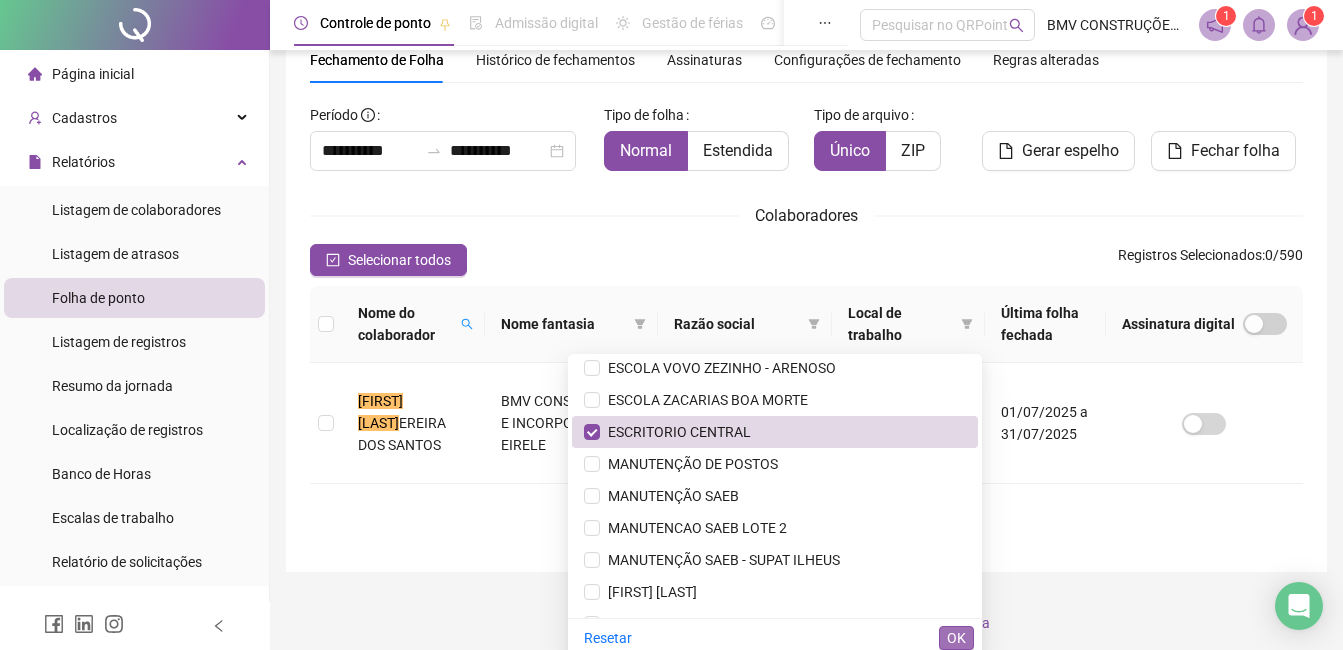 click on "OK" at bounding box center [956, 638] 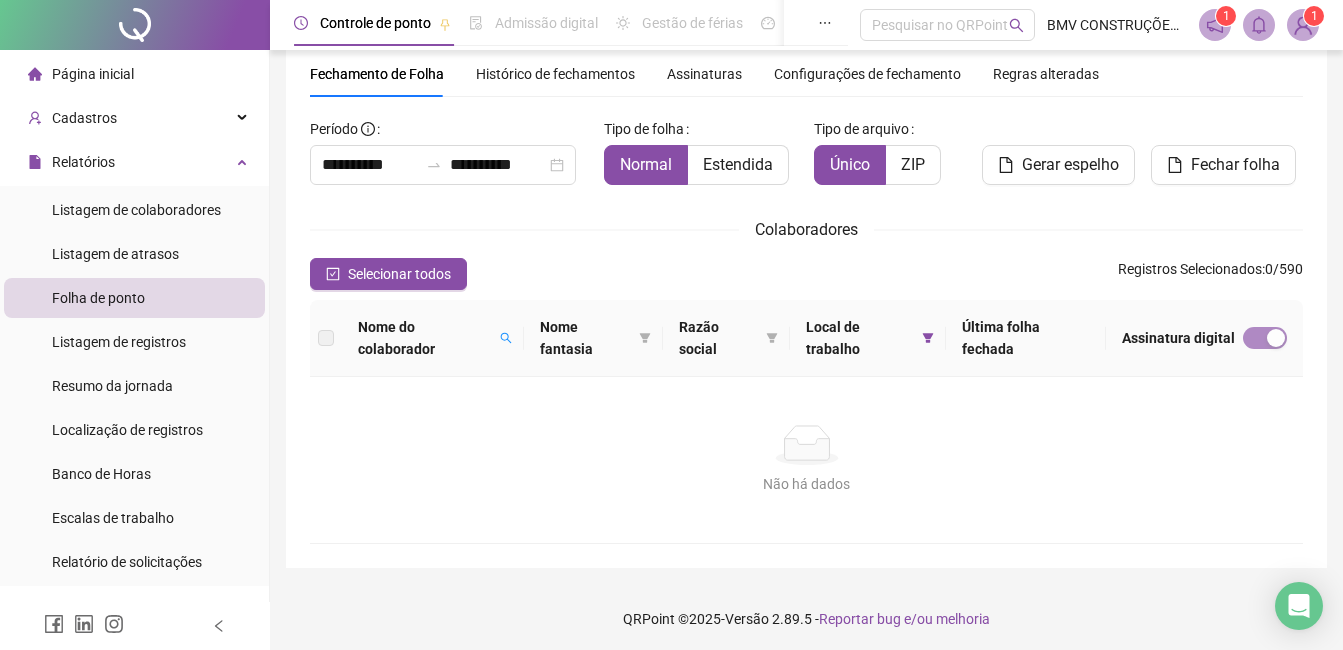 scroll, scrollTop: 0, scrollLeft: 0, axis: both 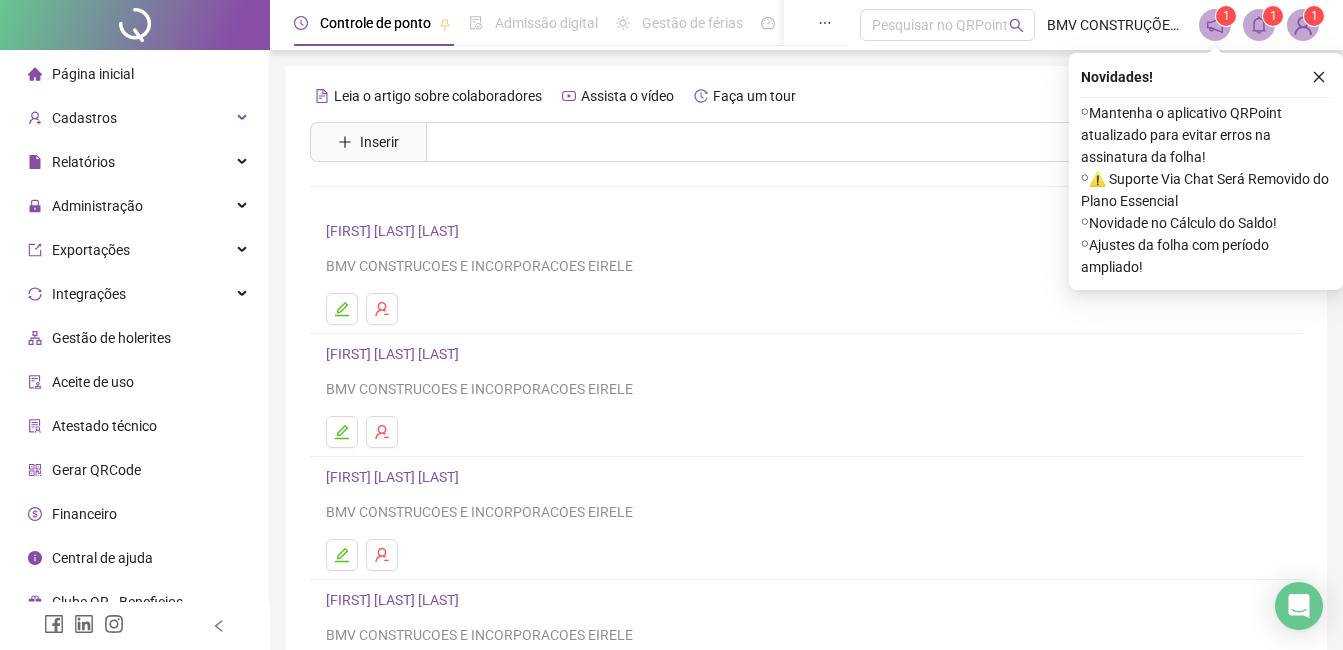 click on "Atestado técnico" at bounding box center (134, 426) 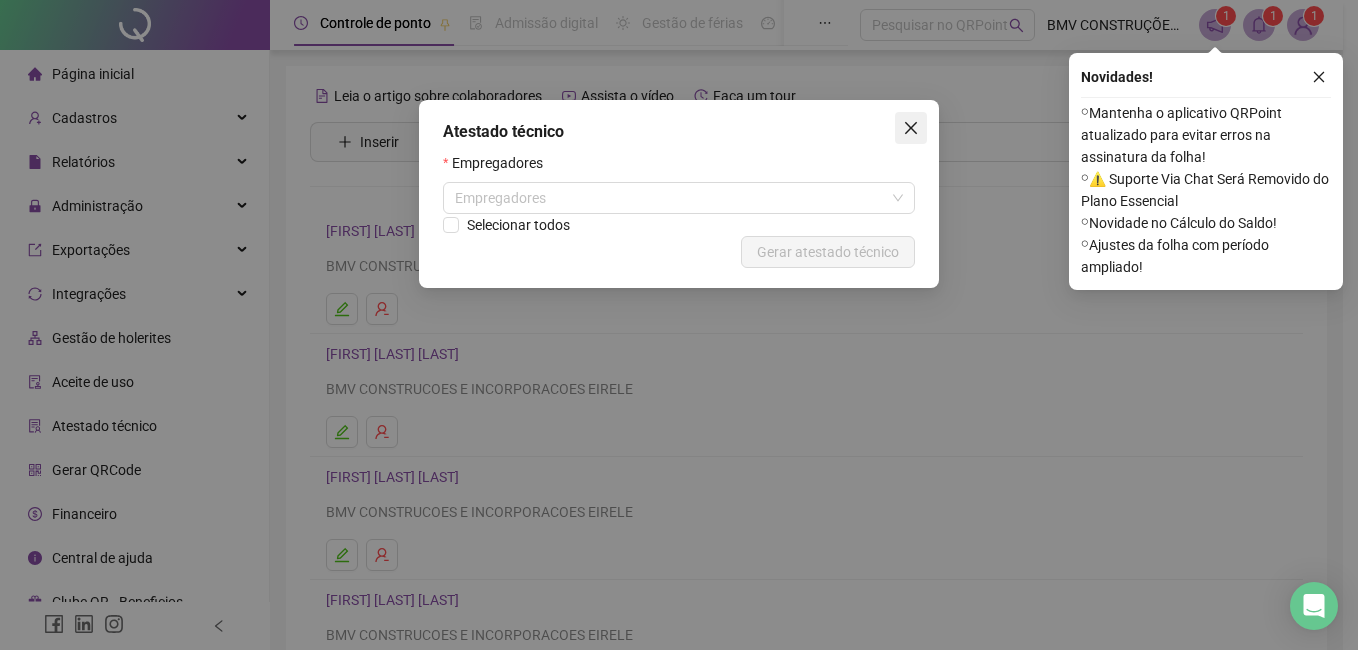 drag, startPoint x: 903, startPoint y: 129, endPoint x: 277, endPoint y: 269, distance: 641.4639 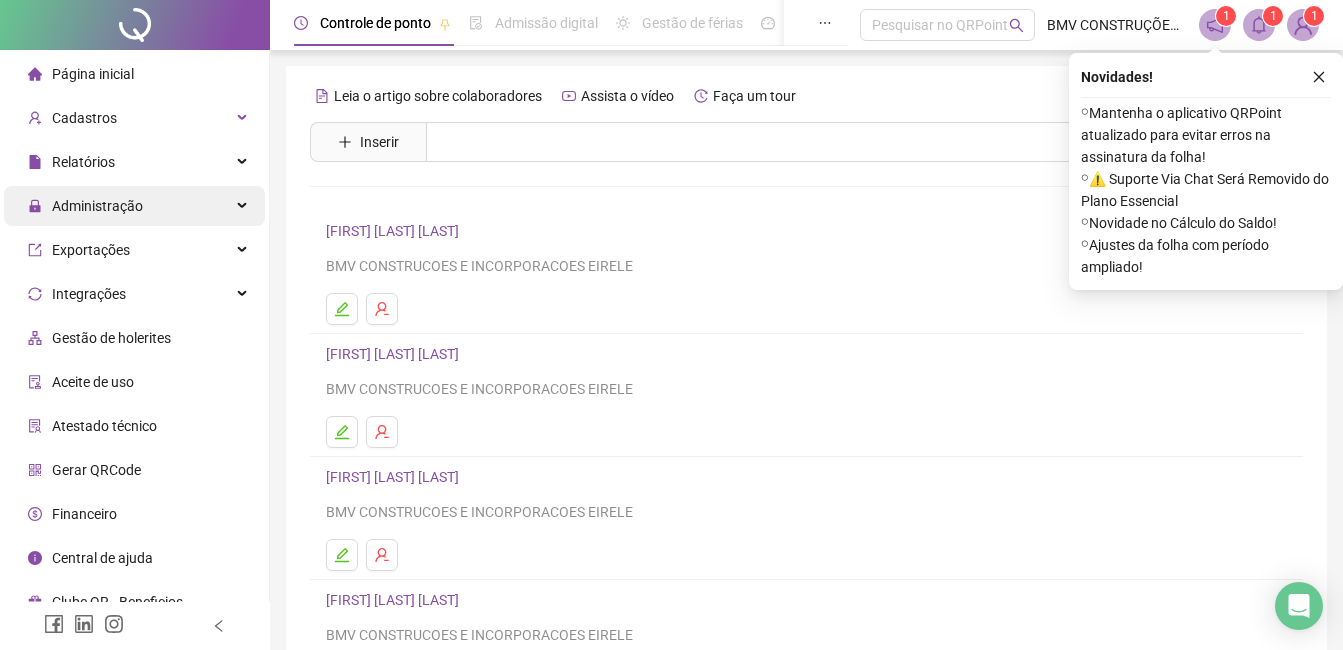 click on "Administração" at bounding box center [97, 206] 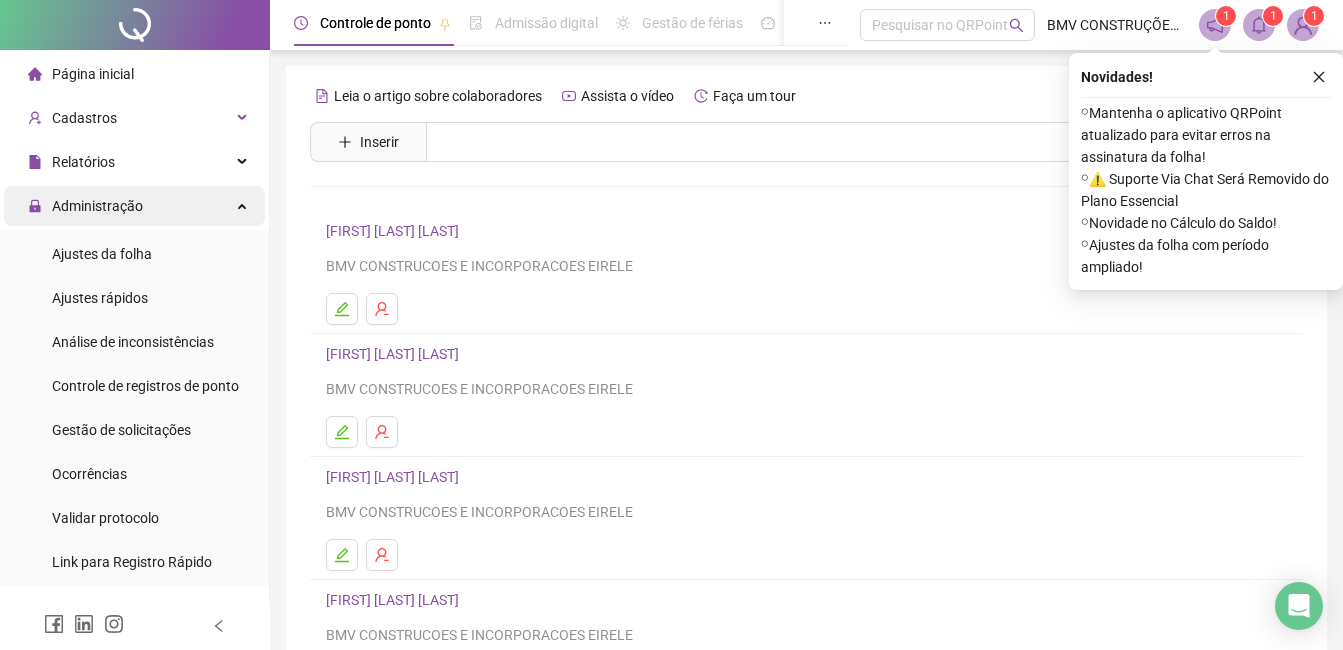 click on "Administração" at bounding box center [97, 206] 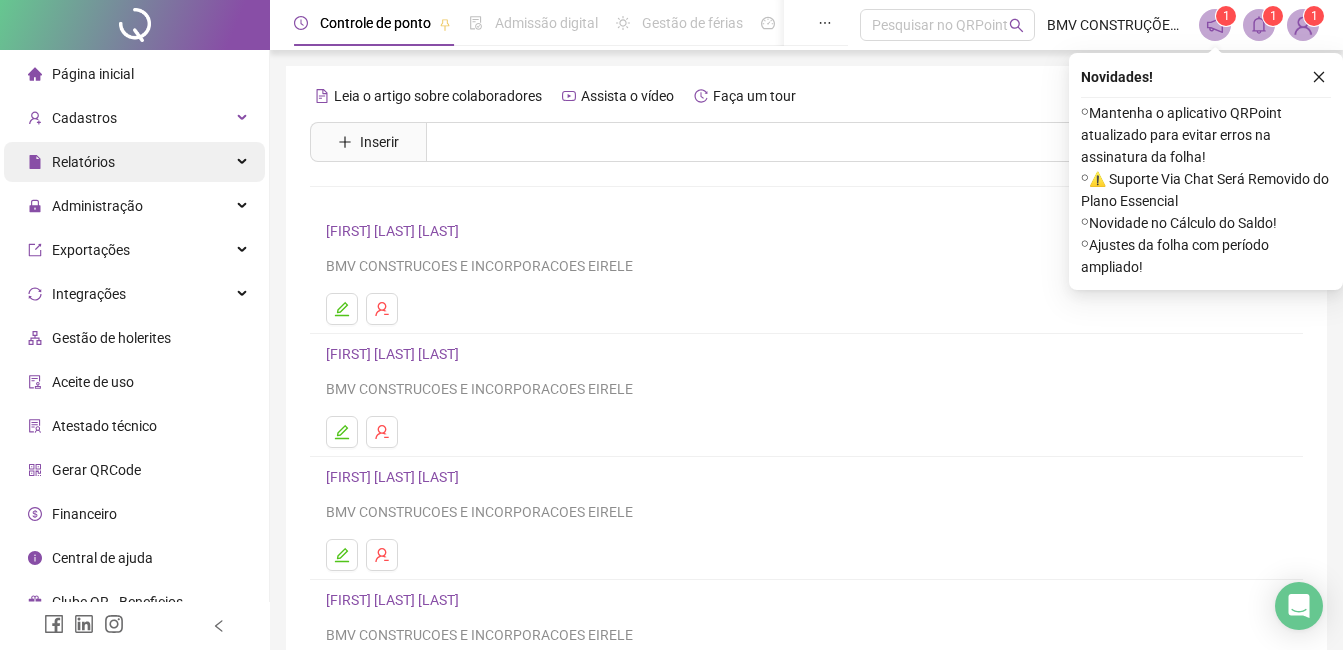 click on "Relatórios" at bounding box center (83, 162) 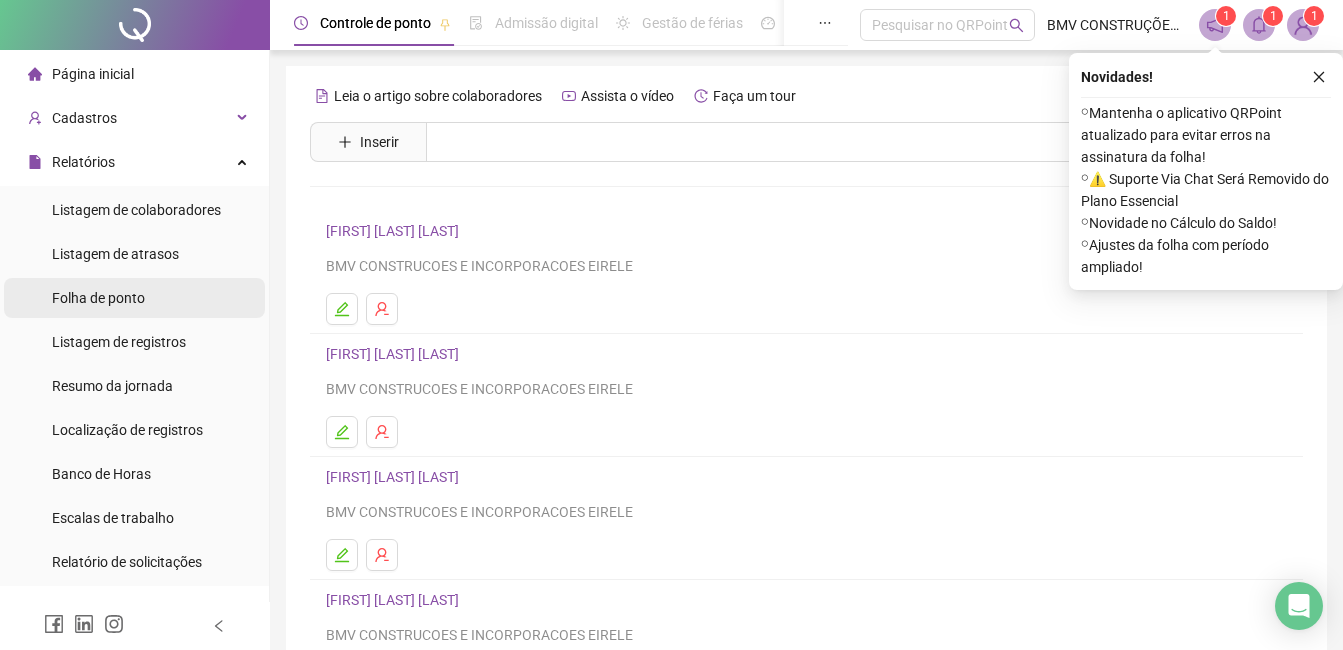 click on "Folha de ponto" at bounding box center (98, 298) 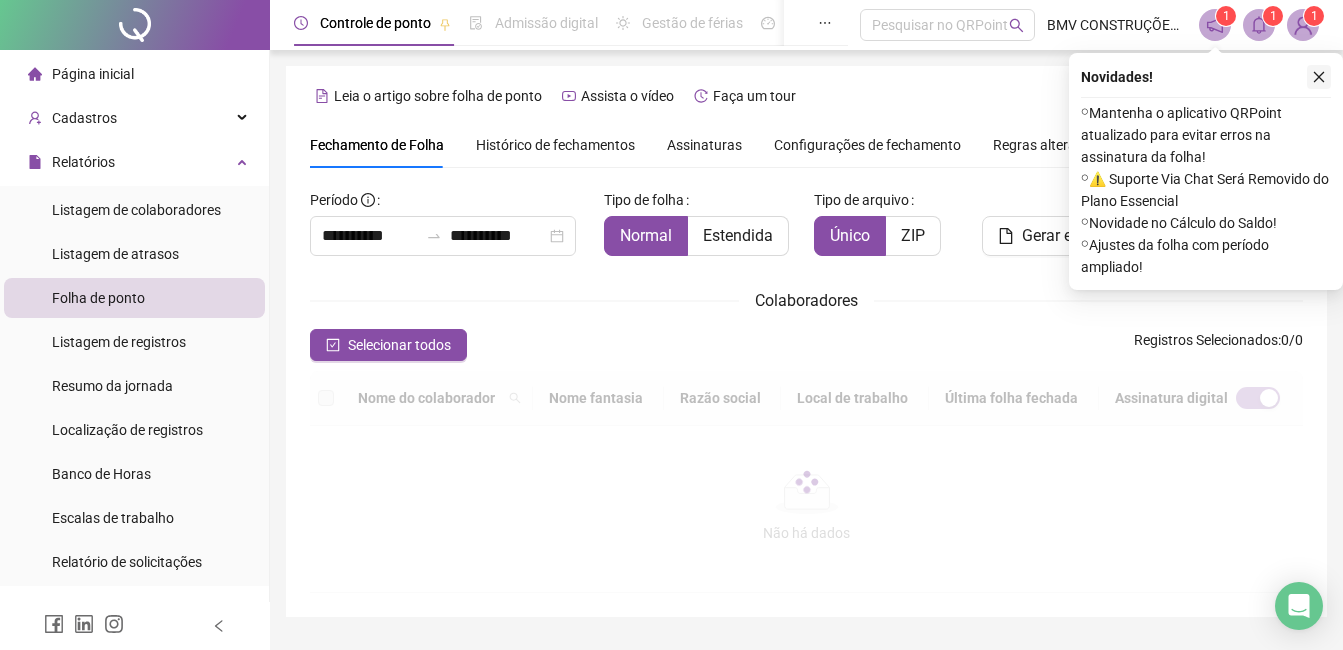 click 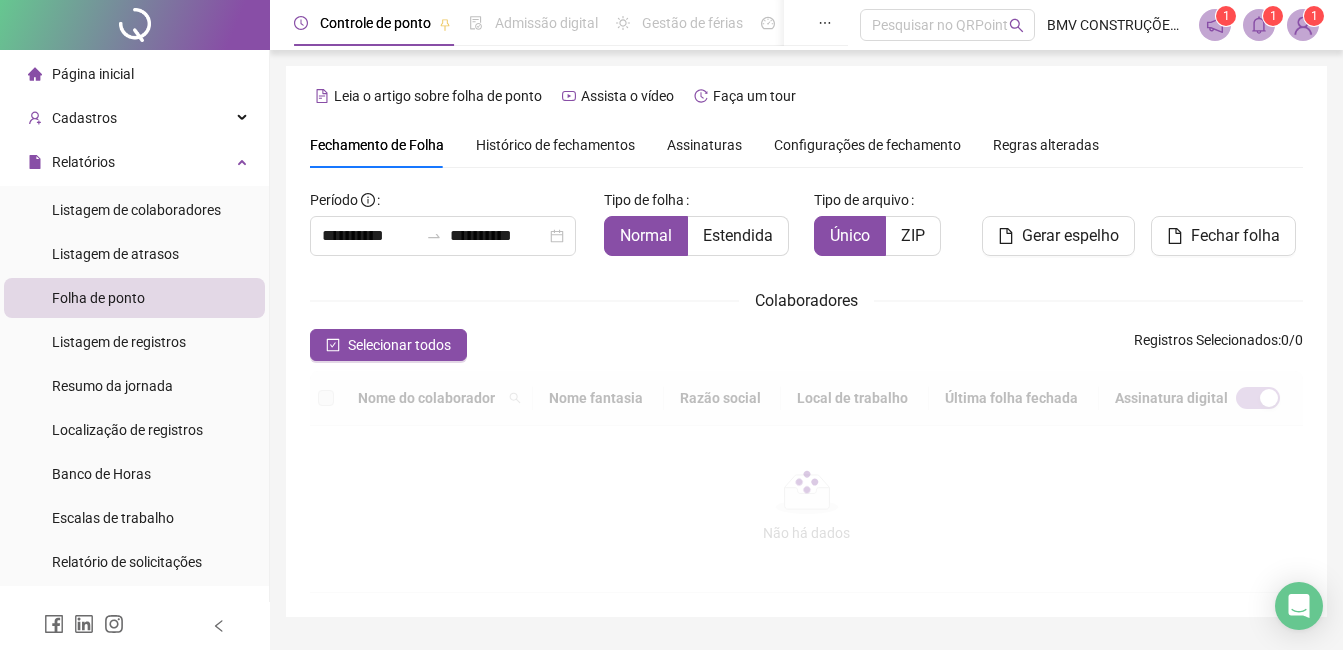 click 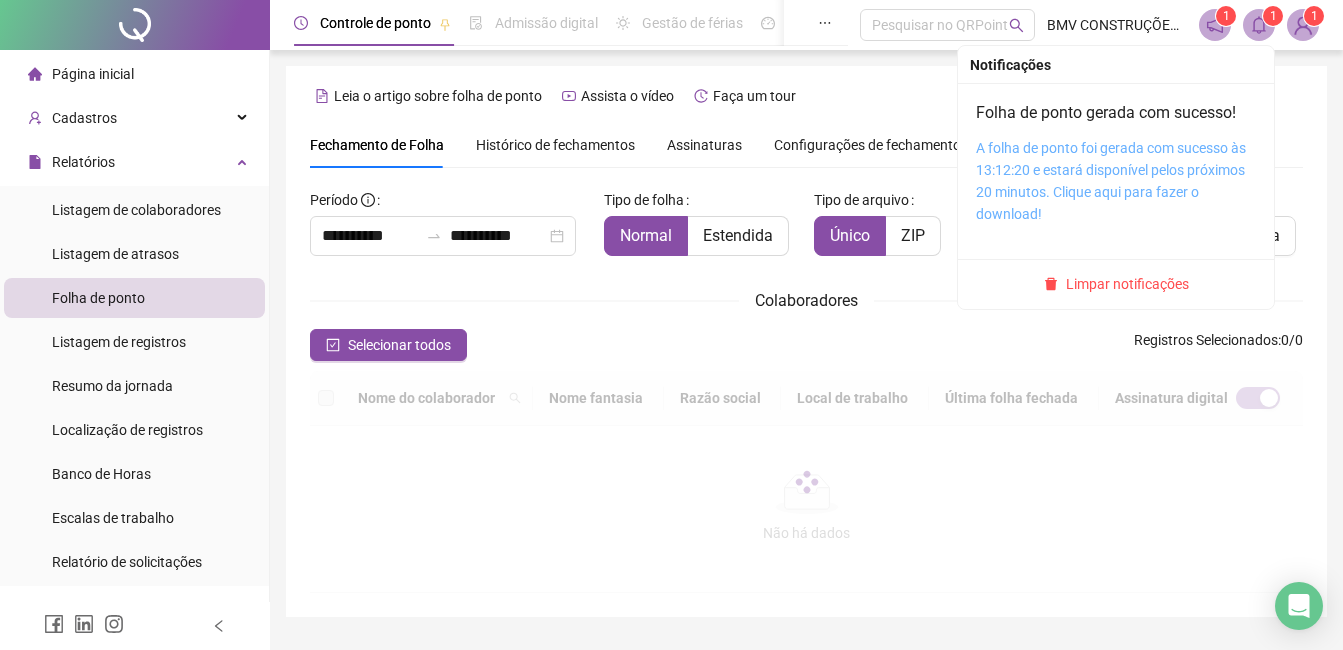 click on "A folha de ponto foi gerada com sucesso às 13:12:20 e estará disponível pelos próximos 20 minutos.
Clique aqui para fazer o download!" at bounding box center (1111, 181) 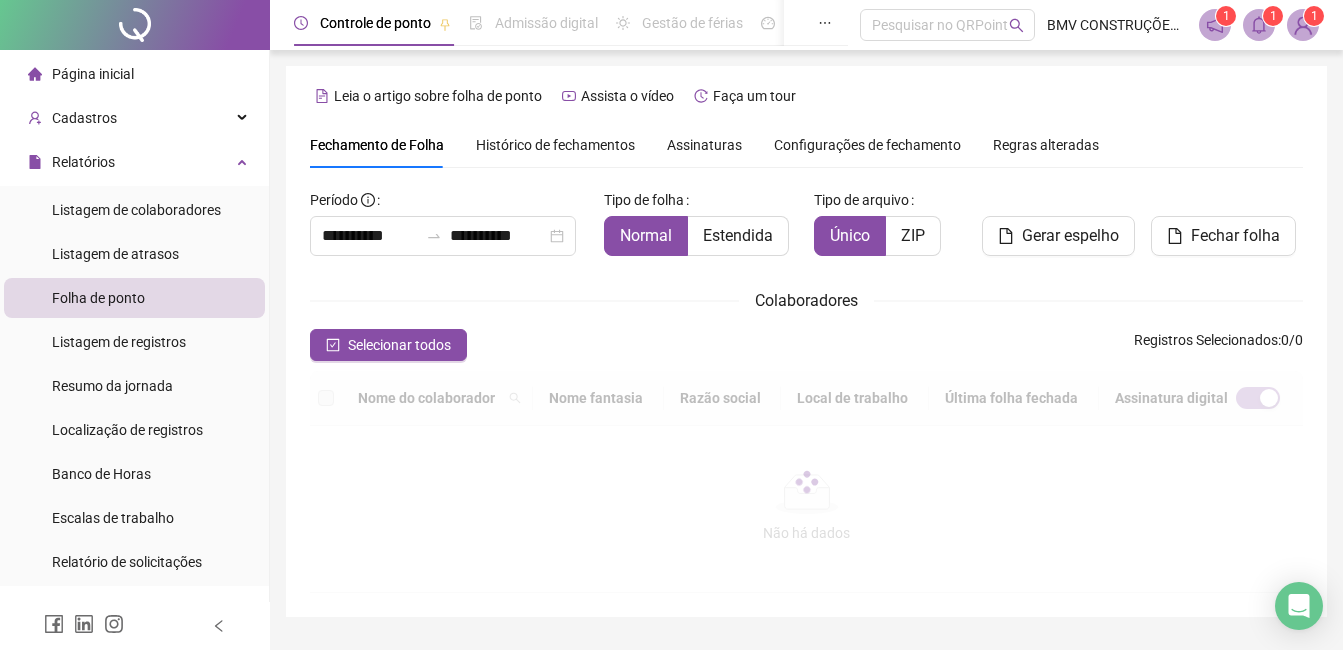 scroll, scrollTop: 85, scrollLeft: 0, axis: vertical 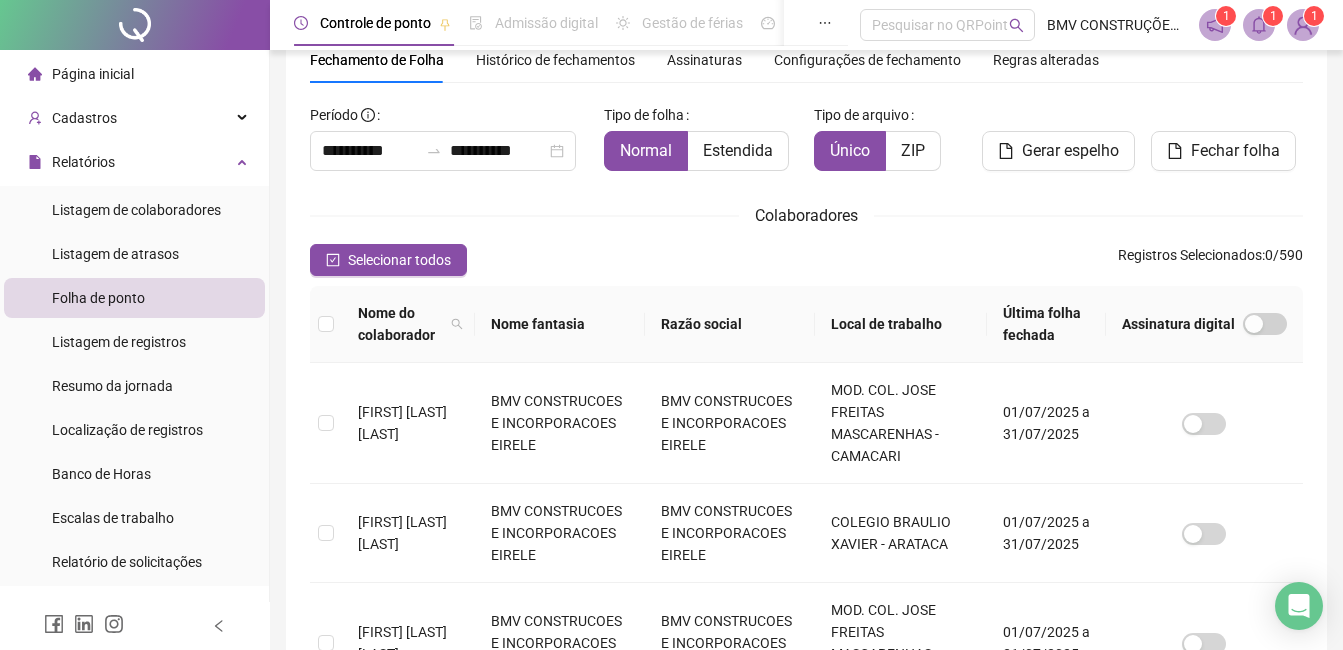 click on "Local de trabalho" at bounding box center [900, 324] 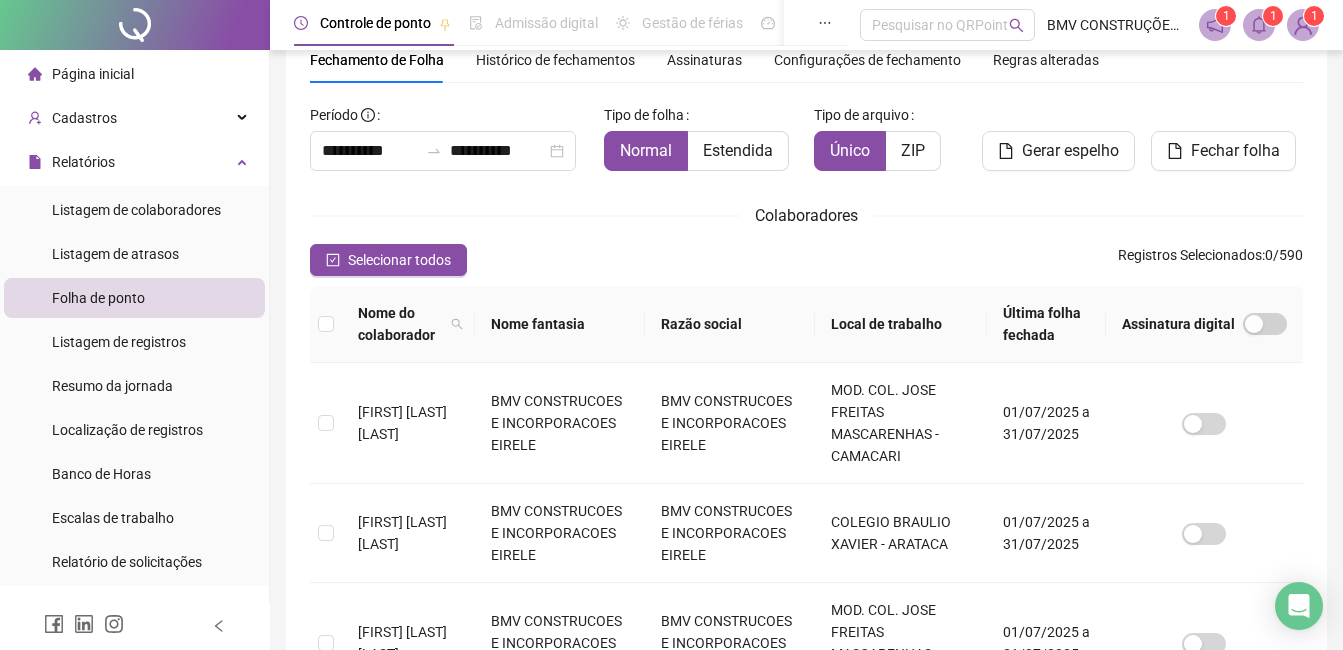 click on "Local de trabalho" at bounding box center (900, 324) 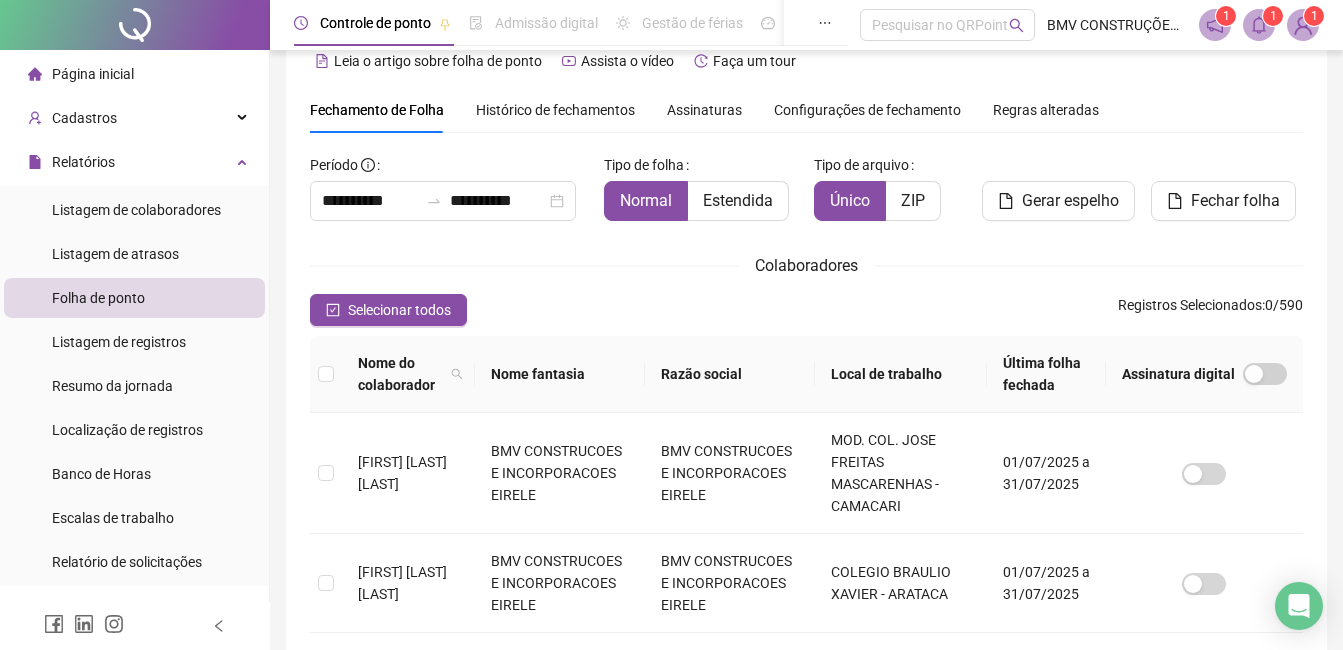 scroll, scrollTop: 0, scrollLeft: 0, axis: both 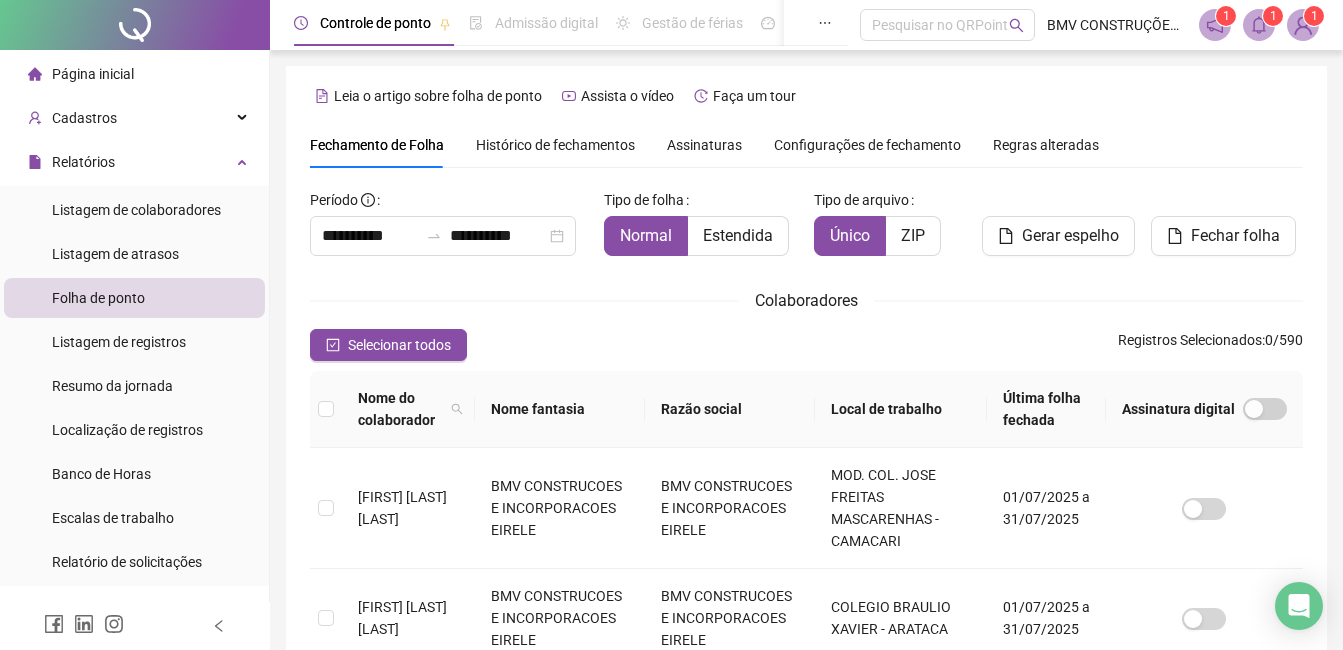 click on "Última folha fechada" at bounding box center [1046, 409] 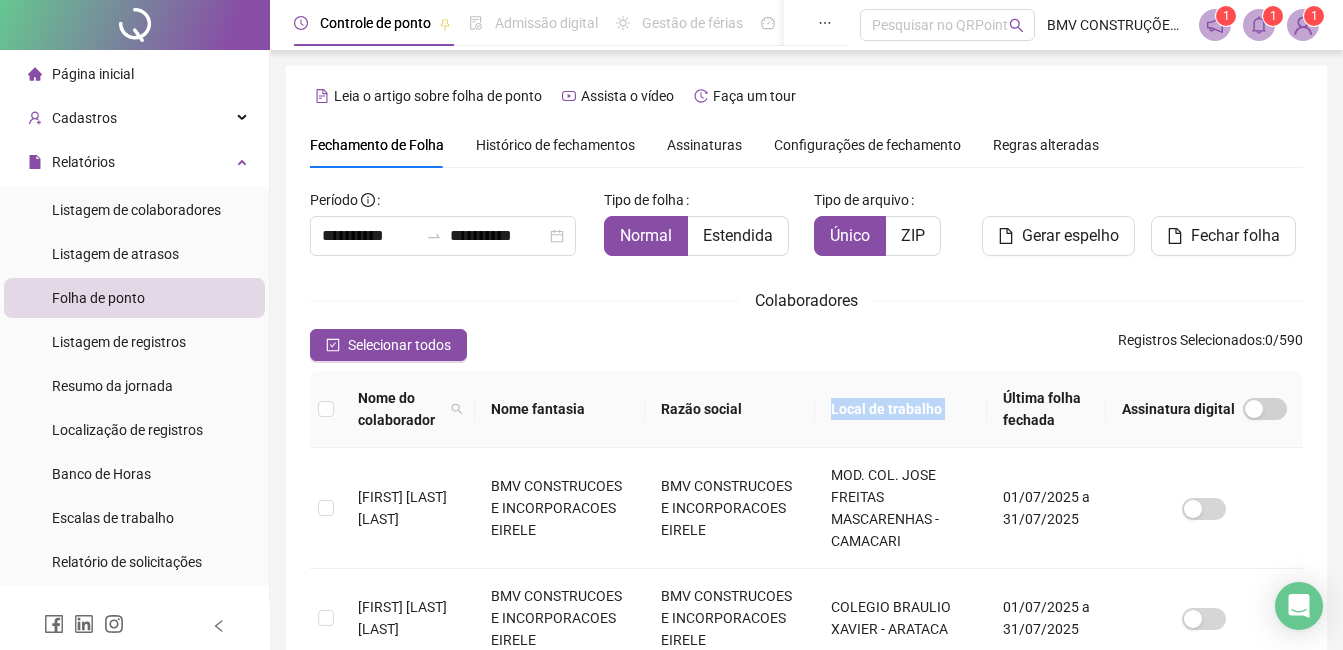 click on "Local de trabalho" at bounding box center [900, 409] 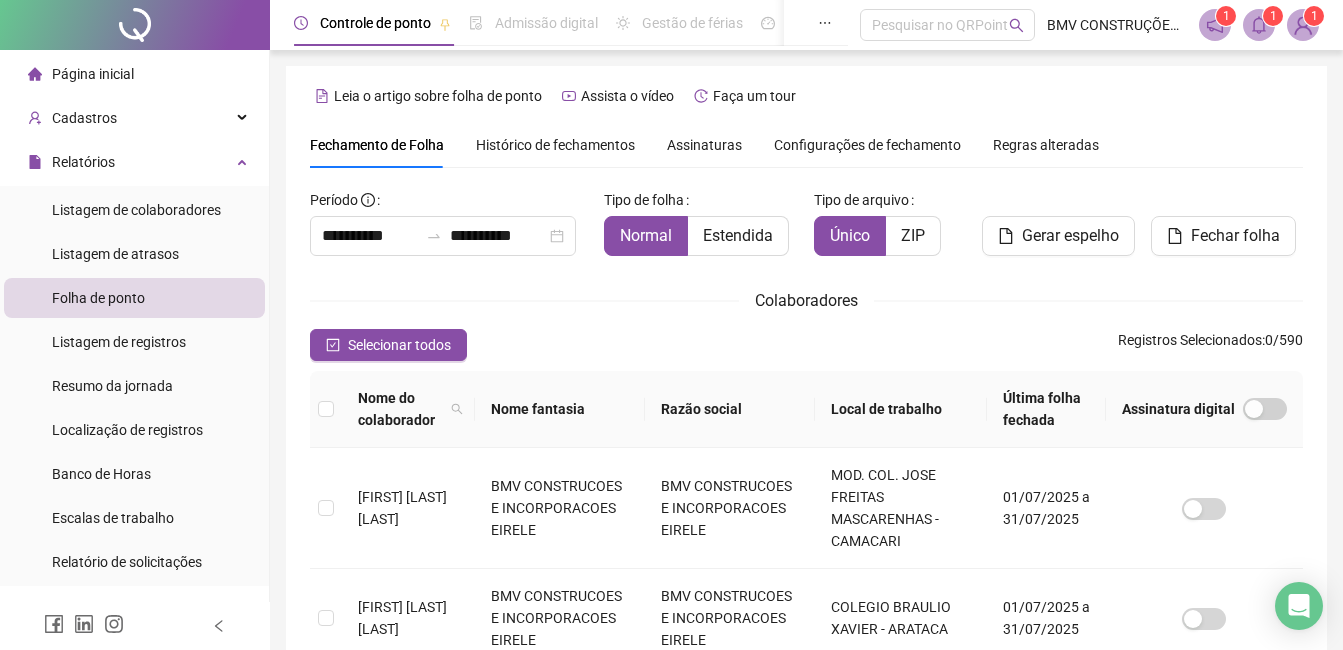 drag, startPoint x: 949, startPoint y: 407, endPoint x: 1017, endPoint y: 418, distance: 68.88396 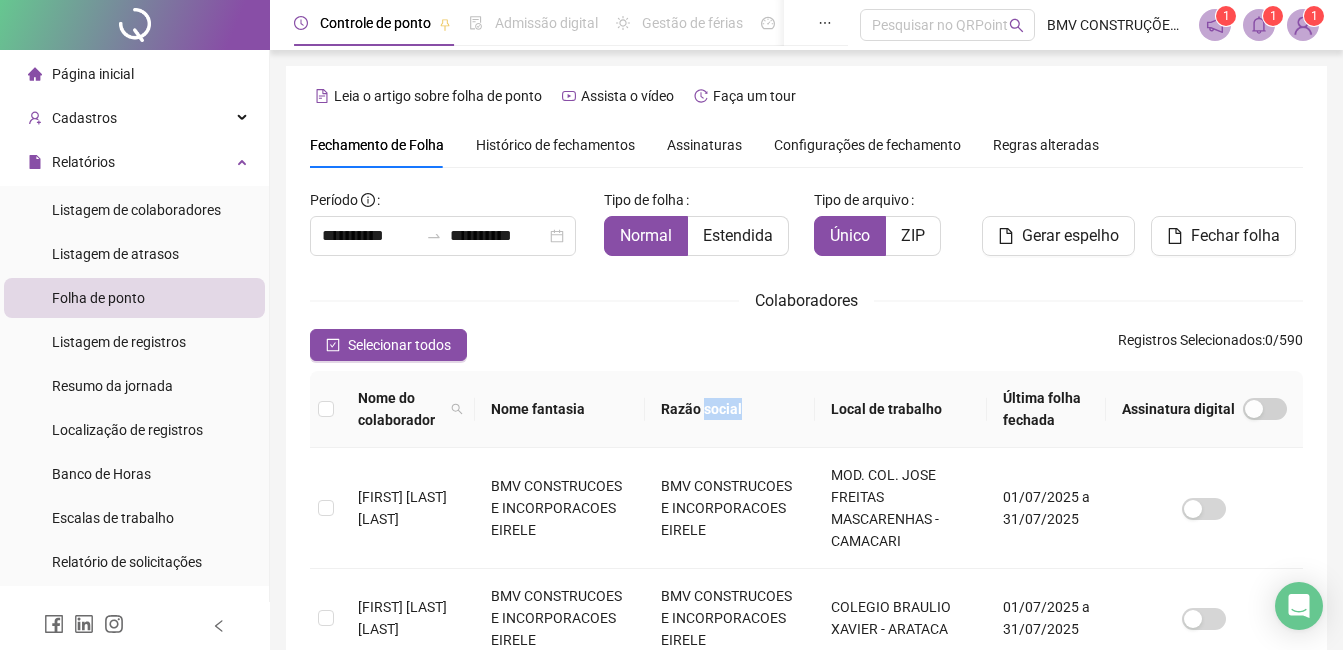 click on "Razão social" at bounding box center (730, 409) 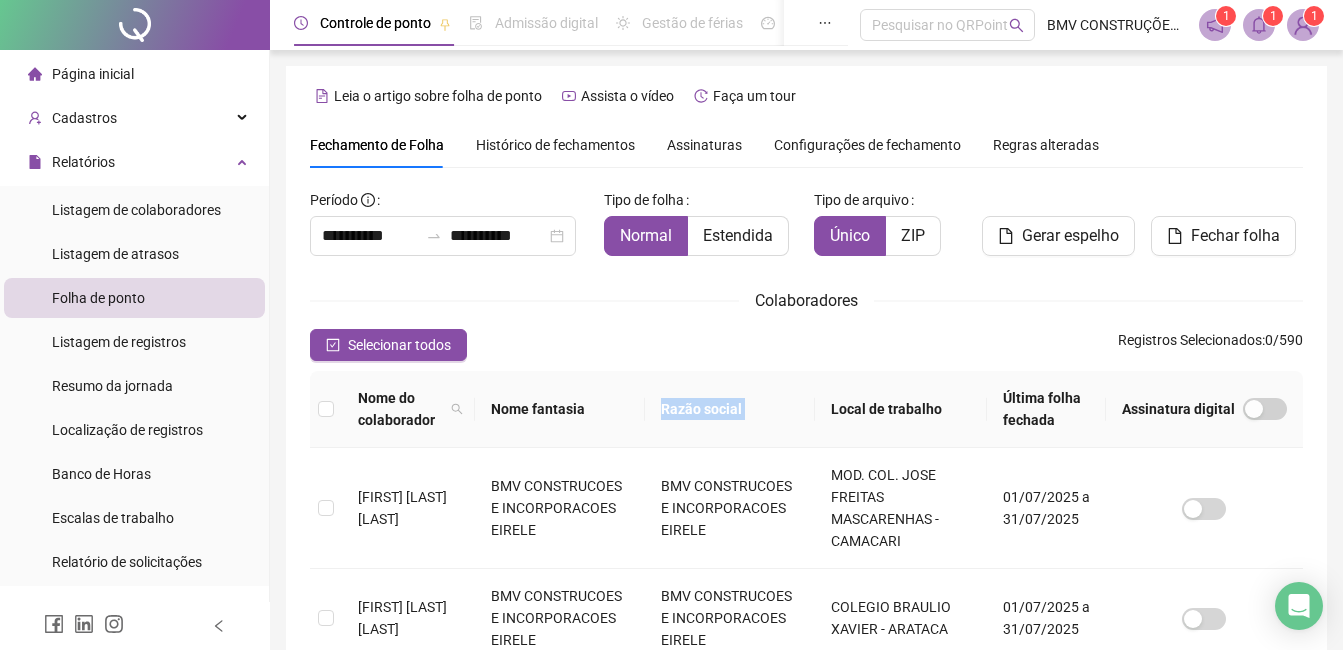 click on "Razão social" at bounding box center [730, 409] 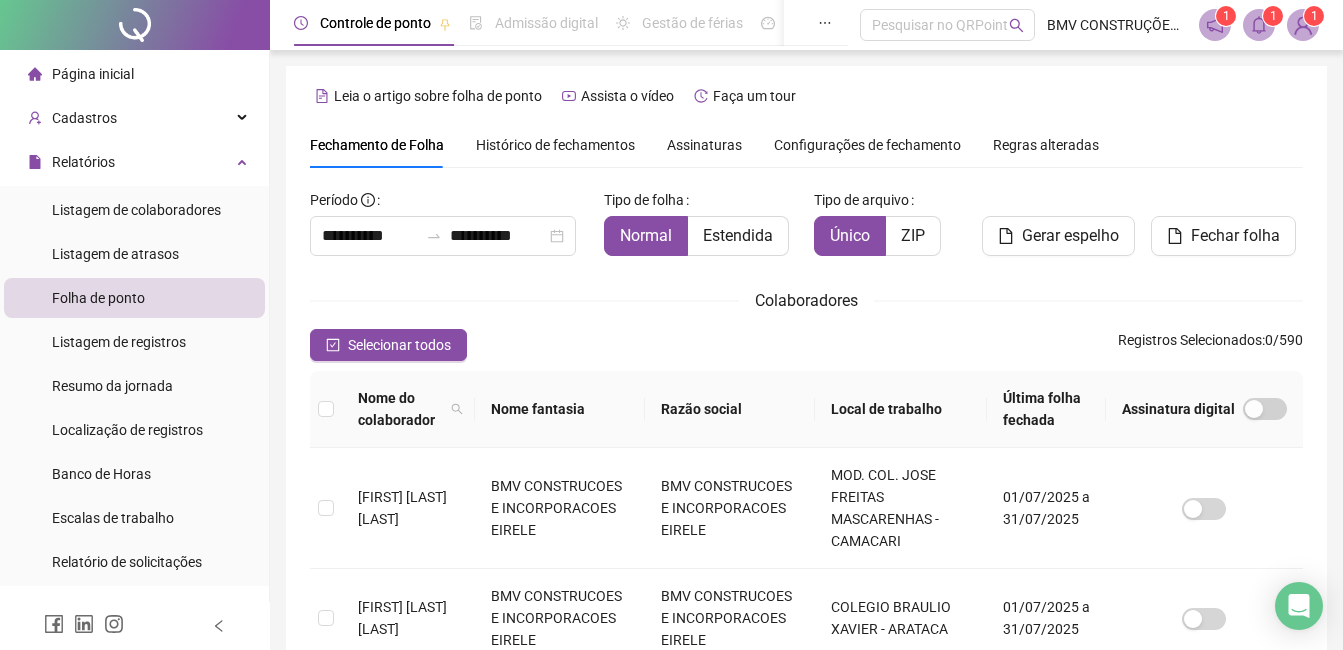click on "Local de trabalho" at bounding box center [900, 409] 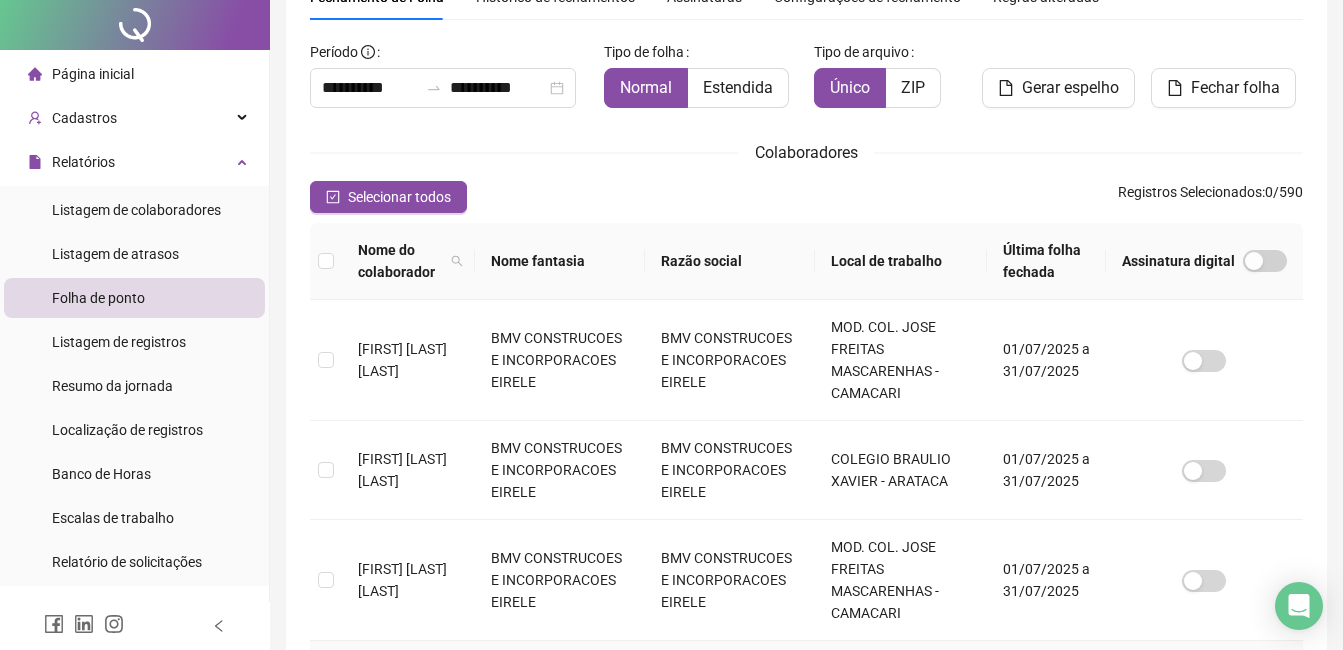 scroll, scrollTop: 0, scrollLeft: 0, axis: both 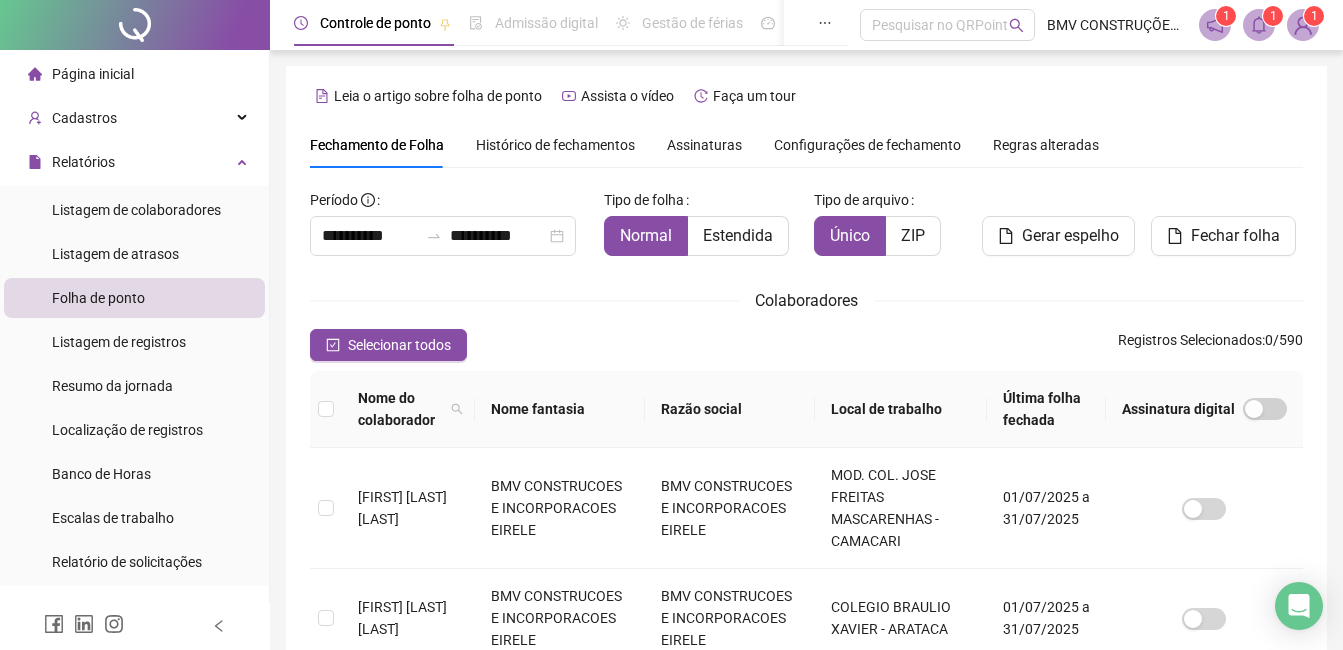 click on "Local de trabalho" at bounding box center [900, 409] 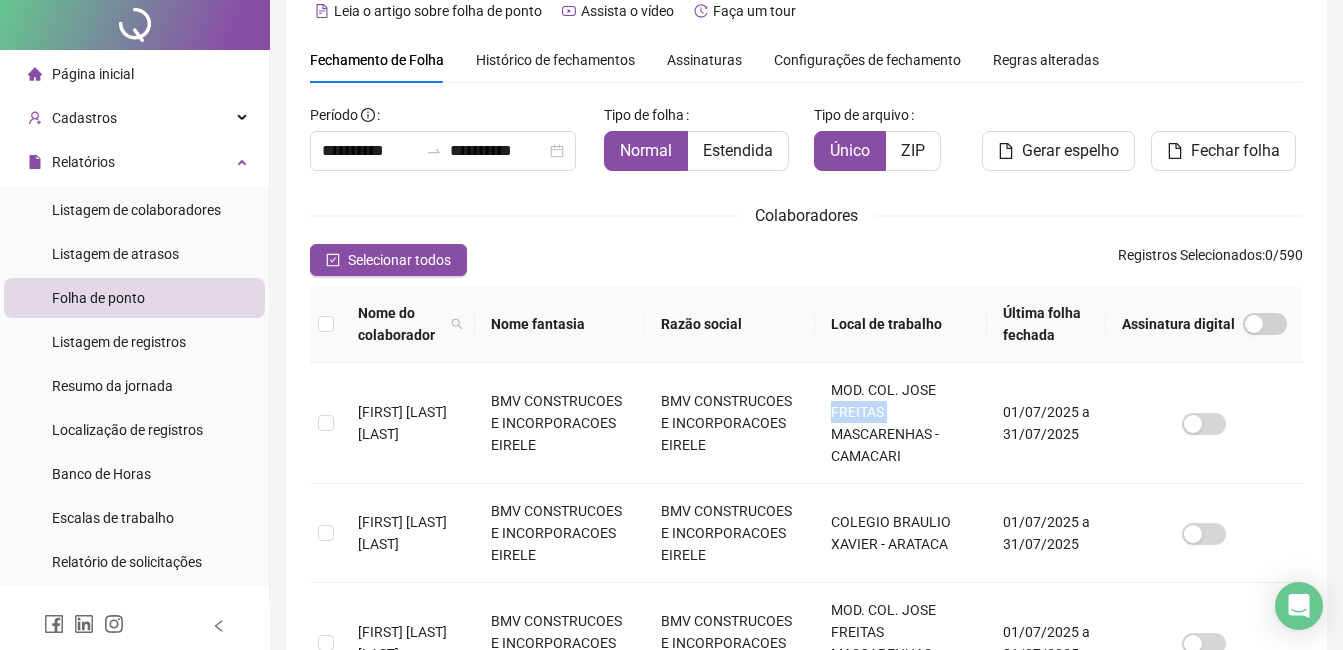 click on "MOD. COL. JOSE FREITAS MASCARENHAS - CAMACARI" at bounding box center (900, 423) 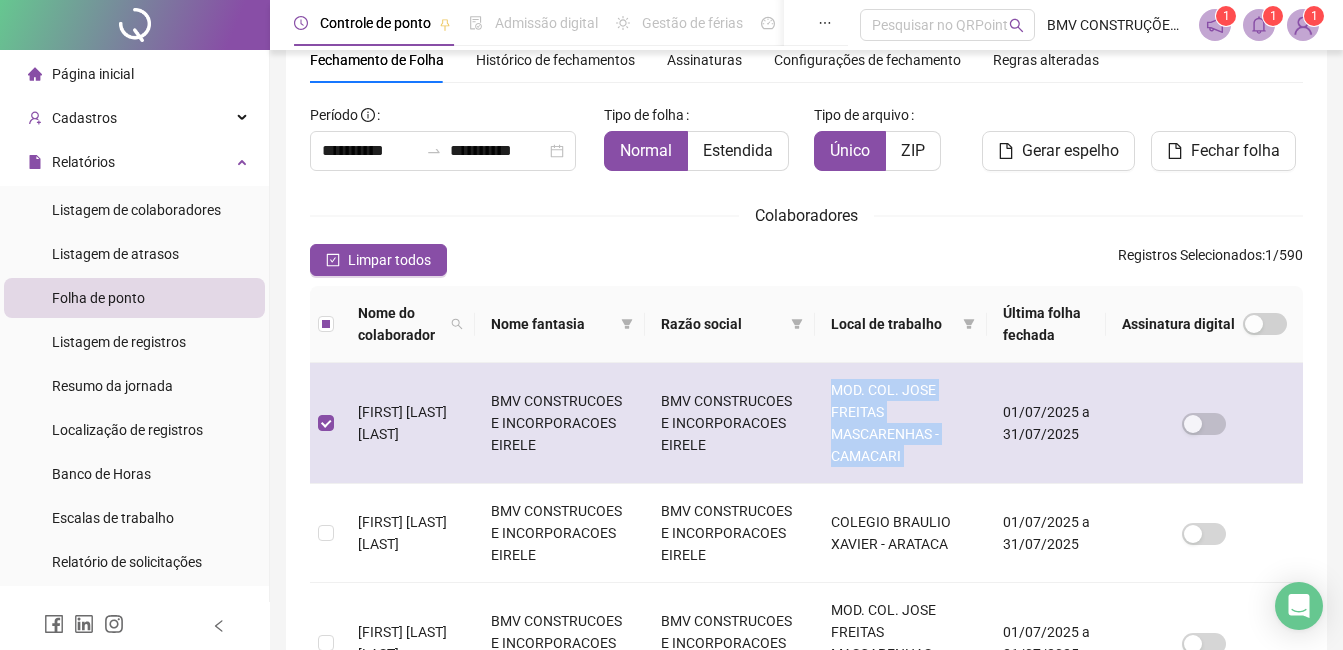 click on "MOD. COL. JOSE FREITAS MASCARENHAS - CAMACARI" at bounding box center [900, 423] 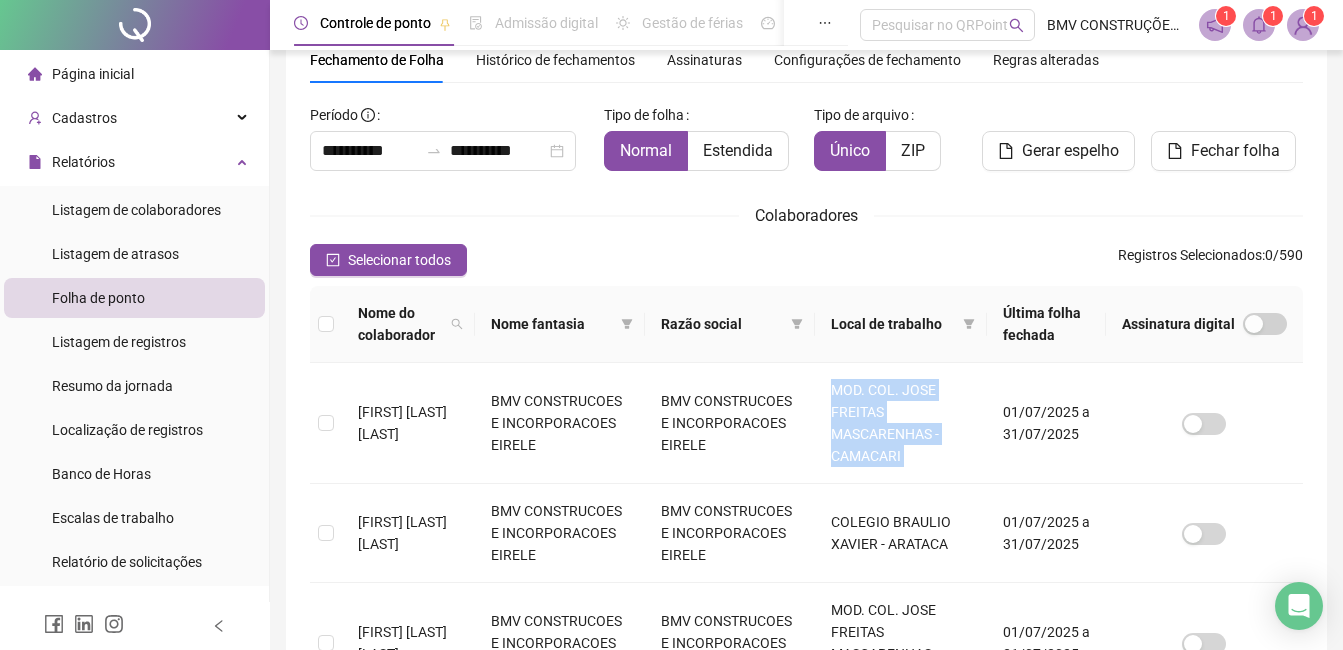 drag, startPoint x: 944, startPoint y: 409, endPoint x: 944, endPoint y: 454, distance: 45 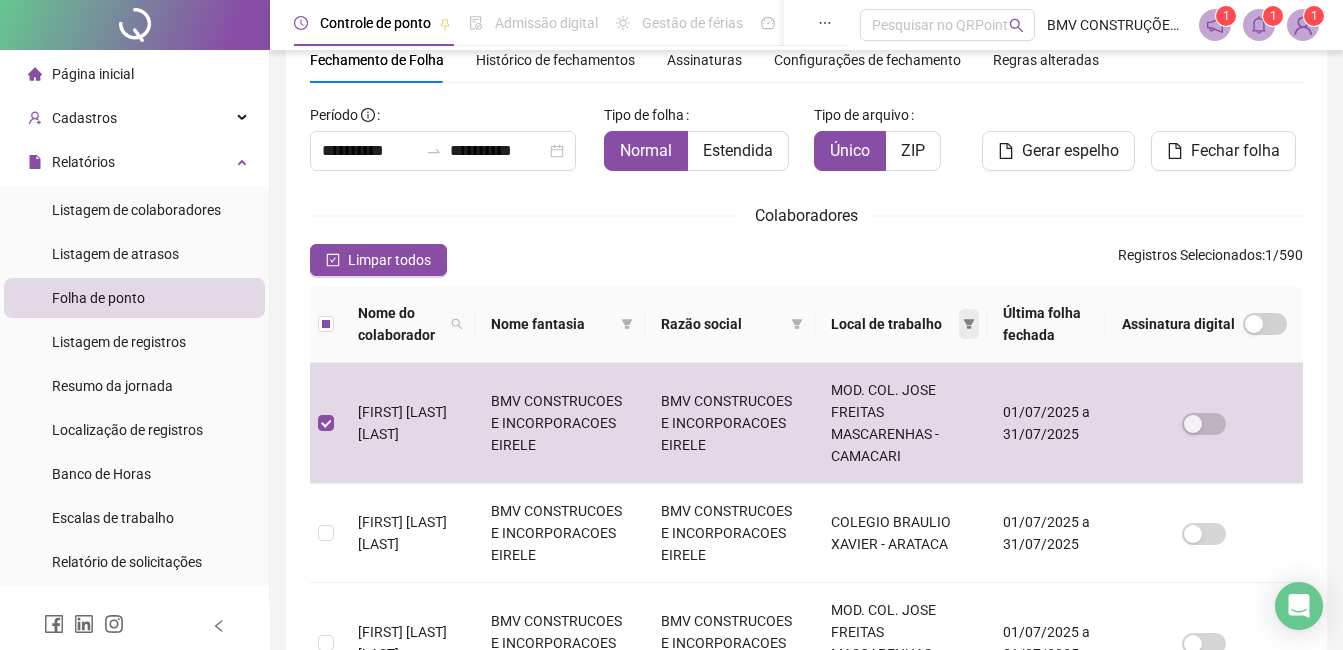click 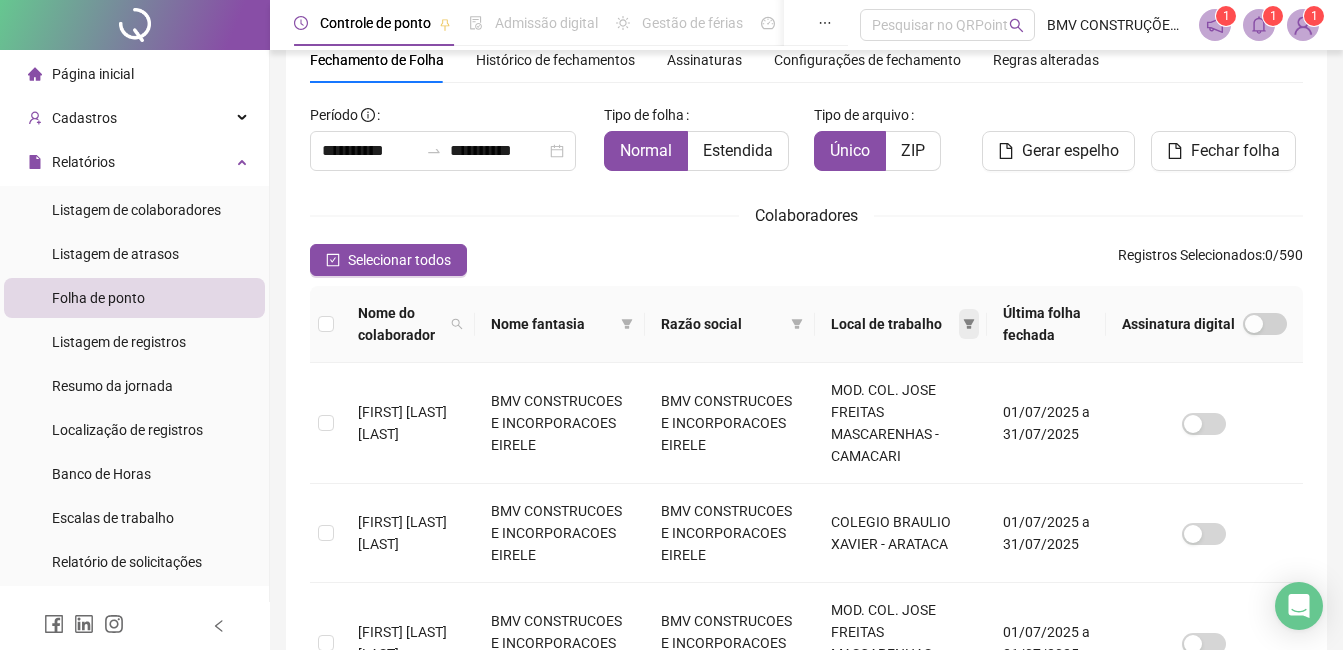 click 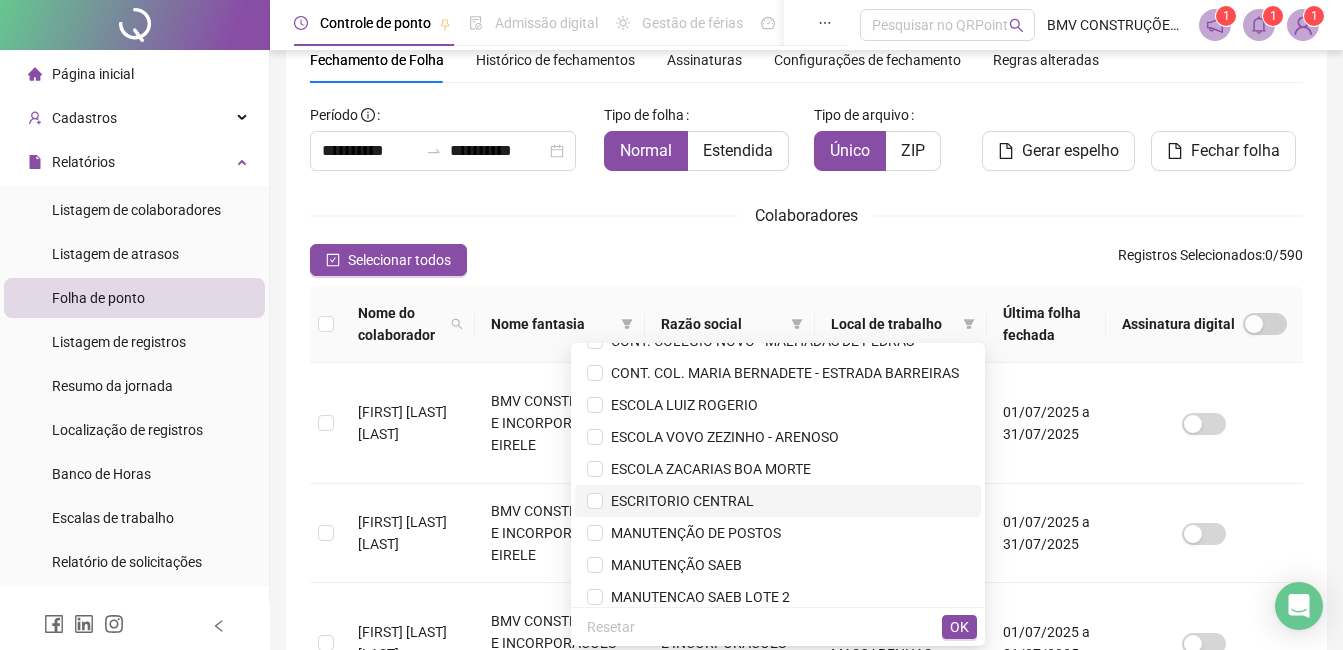 scroll, scrollTop: 419, scrollLeft: 0, axis: vertical 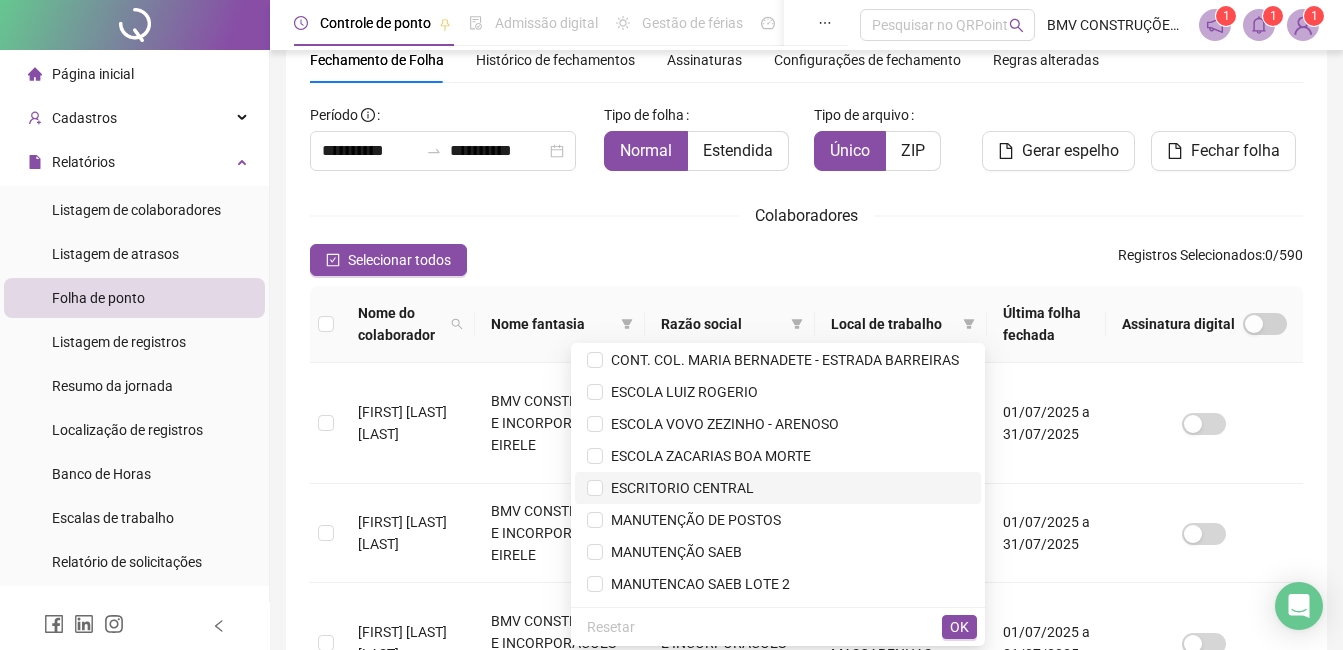 click on "ESCRITORIO CENTRAL" at bounding box center [678, 488] 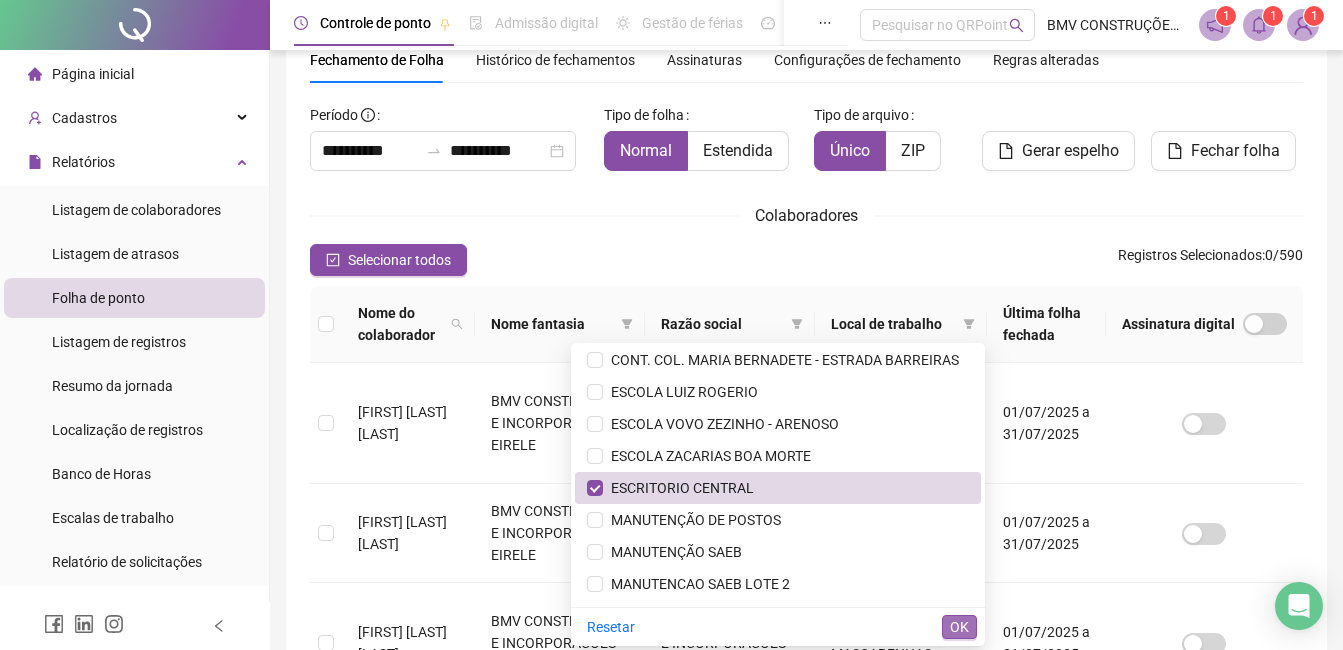 click on "OK" at bounding box center (959, 627) 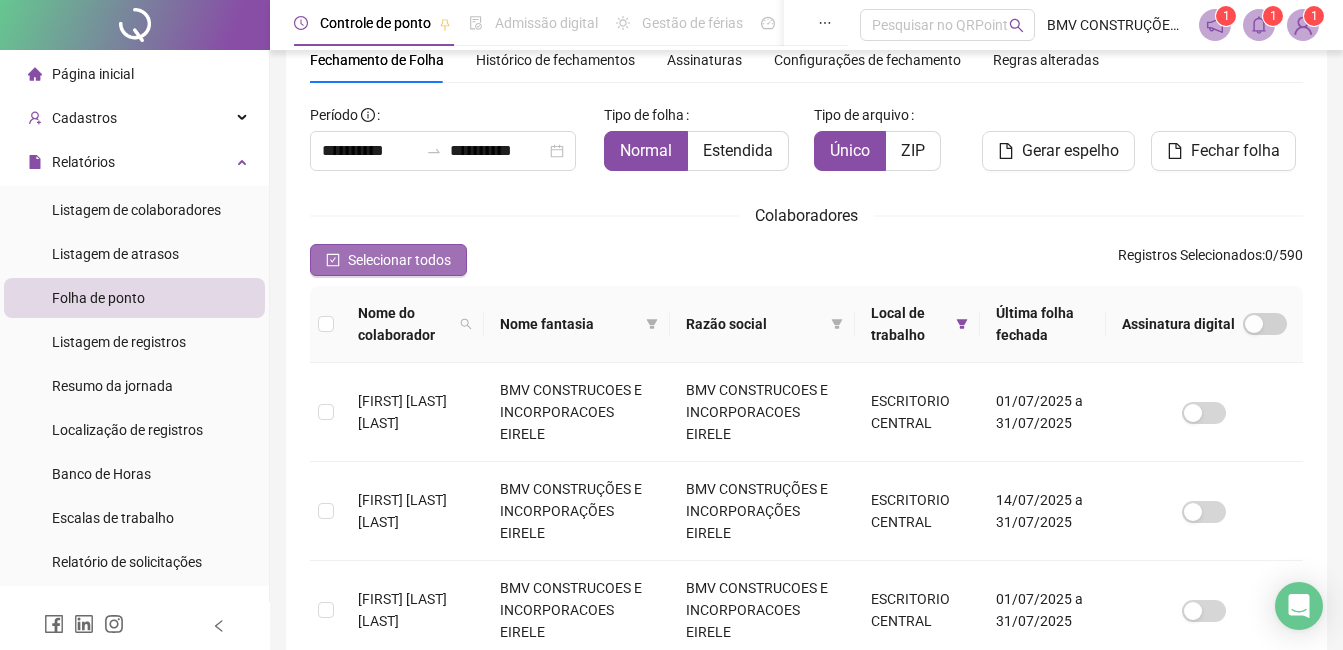 click on "Selecionar todos" at bounding box center [388, 260] 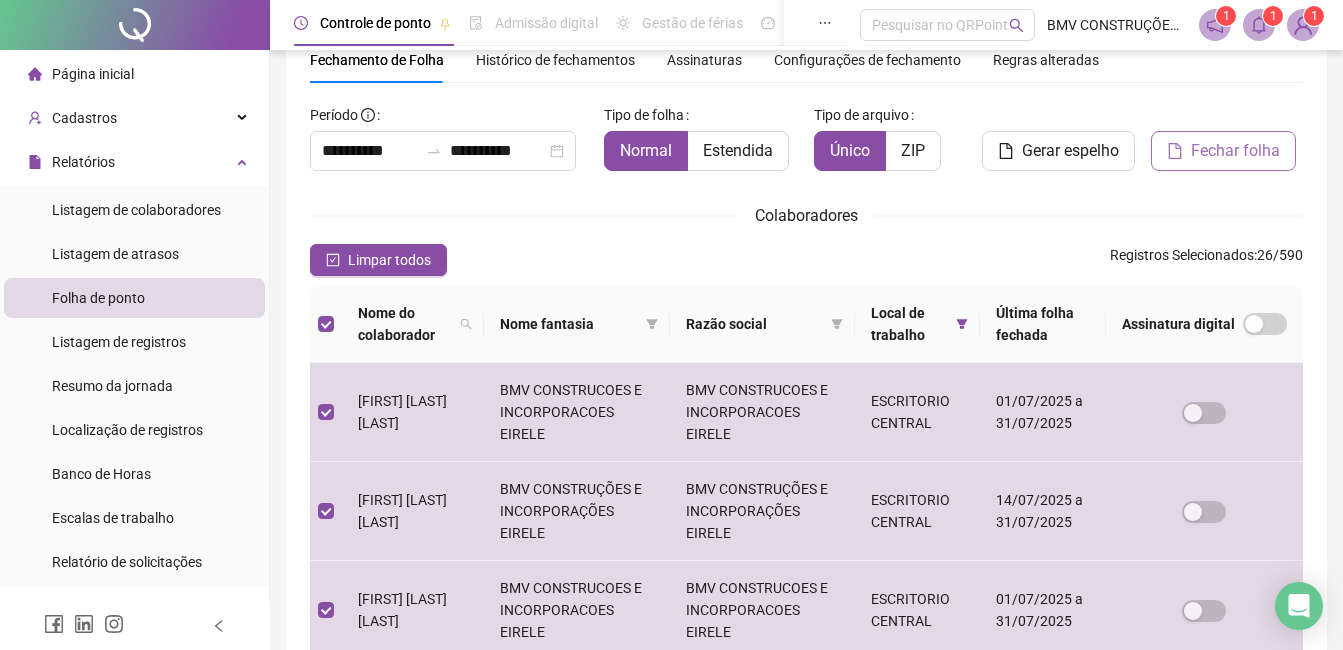 click on "Fechar folha" at bounding box center [1235, 151] 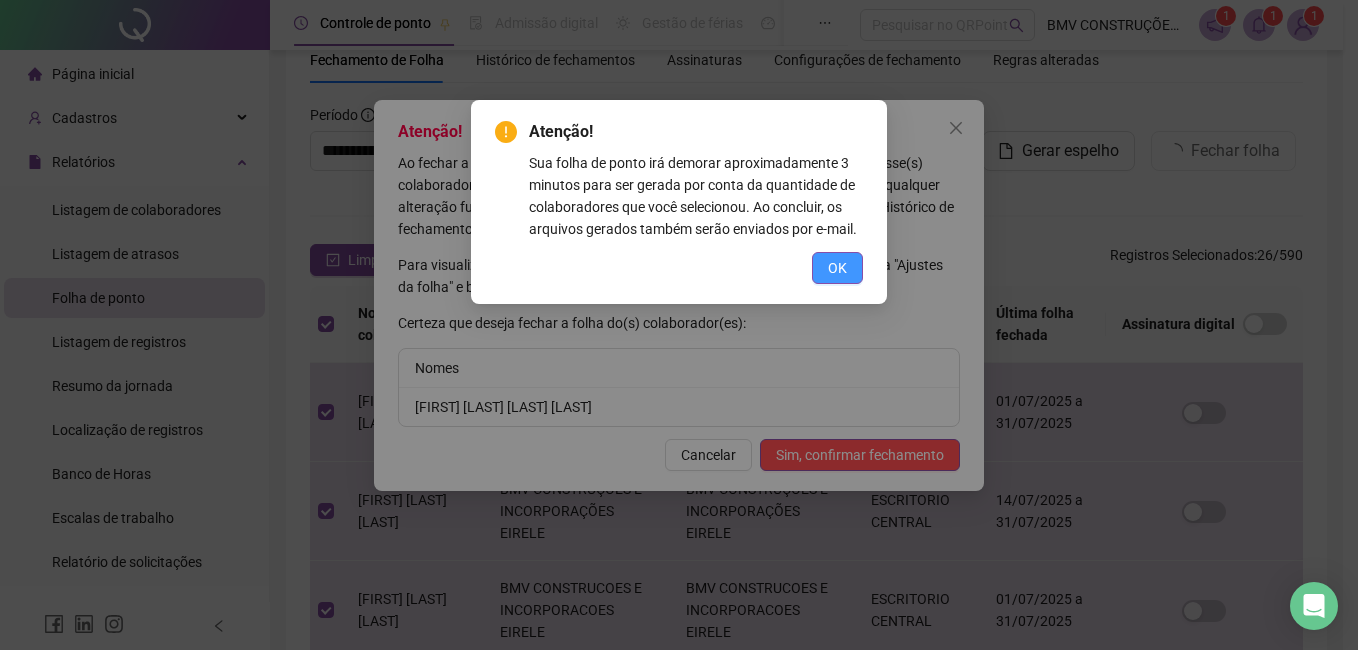 click on "OK" at bounding box center [837, 268] 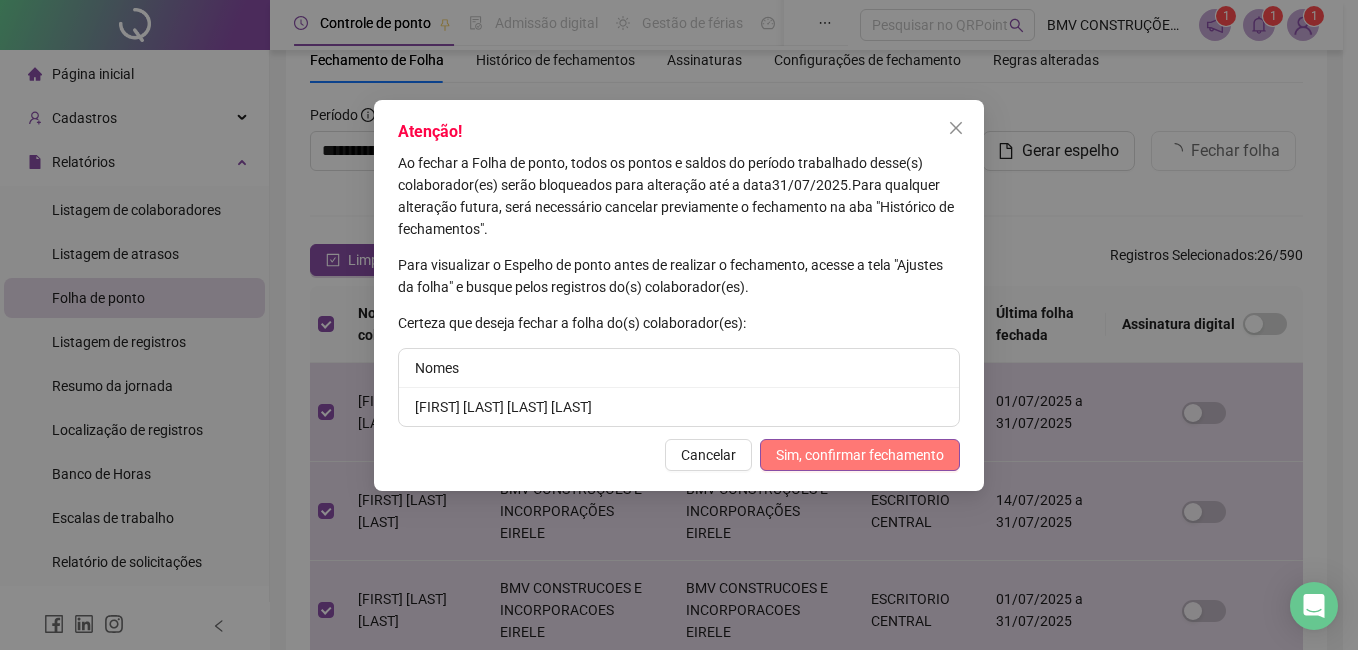 click on "Sim, confirmar fechamento" at bounding box center [860, 455] 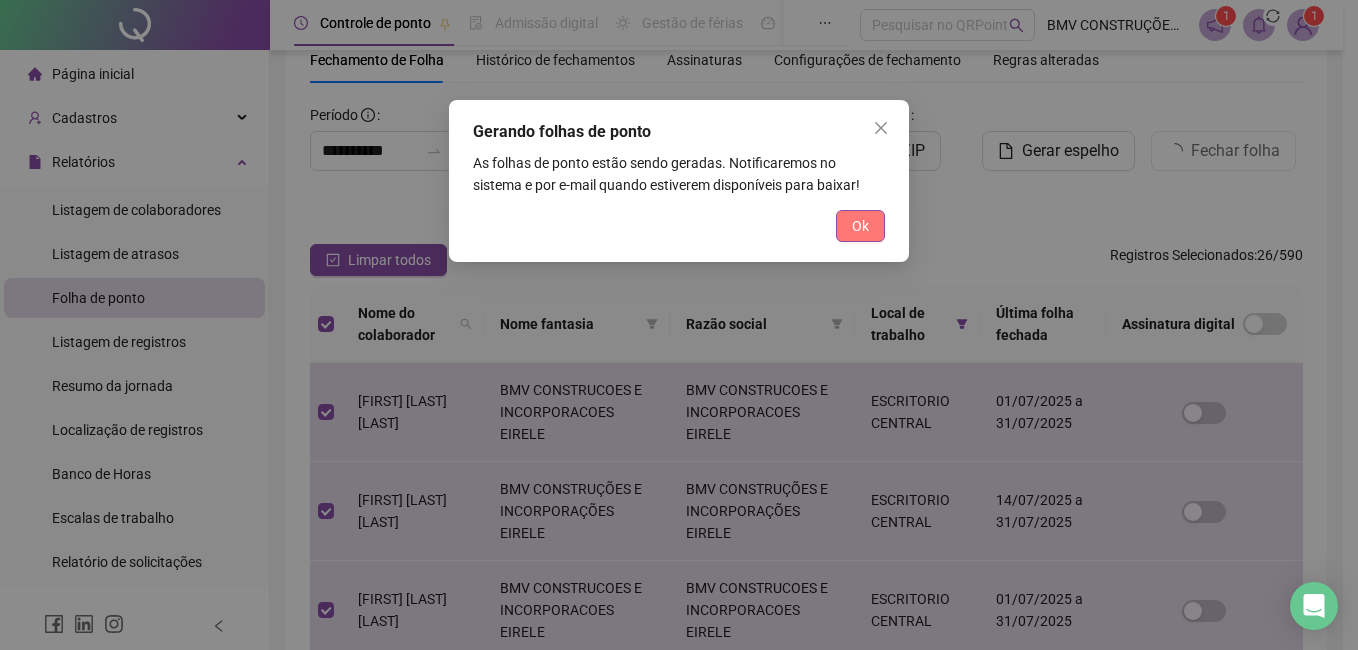 click on "Ok" at bounding box center (860, 226) 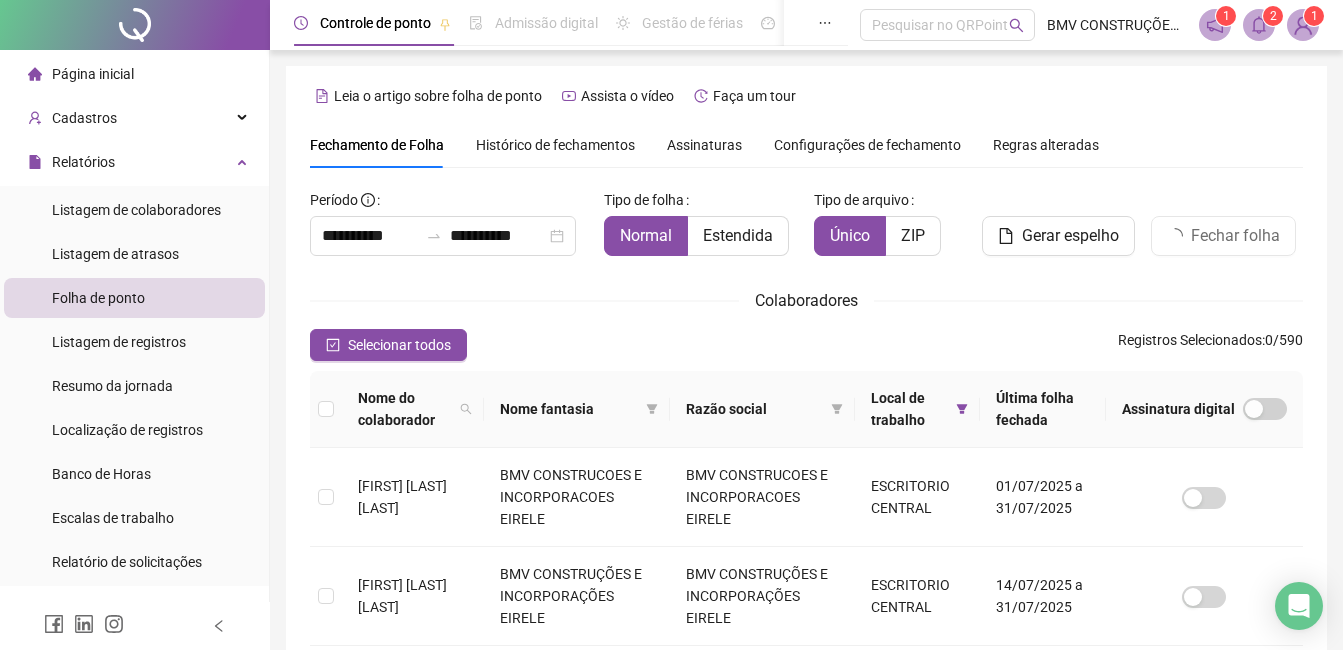 scroll, scrollTop: 85, scrollLeft: 0, axis: vertical 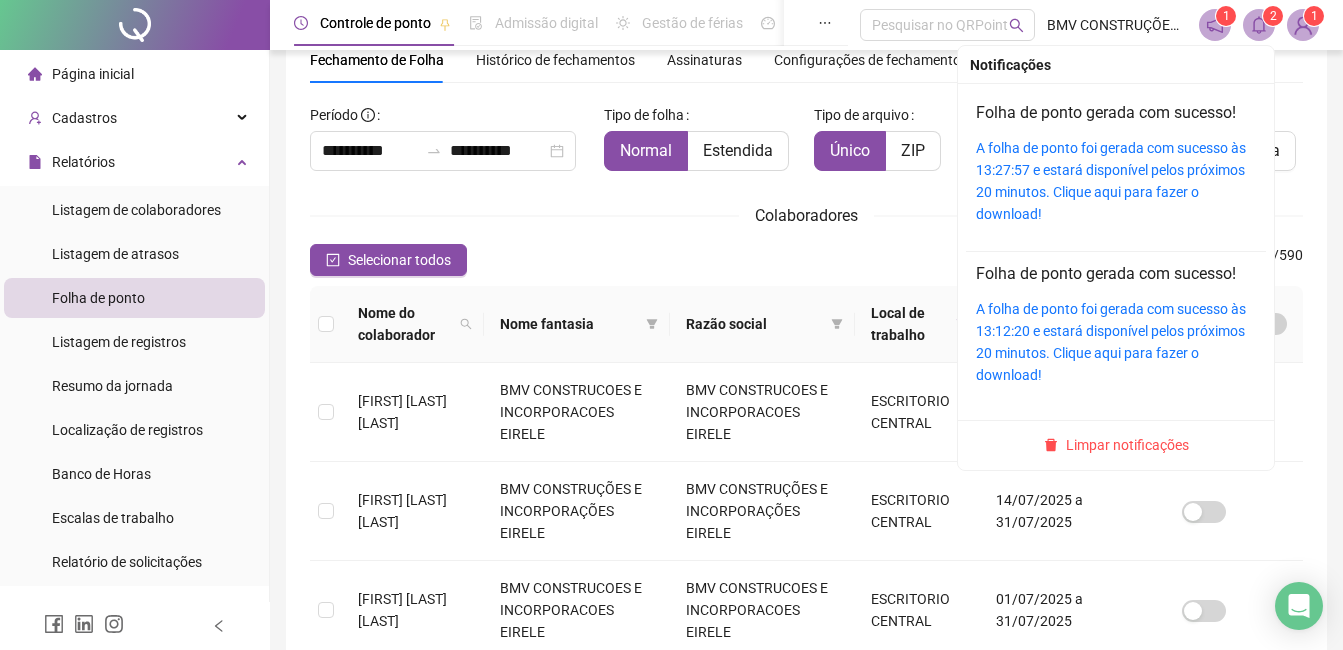 click at bounding box center [1259, 25] 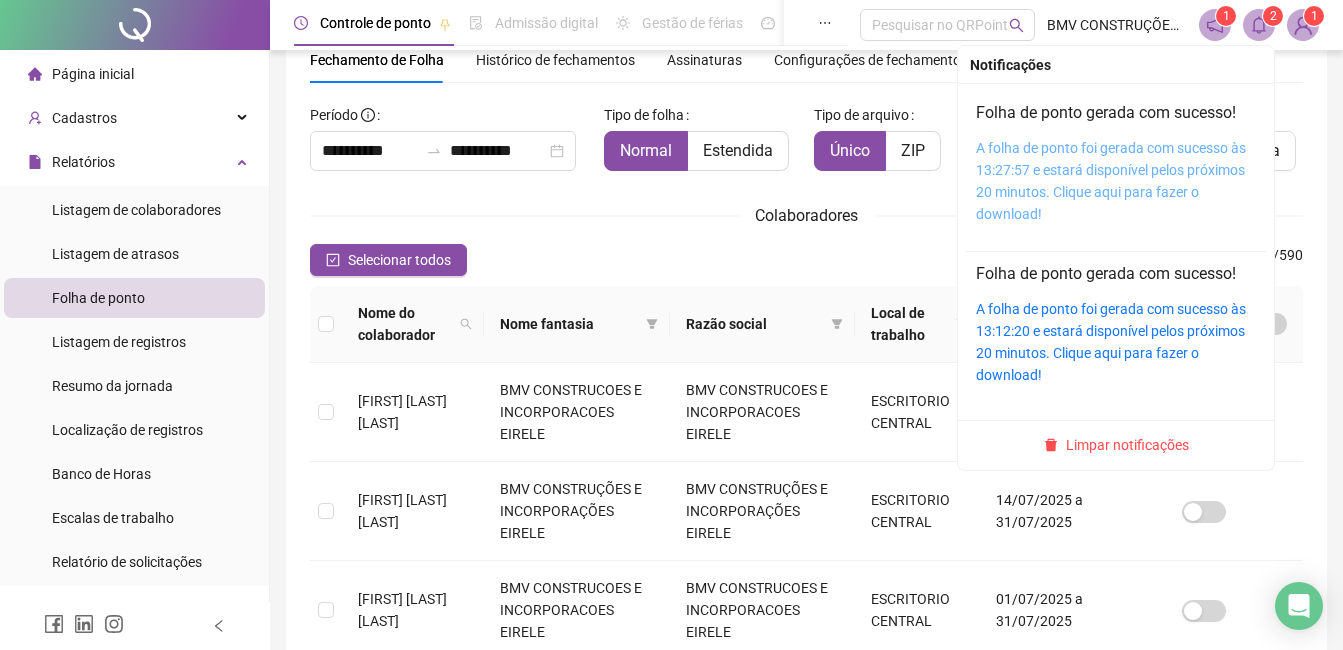 click on "A folha de ponto foi gerada com sucesso às 13:27:57 e estará disponível pelos próximos 20 minutos.
Clique aqui para fazer o download!" at bounding box center (1111, 181) 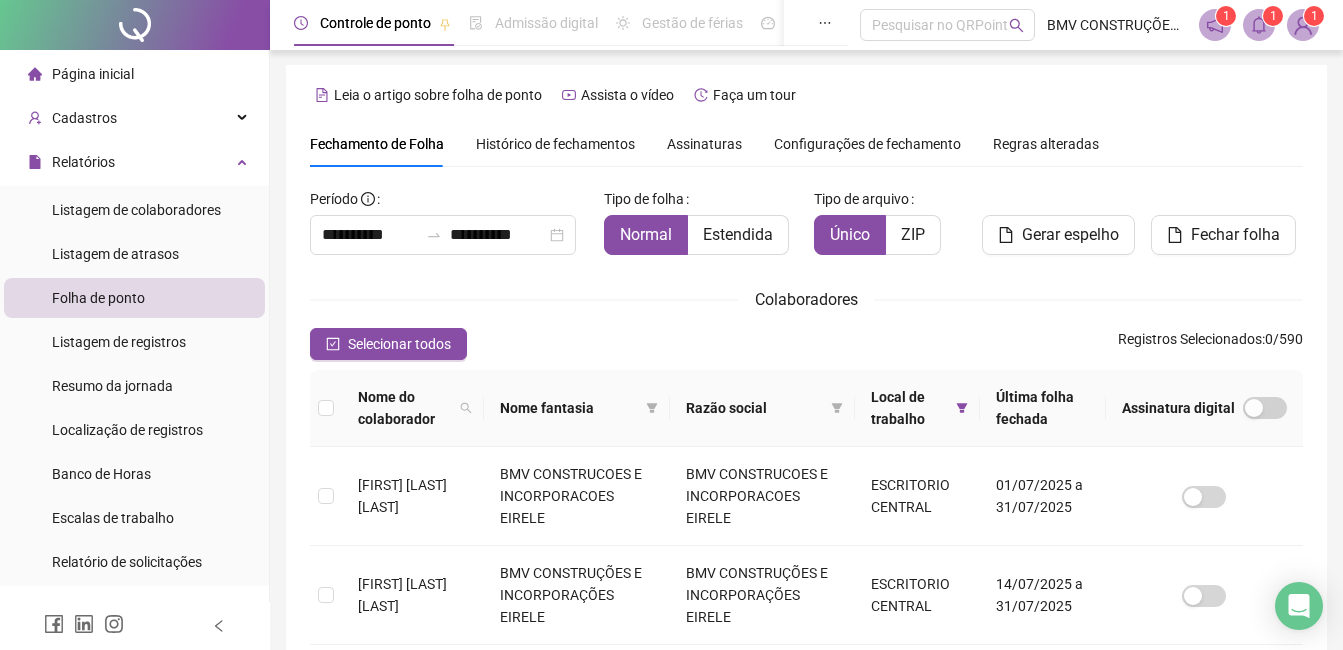 scroll, scrollTop: 0, scrollLeft: 0, axis: both 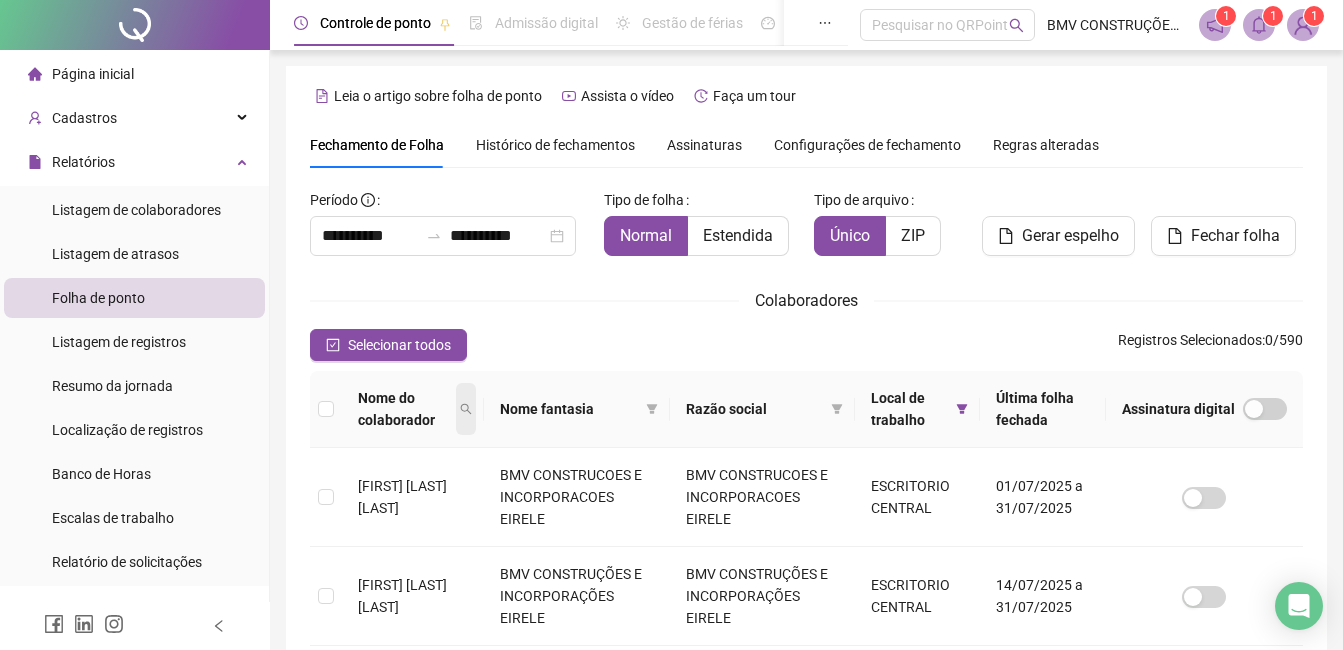 click 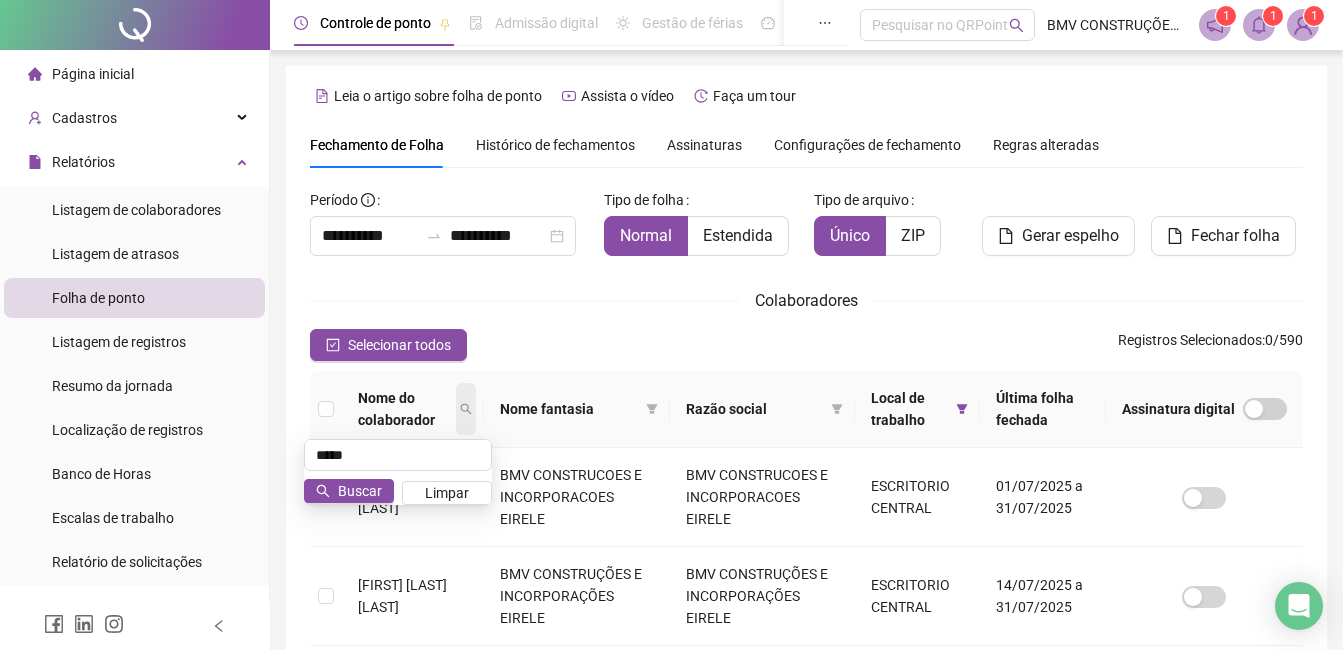 type on "*****" 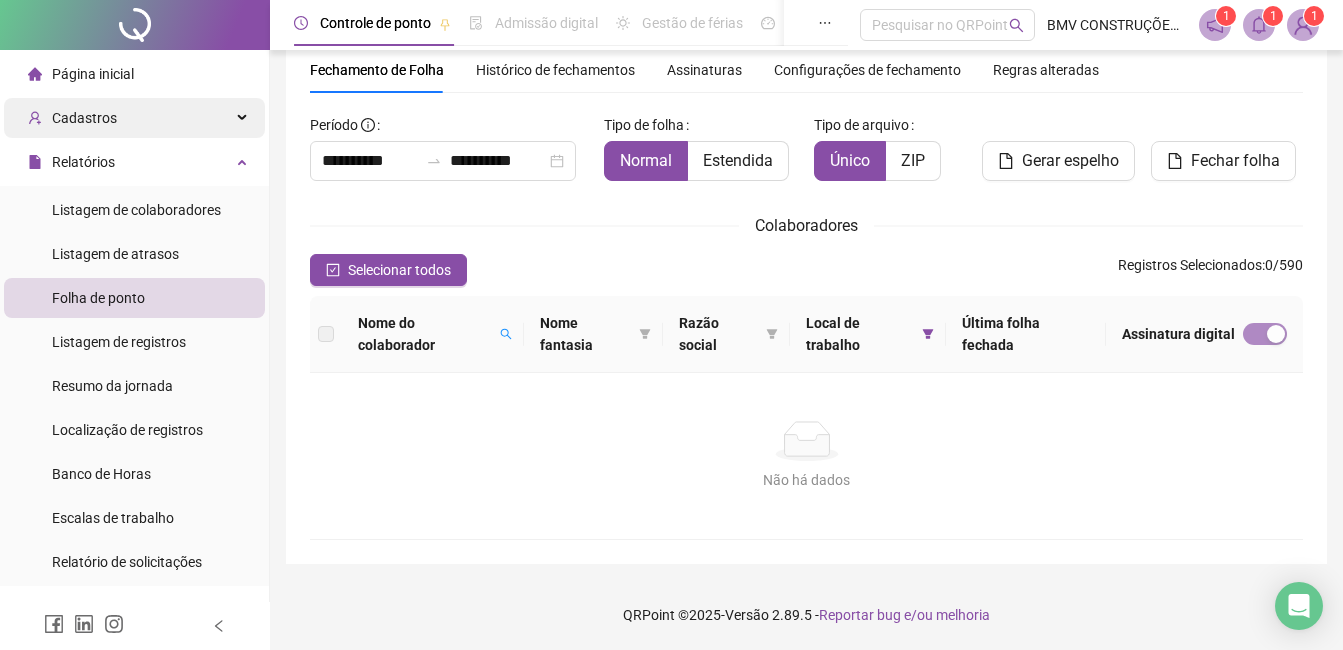 click on "Cadastros" at bounding box center (84, 118) 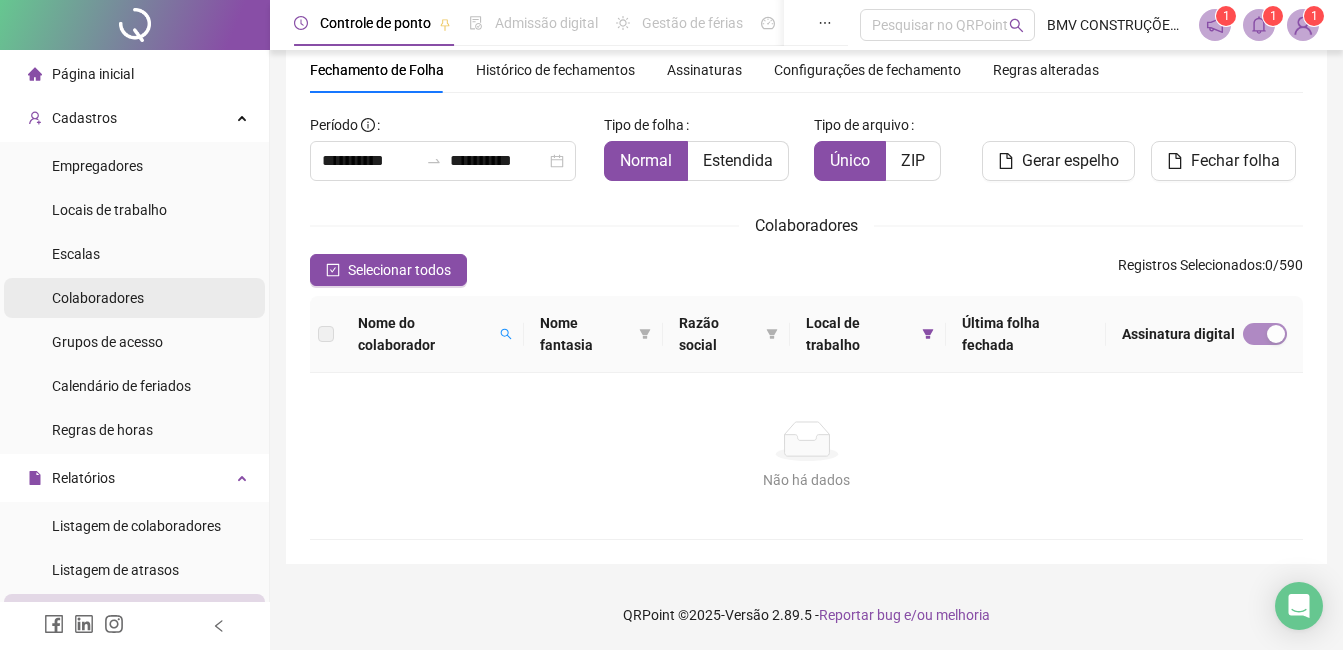 click on "Colaboradores" at bounding box center [98, 298] 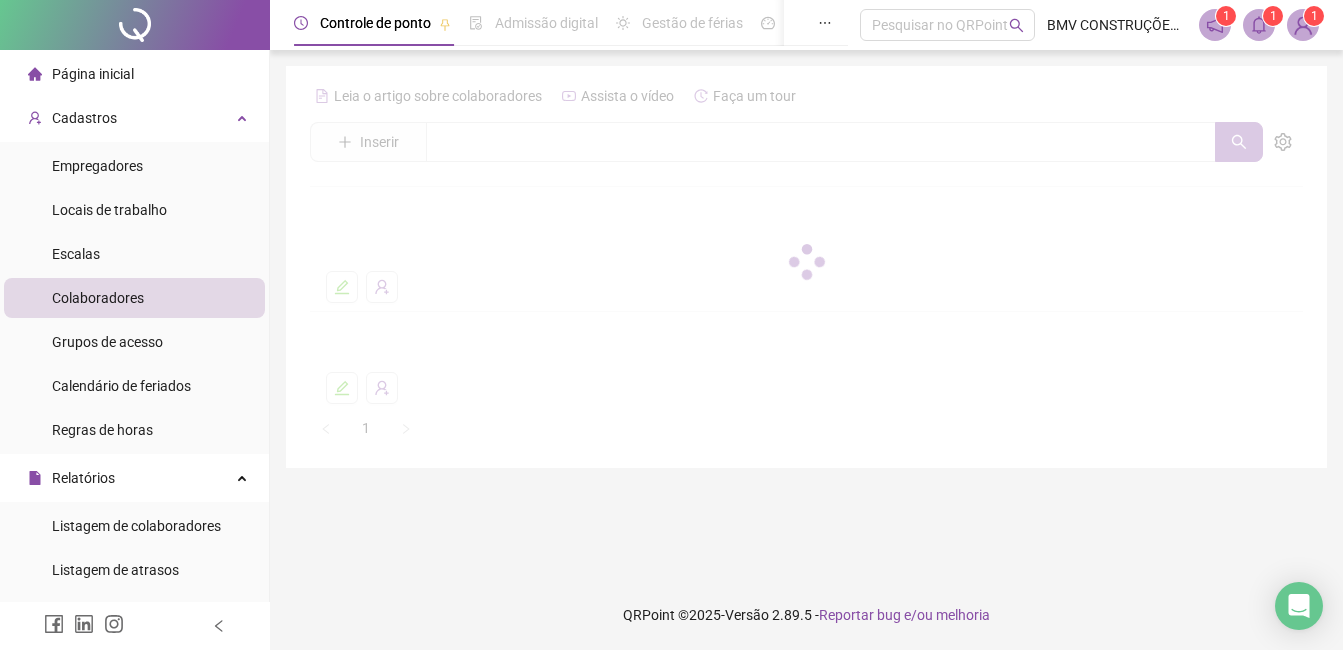 scroll, scrollTop: 0, scrollLeft: 0, axis: both 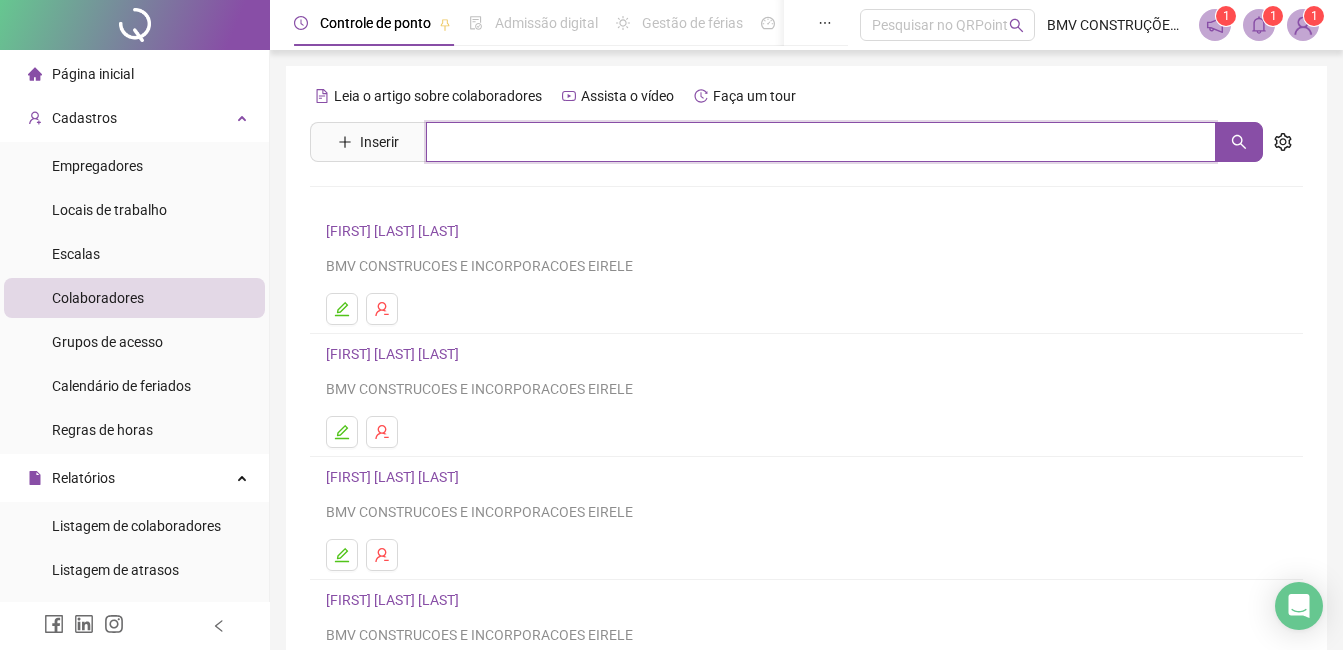 click at bounding box center [821, 142] 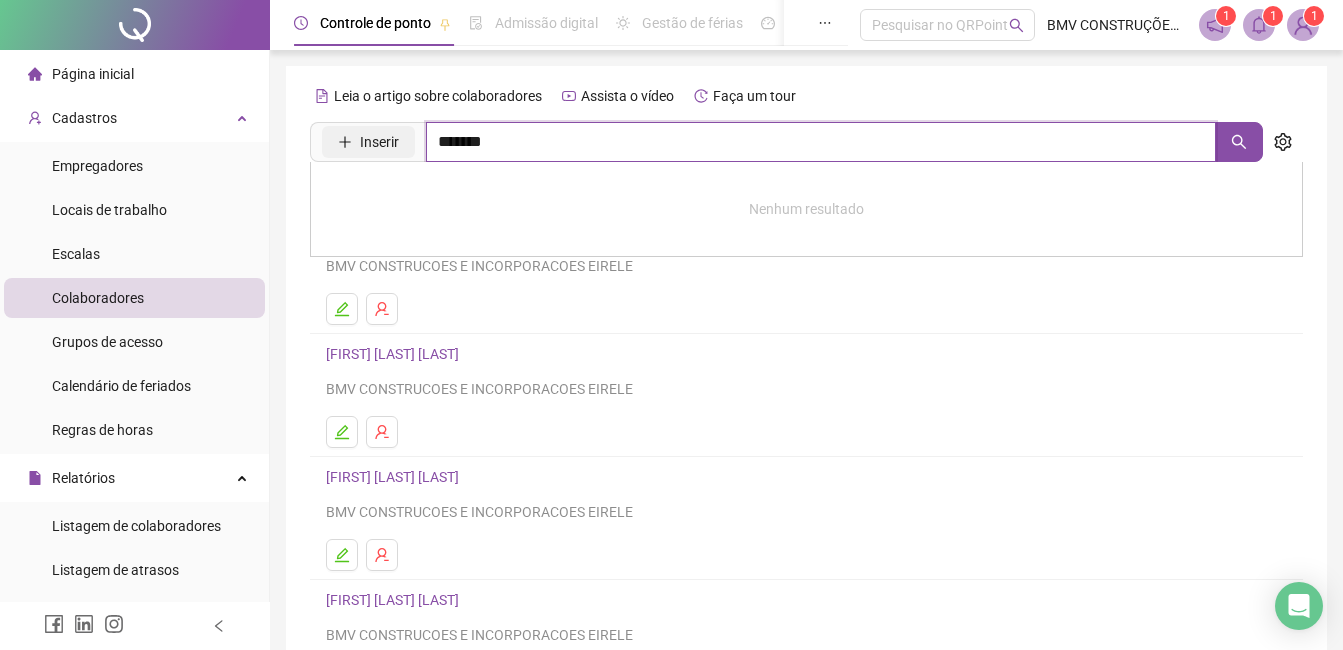 drag, startPoint x: 510, startPoint y: 146, endPoint x: 409, endPoint y: 140, distance: 101.17806 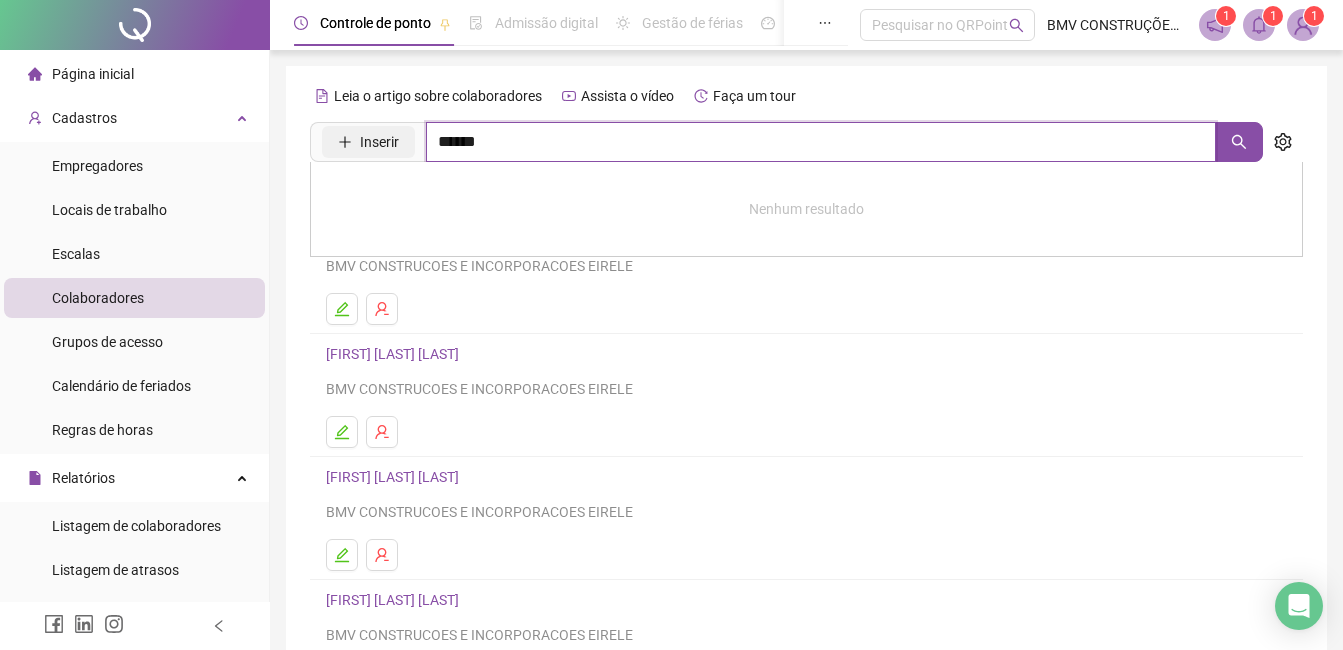 type on "******" 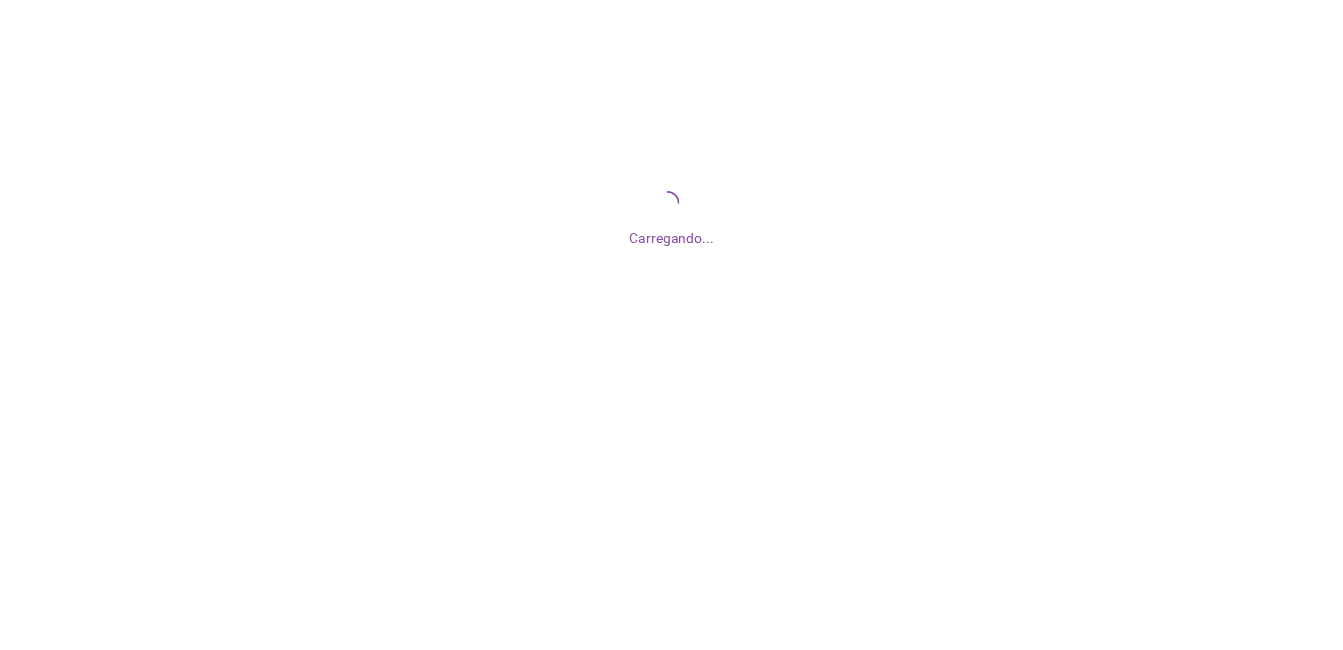 scroll, scrollTop: 0, scrollLeft: 0, axis: both 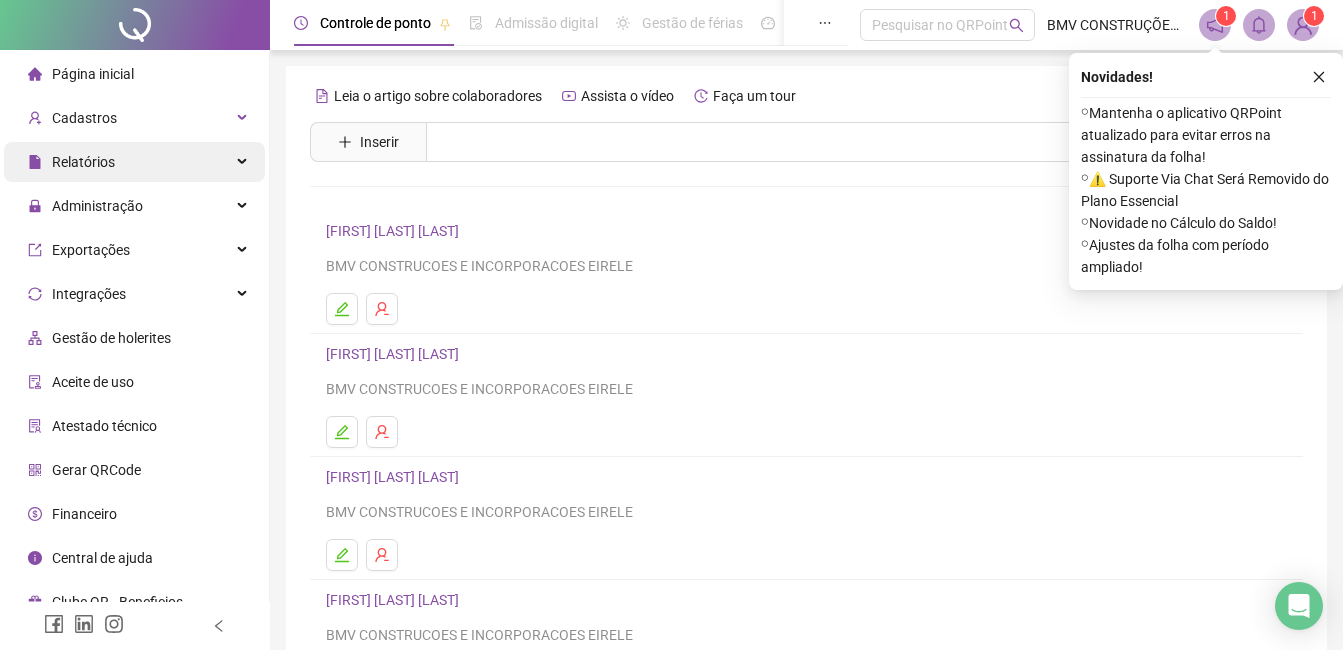 click on "Relatórios" at bounding box center (83, 162) 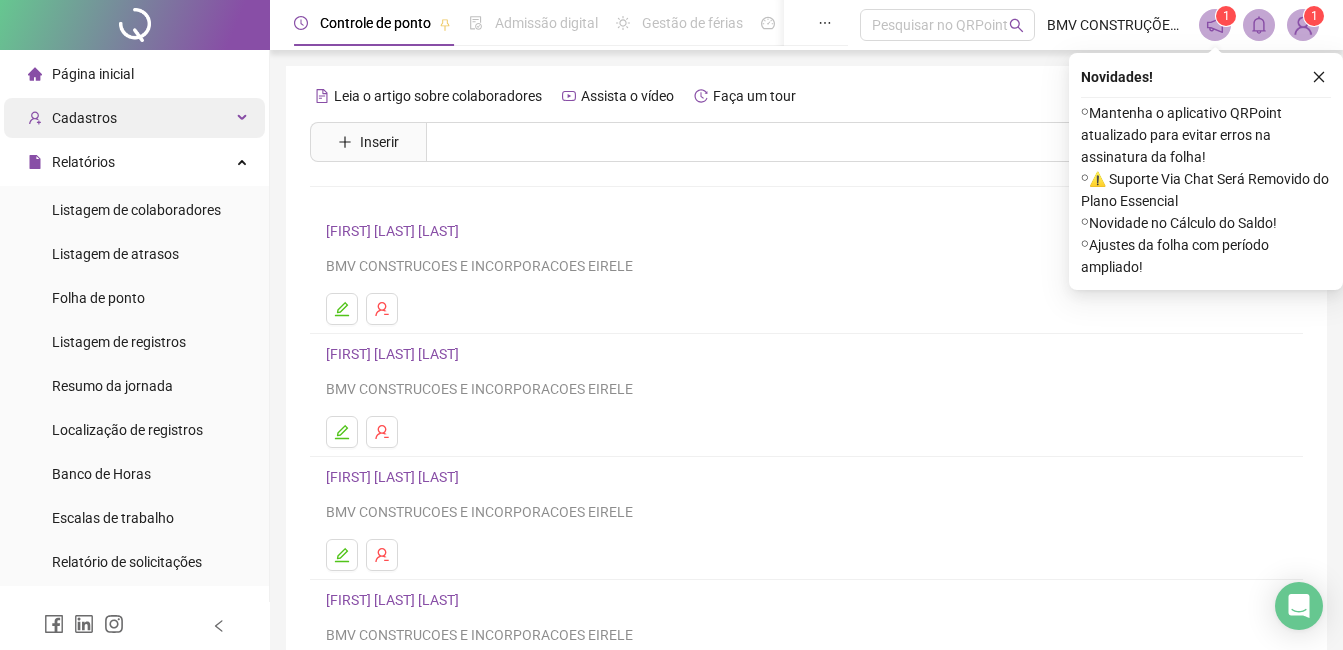 click on "Cadastros" at bounding box center [84, 118] 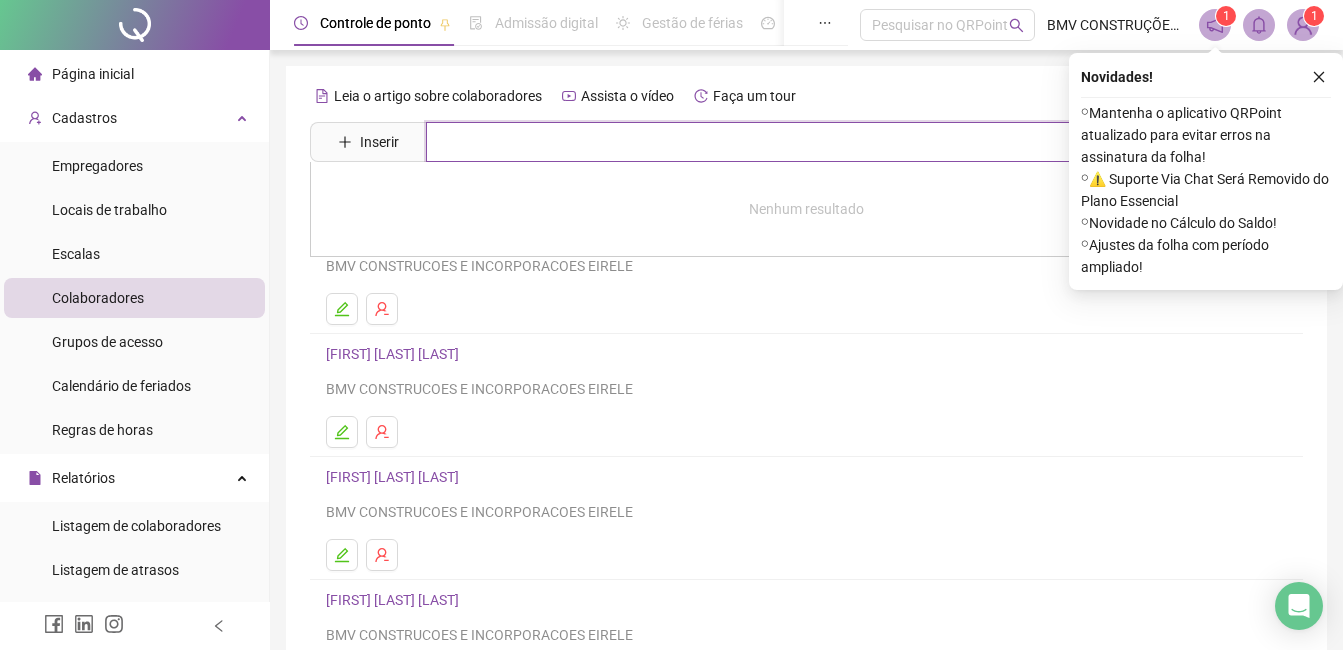 click at bounding box center [821, 142] 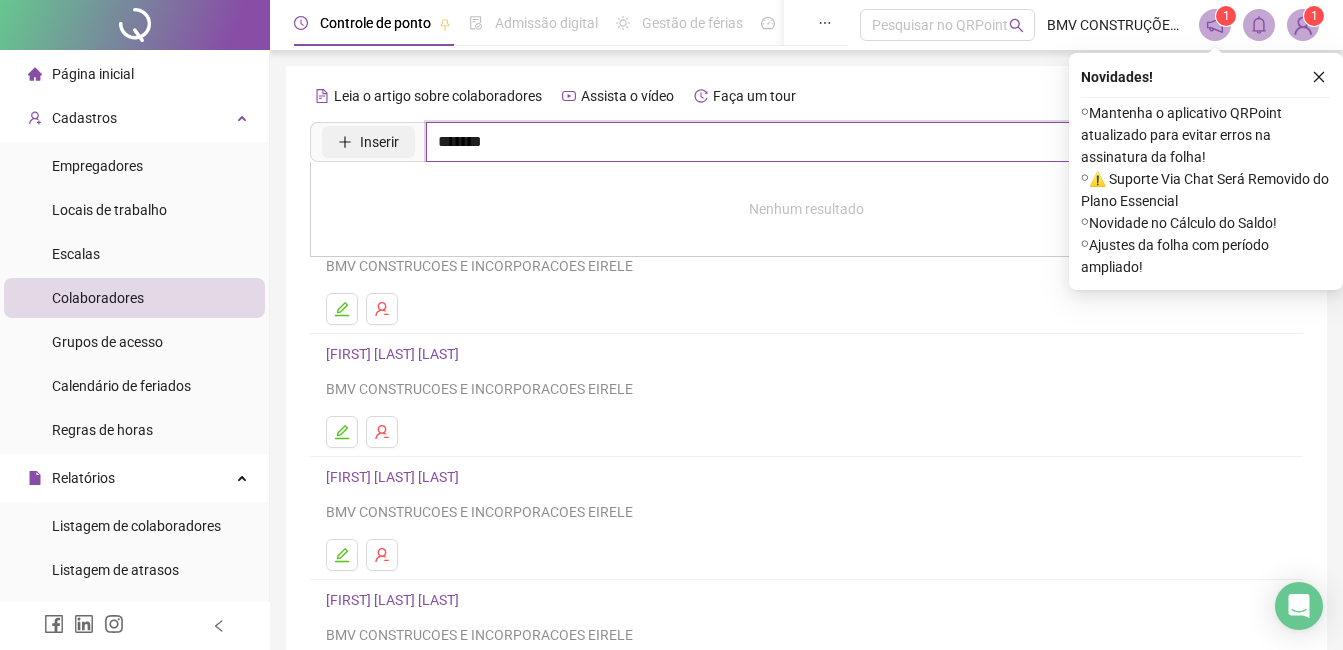 drag, startPoint x: 371, startPoint y: 136, endPoint x: 335, endPoint y: 136, distance: 36 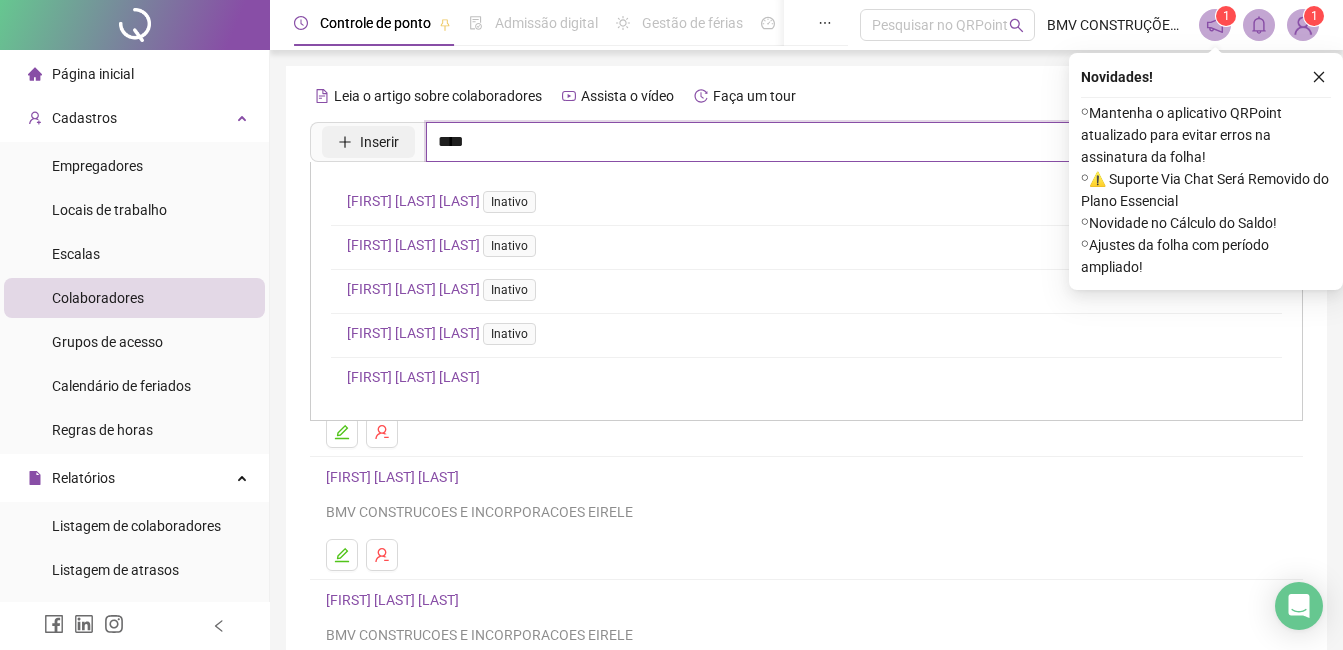 drag, startPoint x: 484, startPoint y: 144, endPoint x: 394, endPoint y: 145, distance: 90.005554 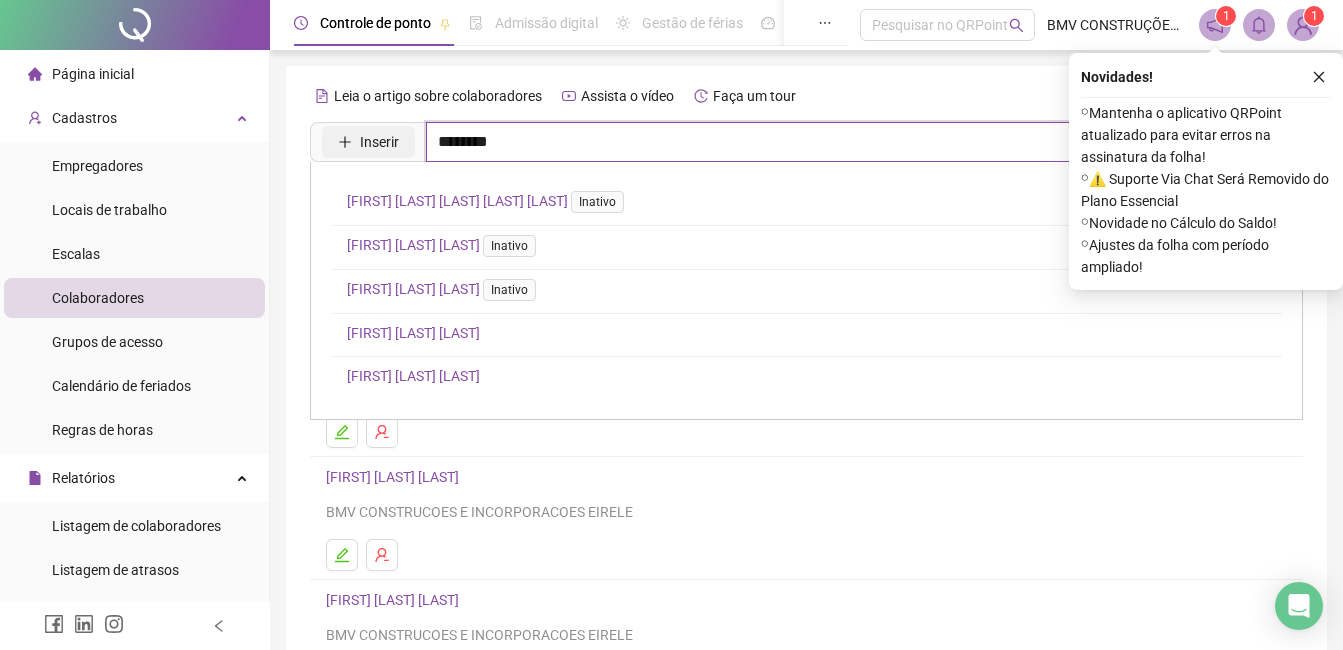 drag, startPoint x: 536, startPoint y: 143, endPoint x: 407, endPoint y: 141, distance: 129.0155 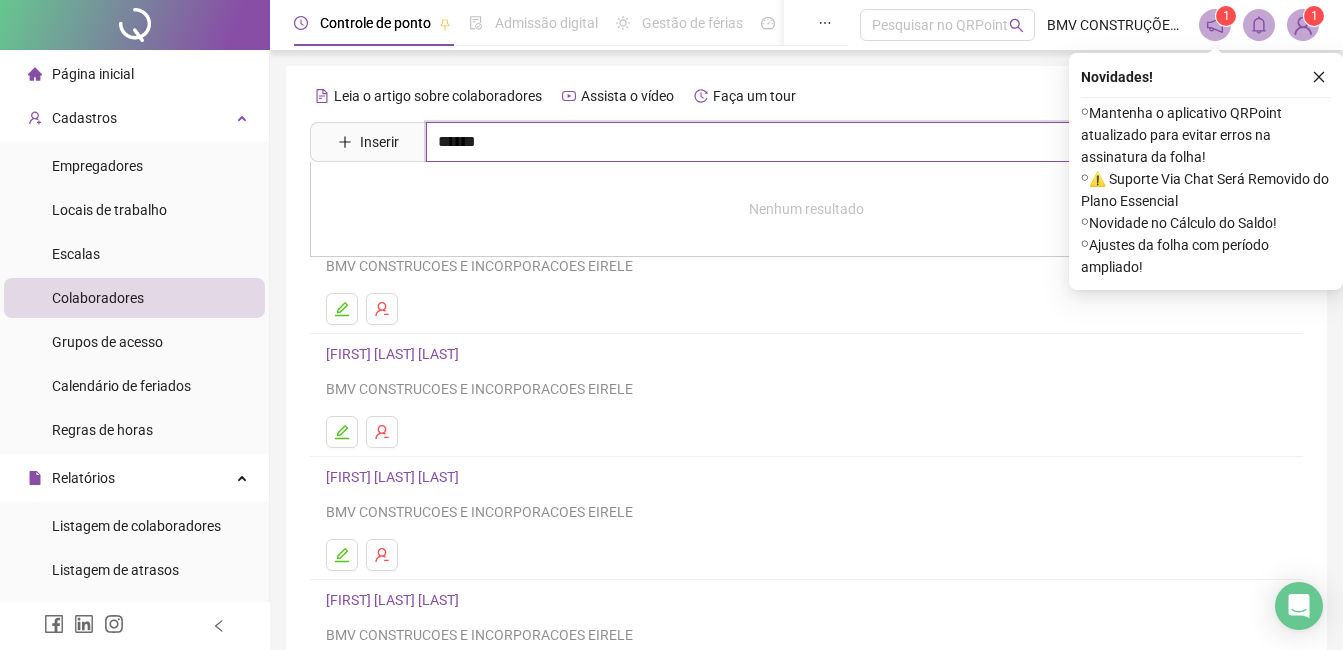 click on "Inserir ******" at bounding box center (786, 142) 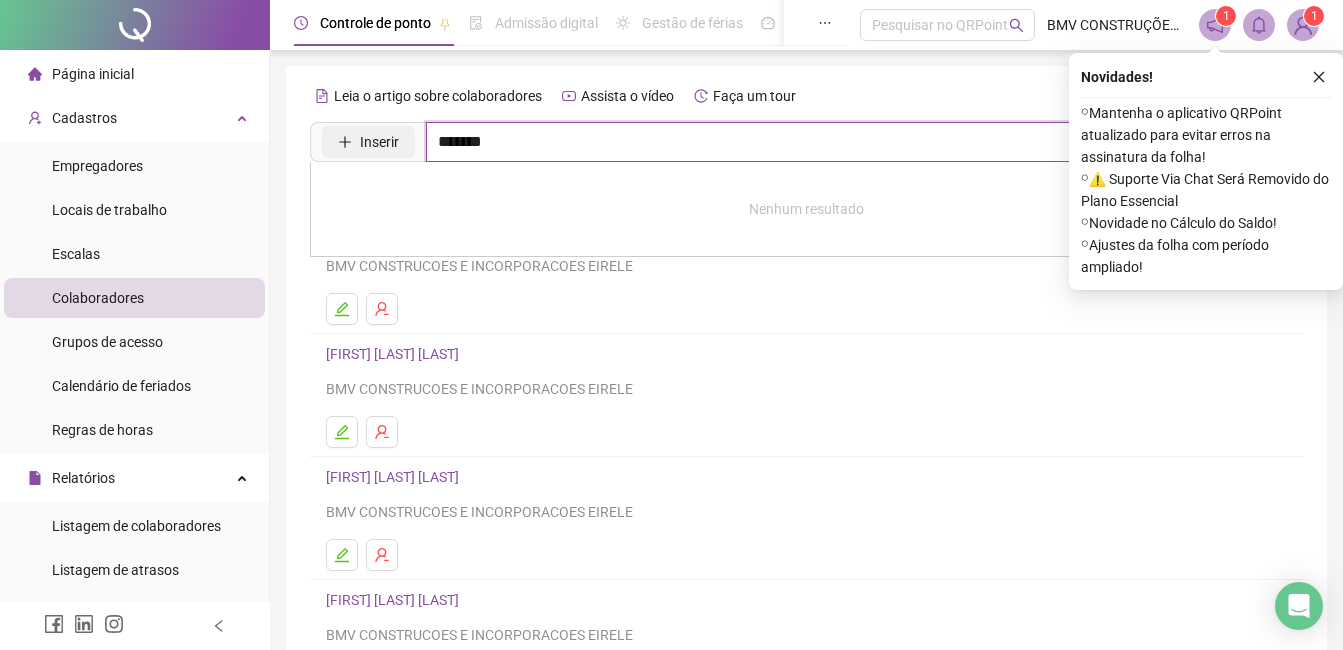 drag, startPoint x: 537, startPoint y: 153, endPoint x: 351, endPoint y: 128, distance: 187.67259 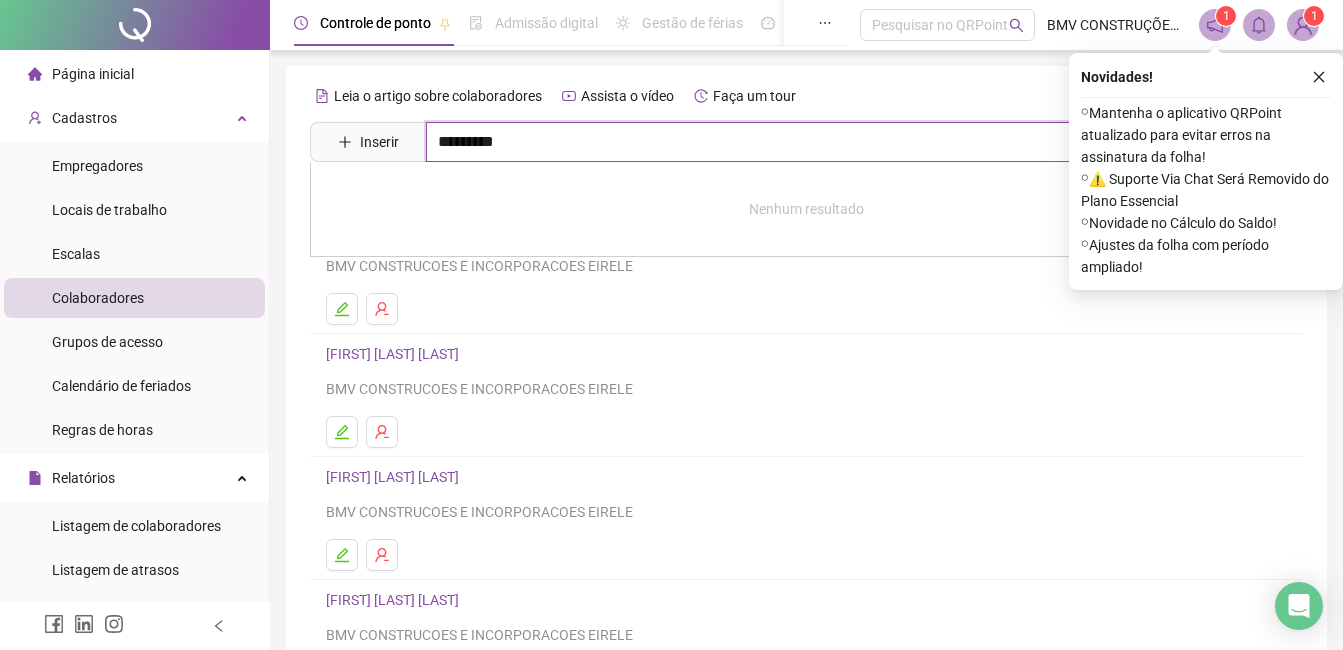 drag, startPoint x: 552, startPoint y: 141, endPoint x: 372, endPoint y: 119, distance: 181.33946 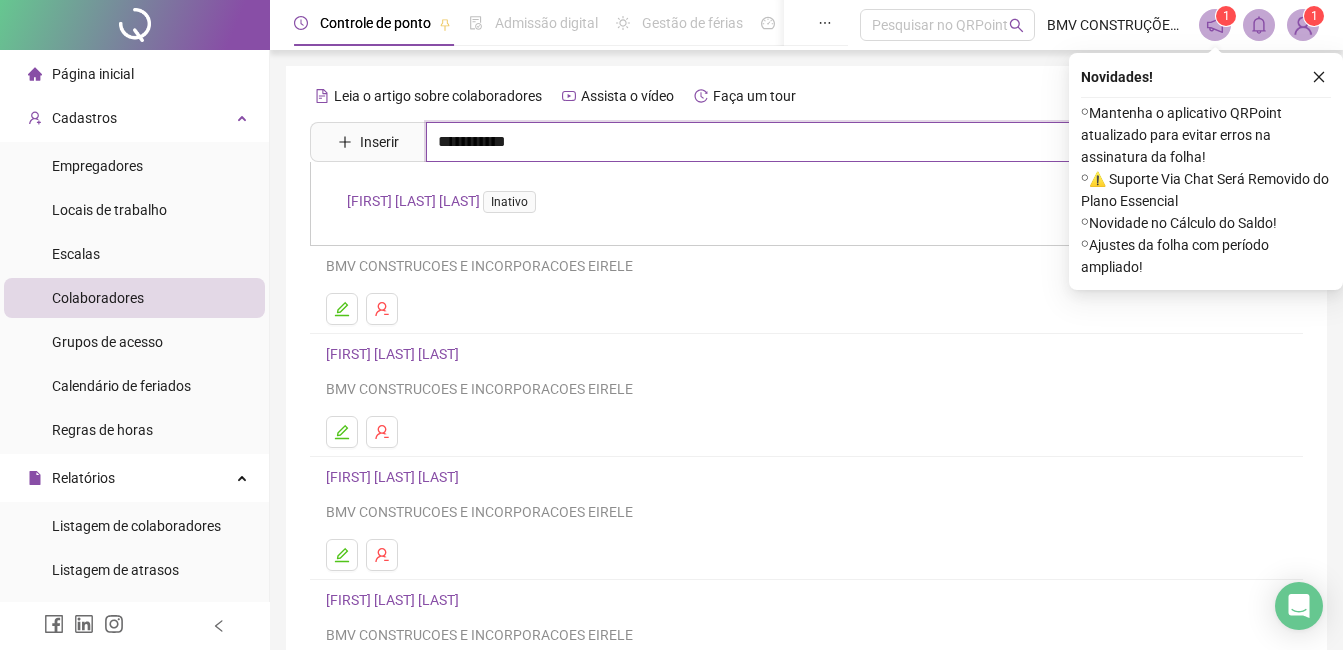 drag, startPoint x: 558, startPoint y: 142, endPoint x: 432, endPoint y: 131, distance: 126.47925 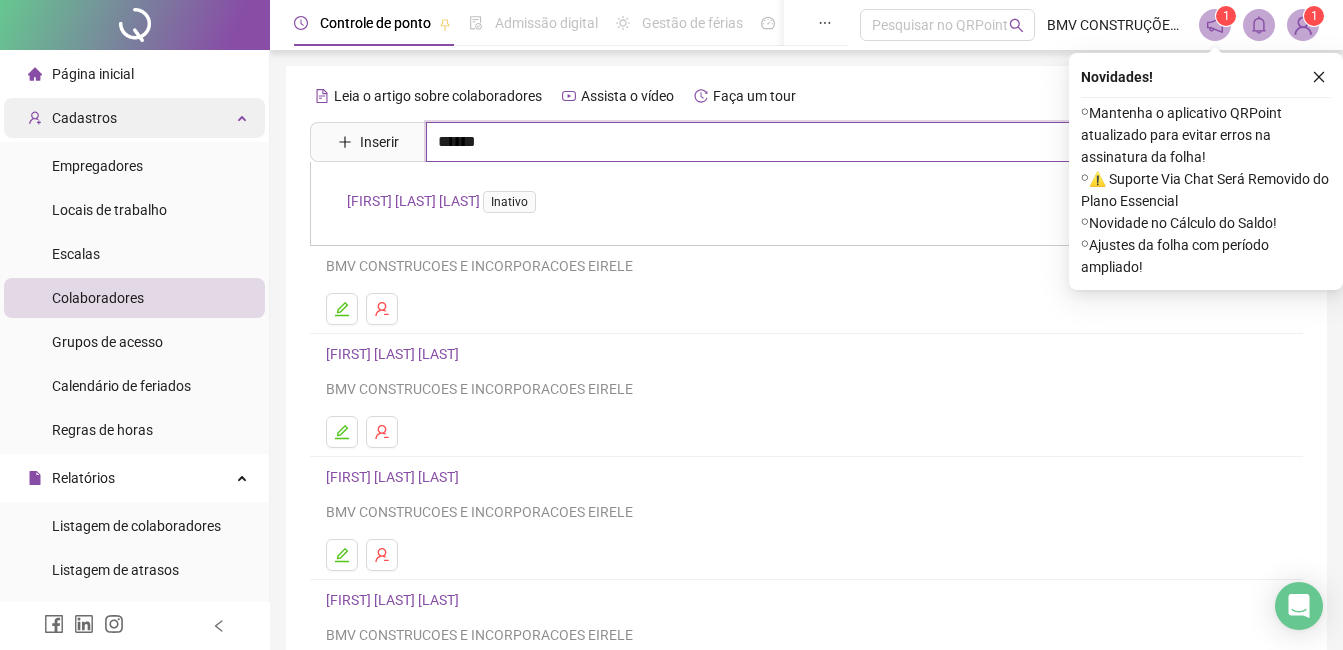 type on "*****" 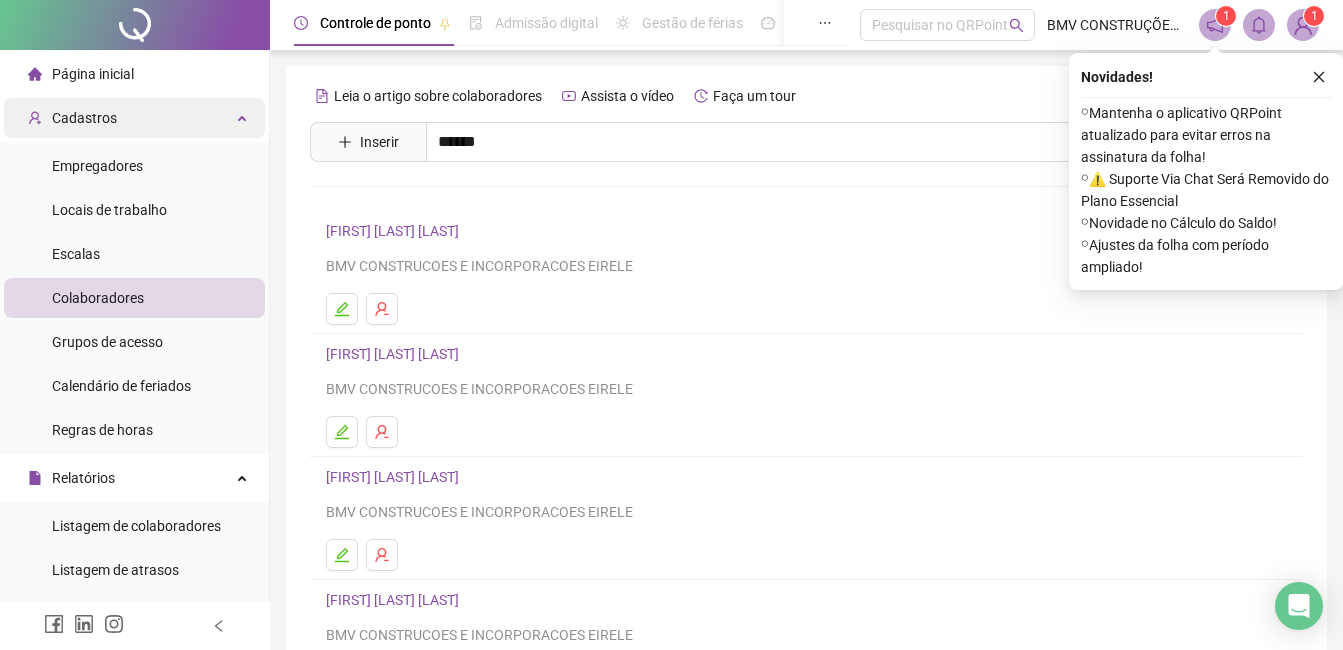 click on "Cadastros" at bounding box center (84, 118) 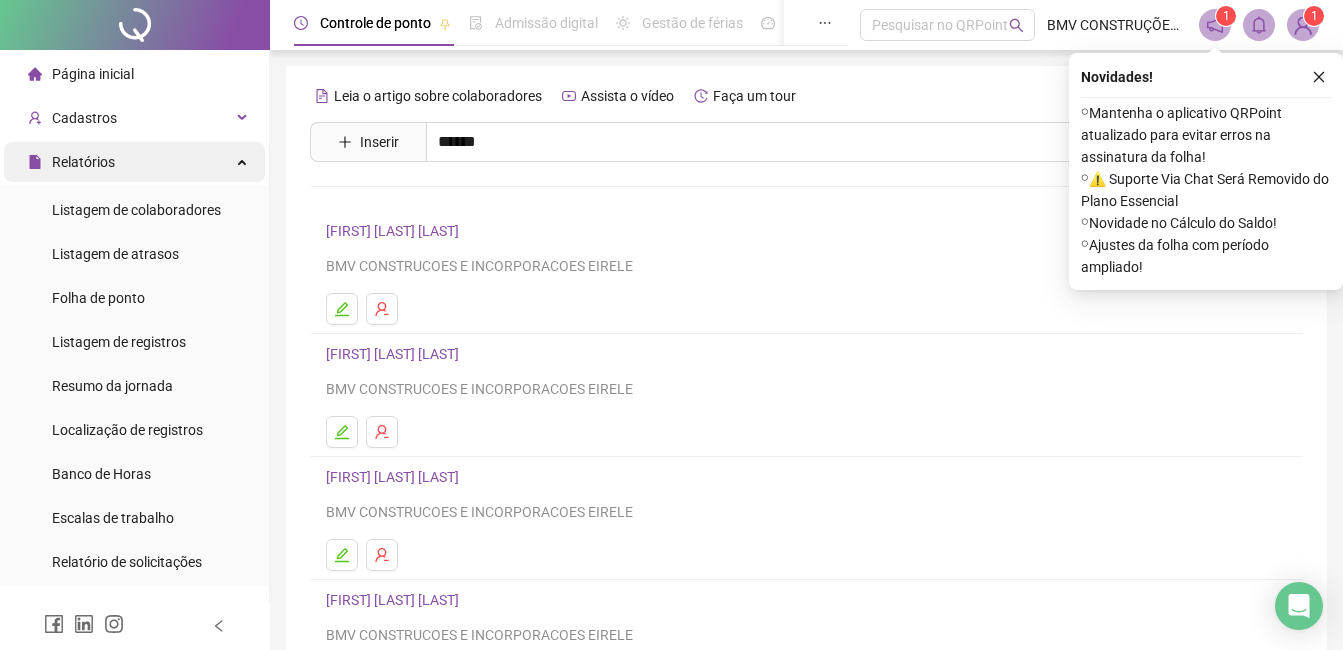 click on "Relatórios" at bounding box center [83, 162] 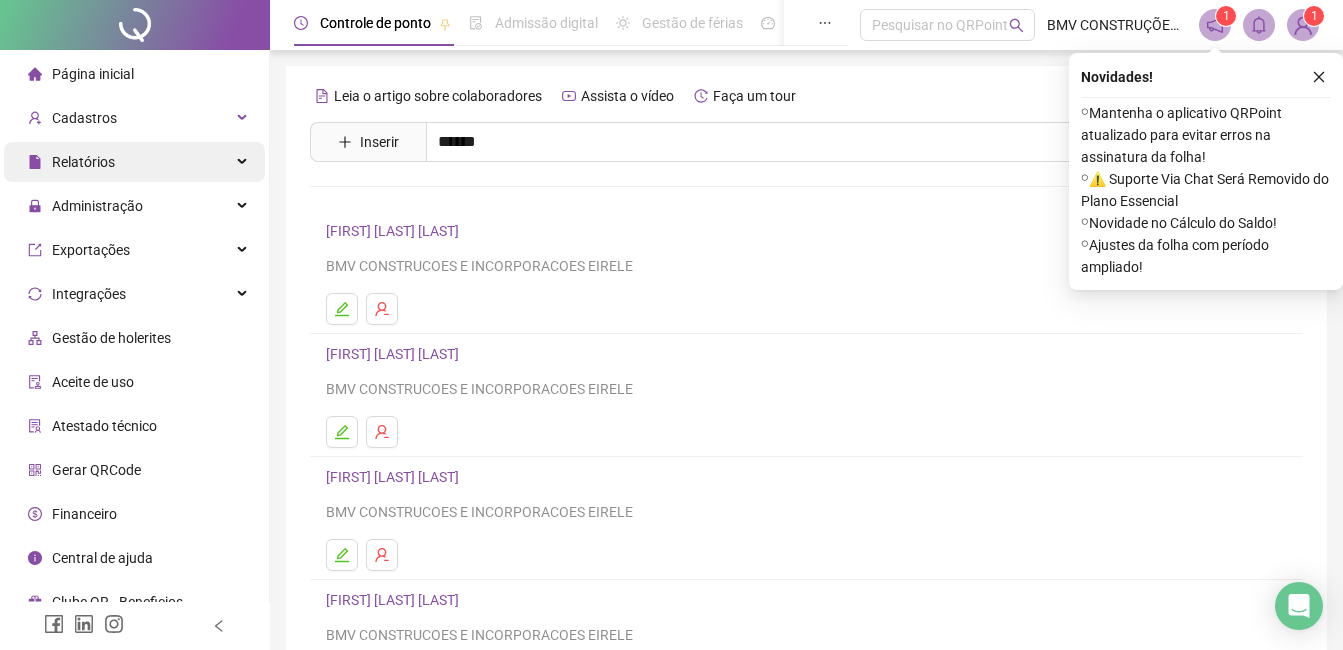 click on "Relatórios" at bounding box center [71, 162] 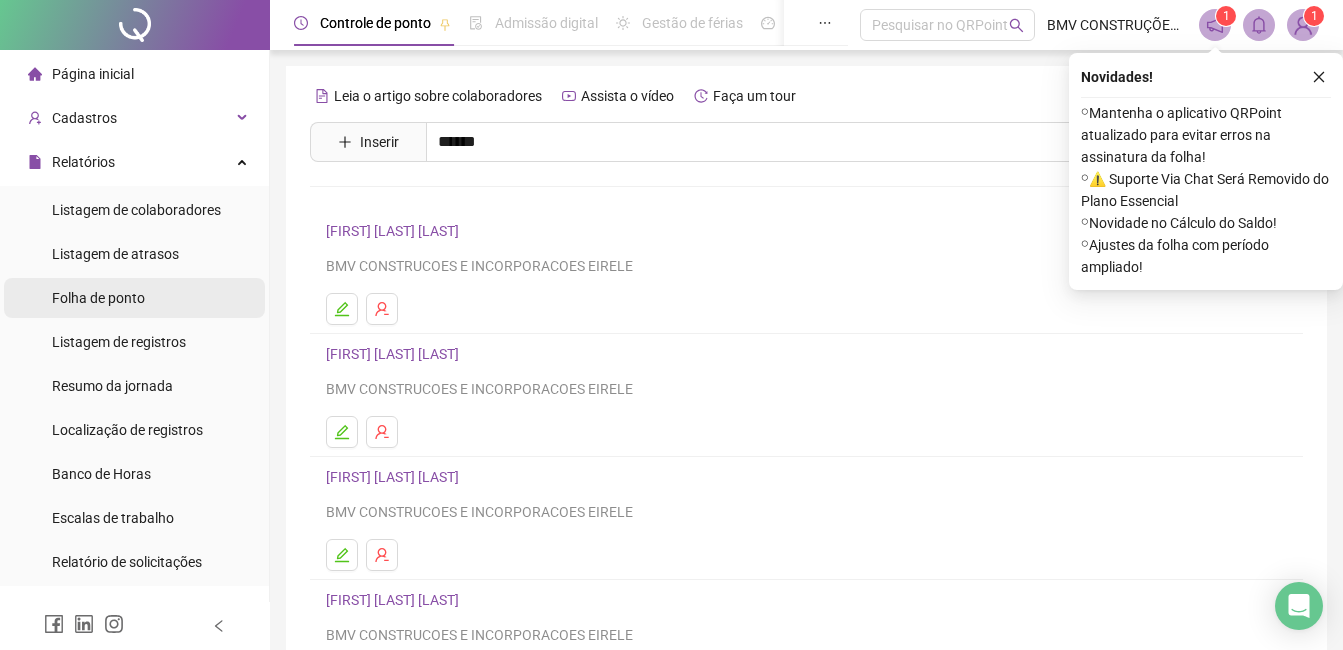 click on "Folha de ponto" at bounding box center [98, 298] 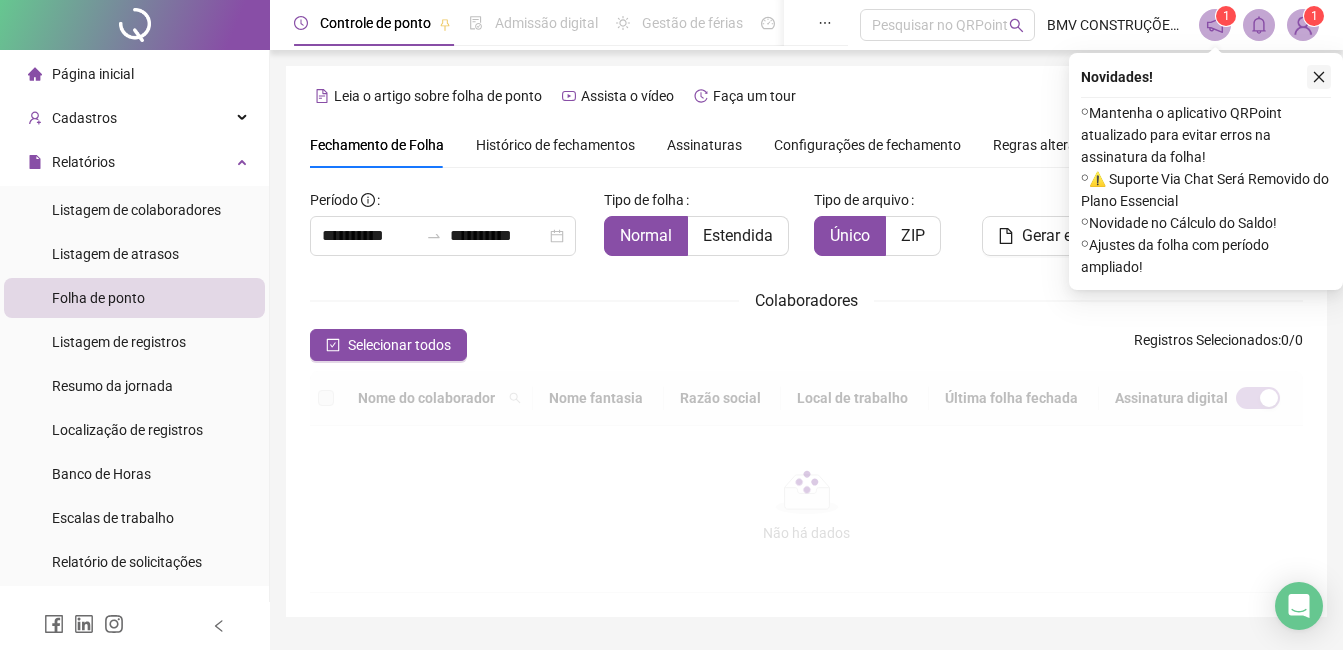 click at bounding box center [1319, 77] 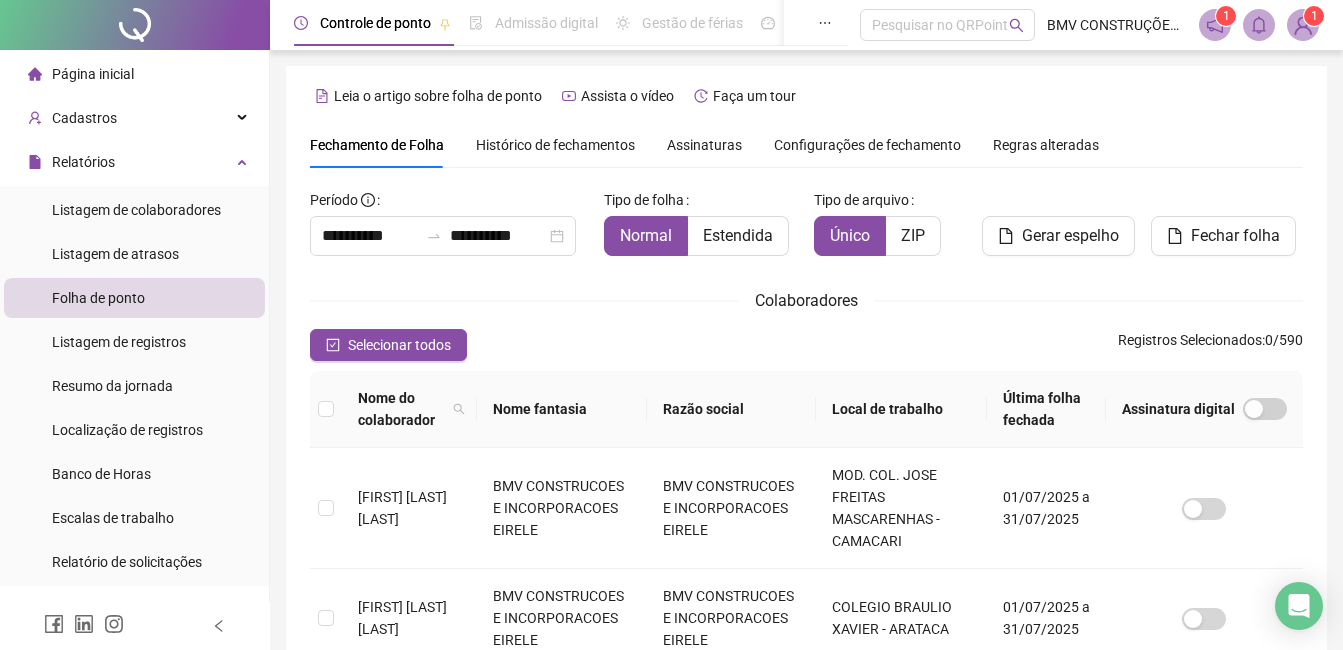 scroll, scrollTop: 85, scrollLeft: 0, axis: vertical 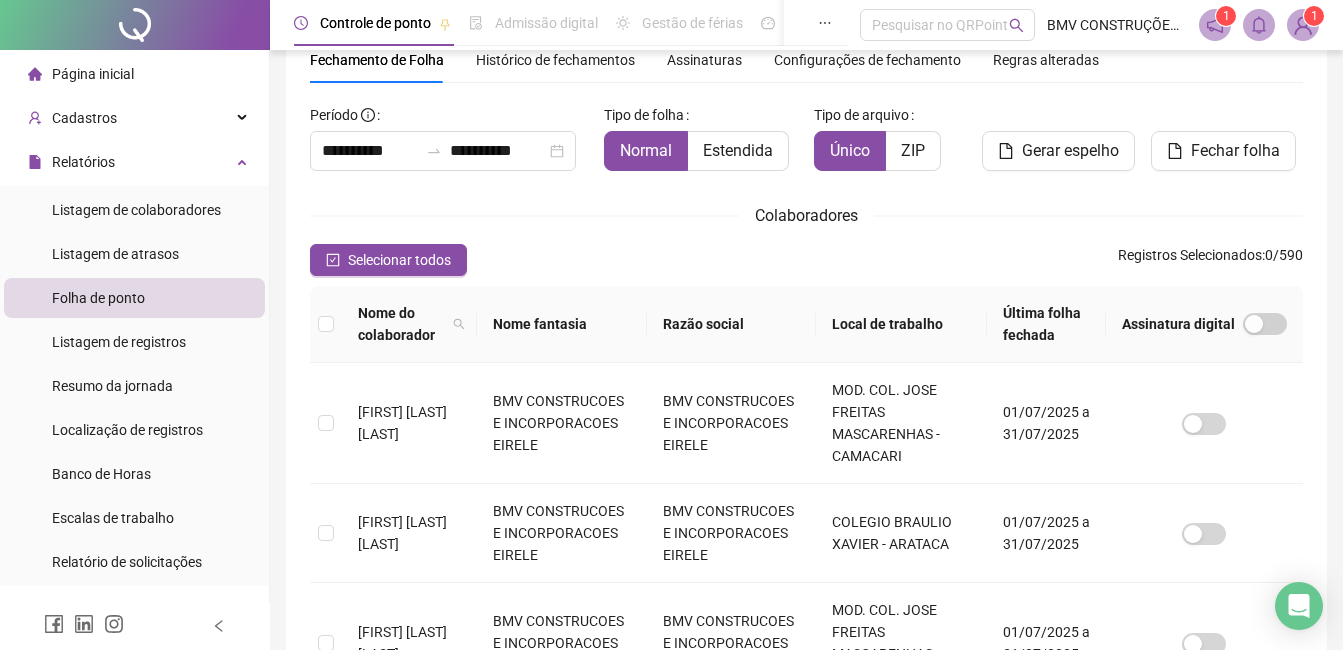 click on "Local de trabalho" at bounding box center [901, 324] 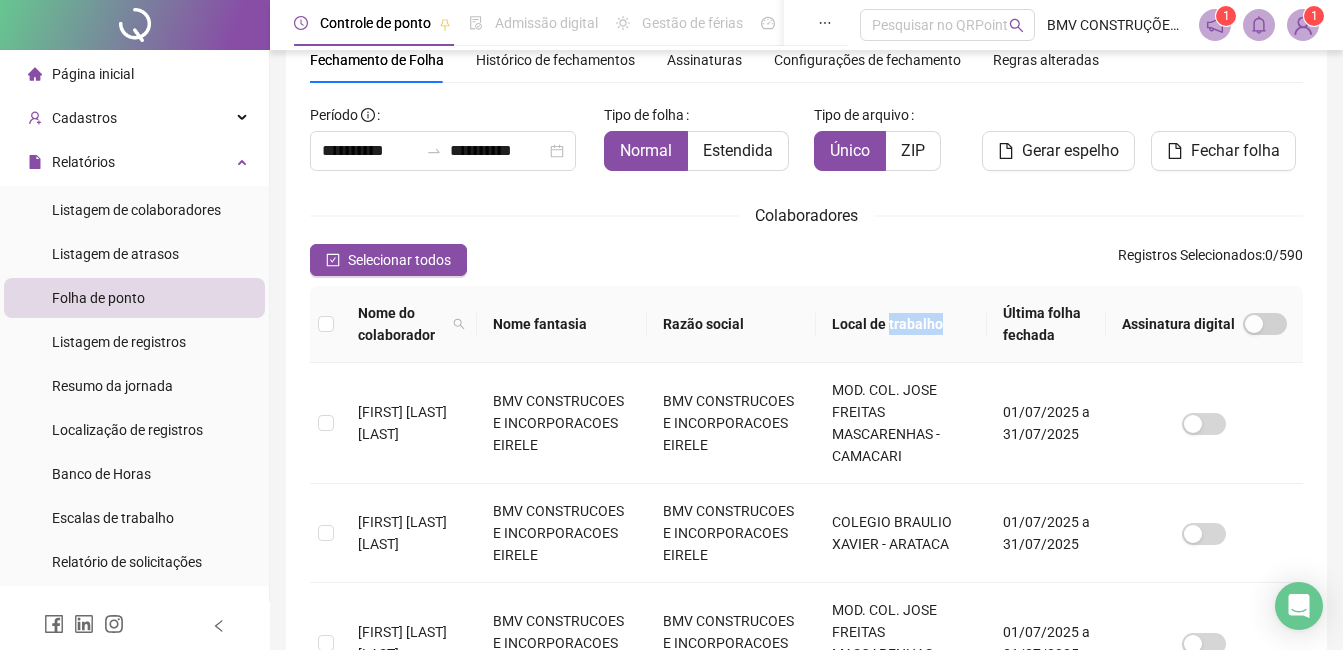 click on "Local de trabalho" at bounding box center (901, 324) 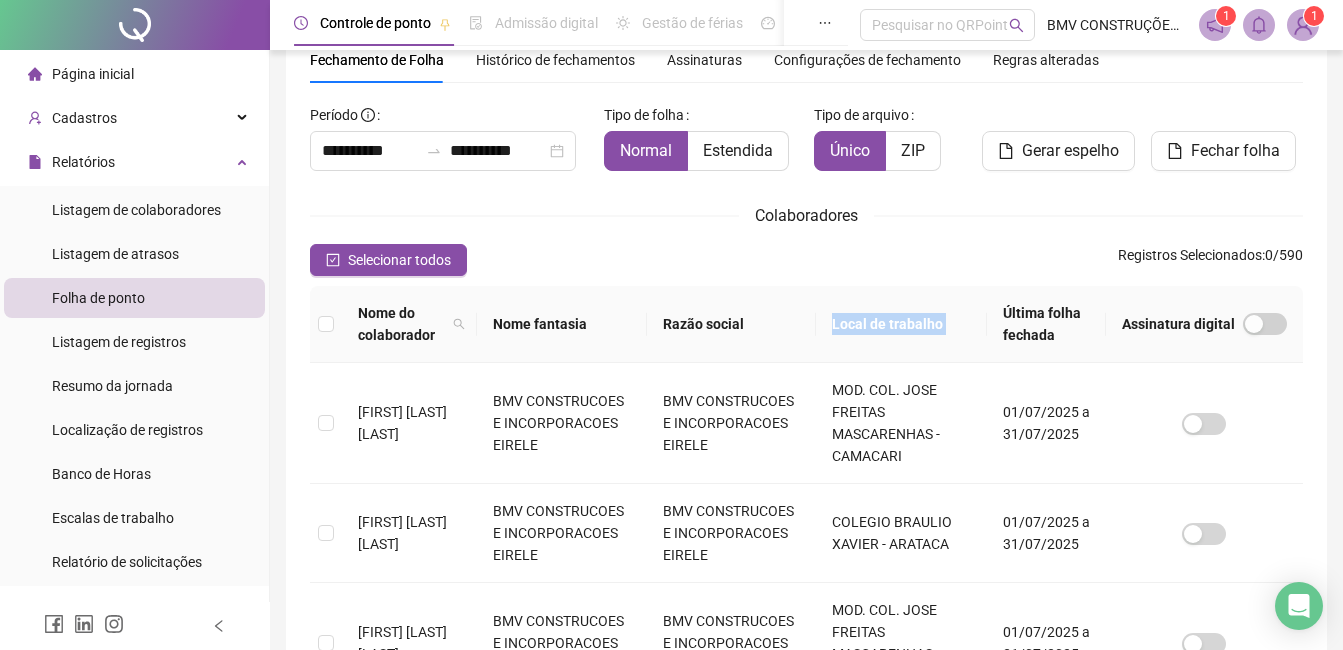 click on "Local de trabalho" at bounding box center (901, 324) 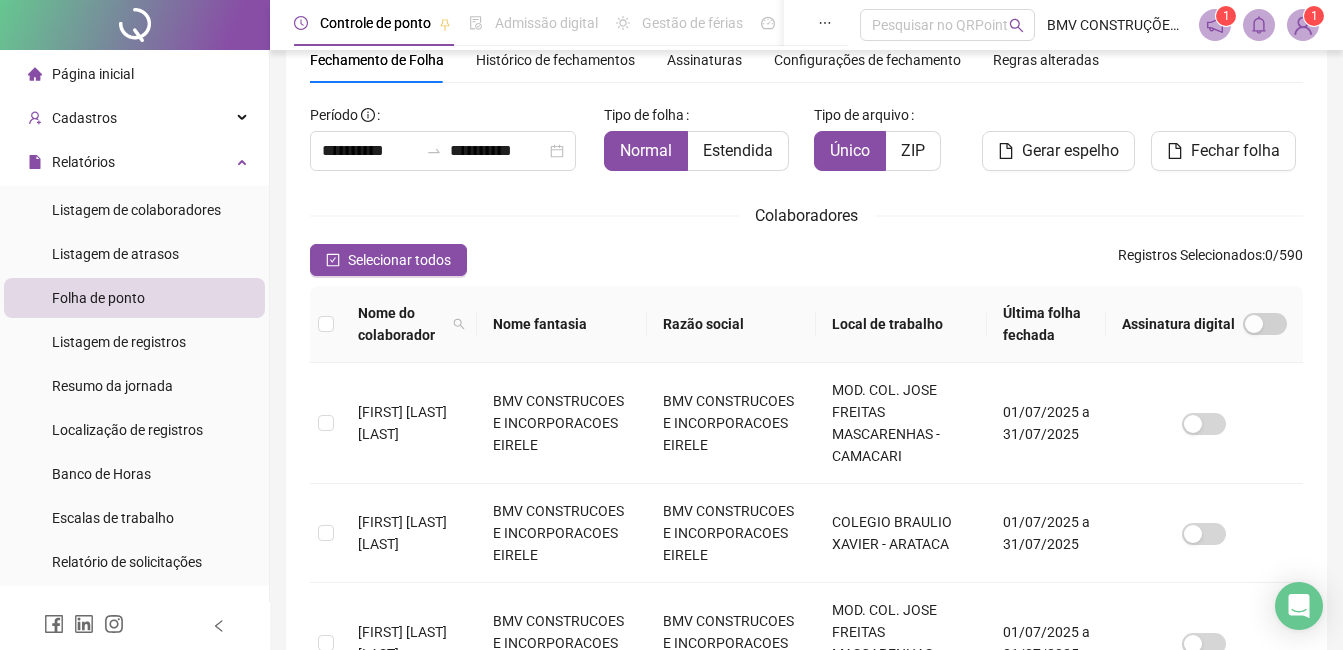 drag, startPoint x: 917, startPoint y: 323, endPoint x: 1062, endPoint y: 309, distance: 145.6743 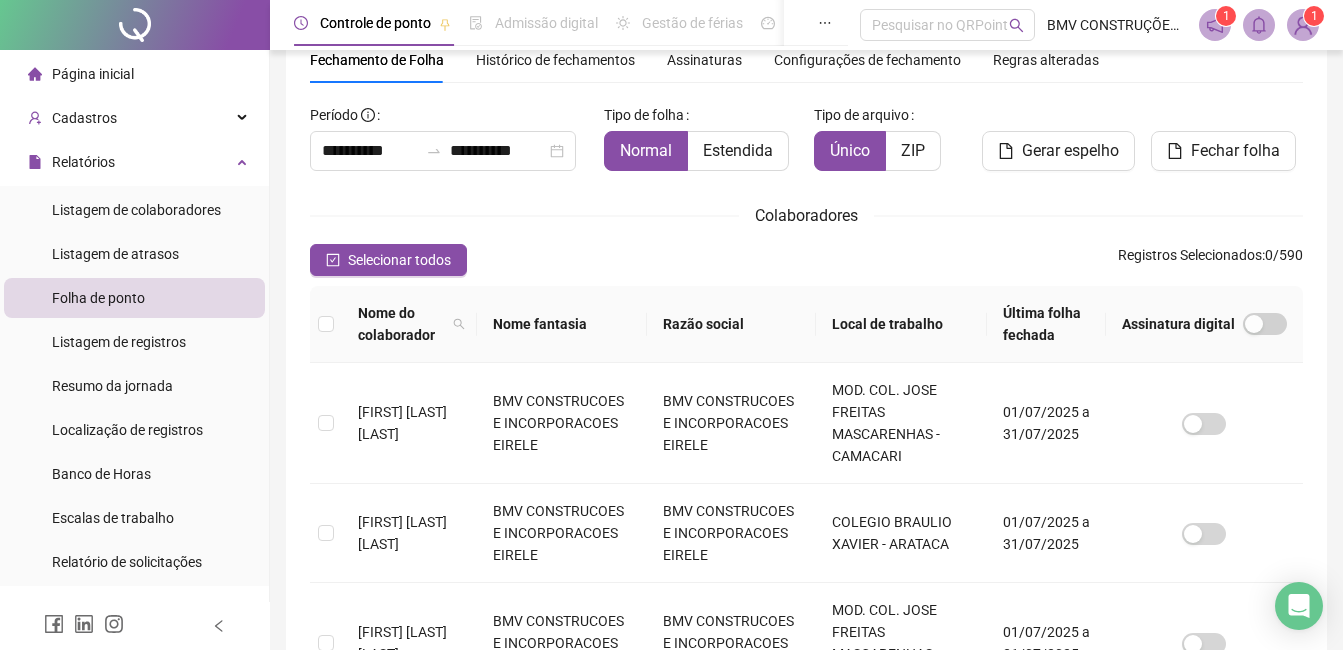 click on "Nome fantasia" at bounding box center [562, 324] 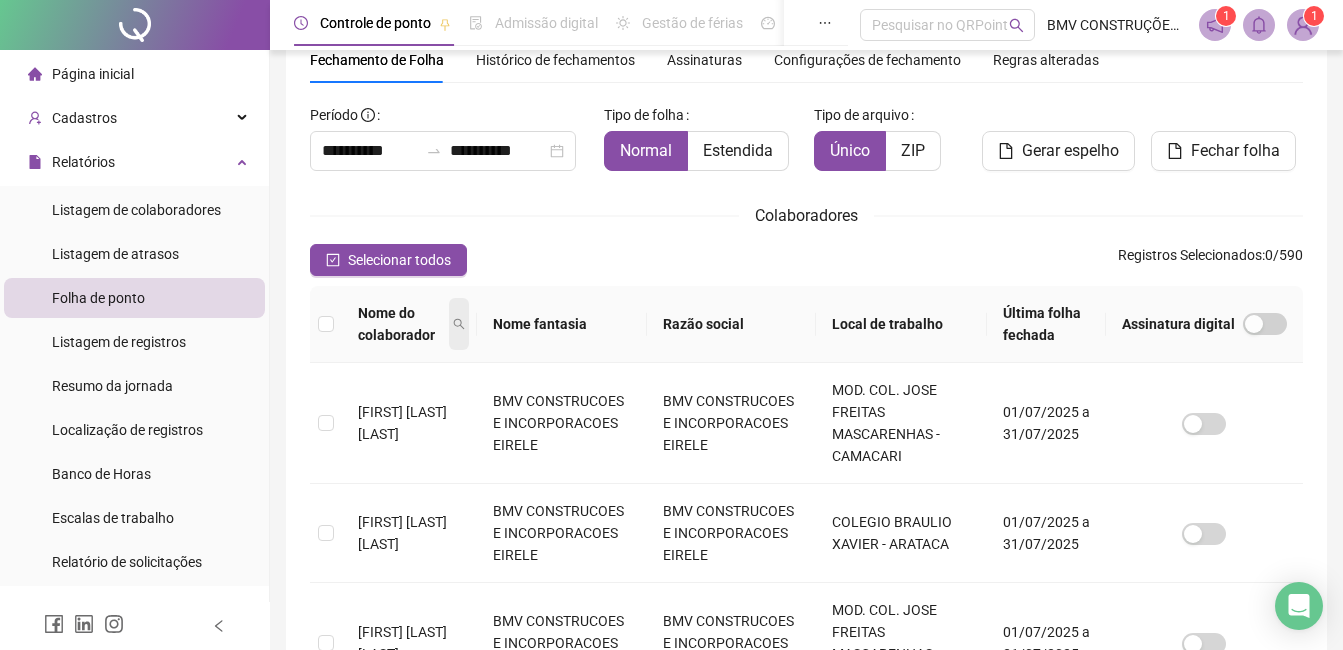 click 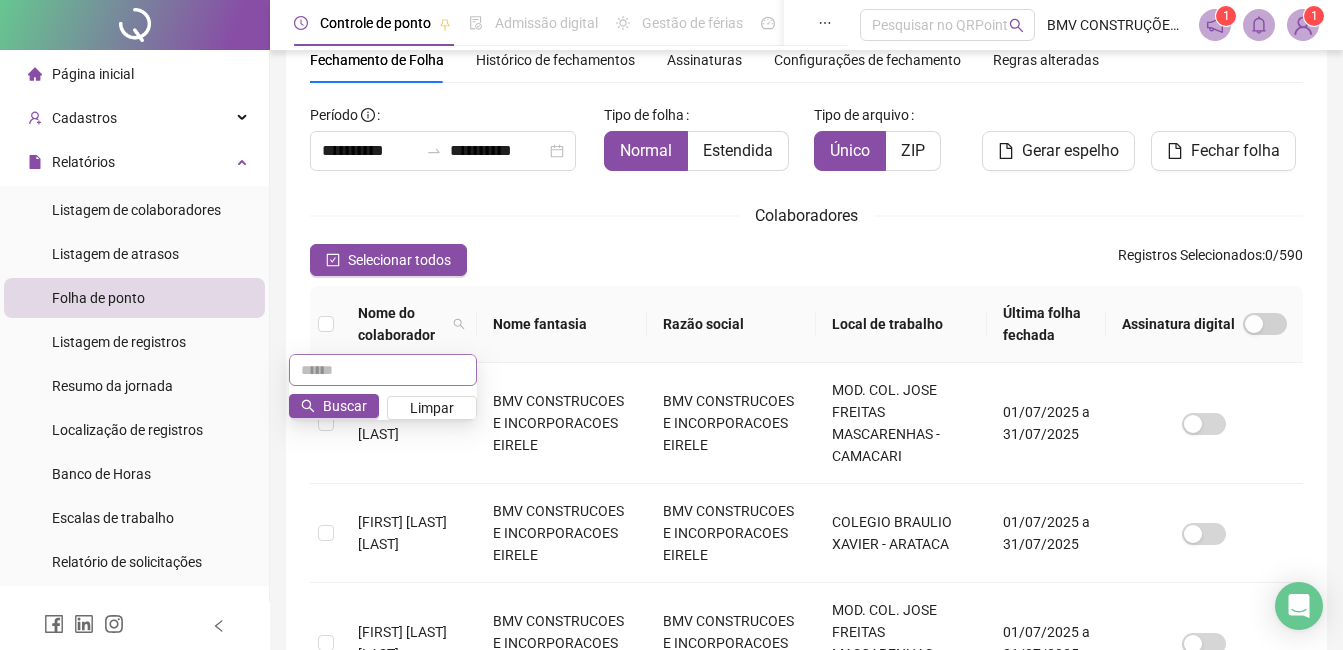 click at bounding box center [383, 370] 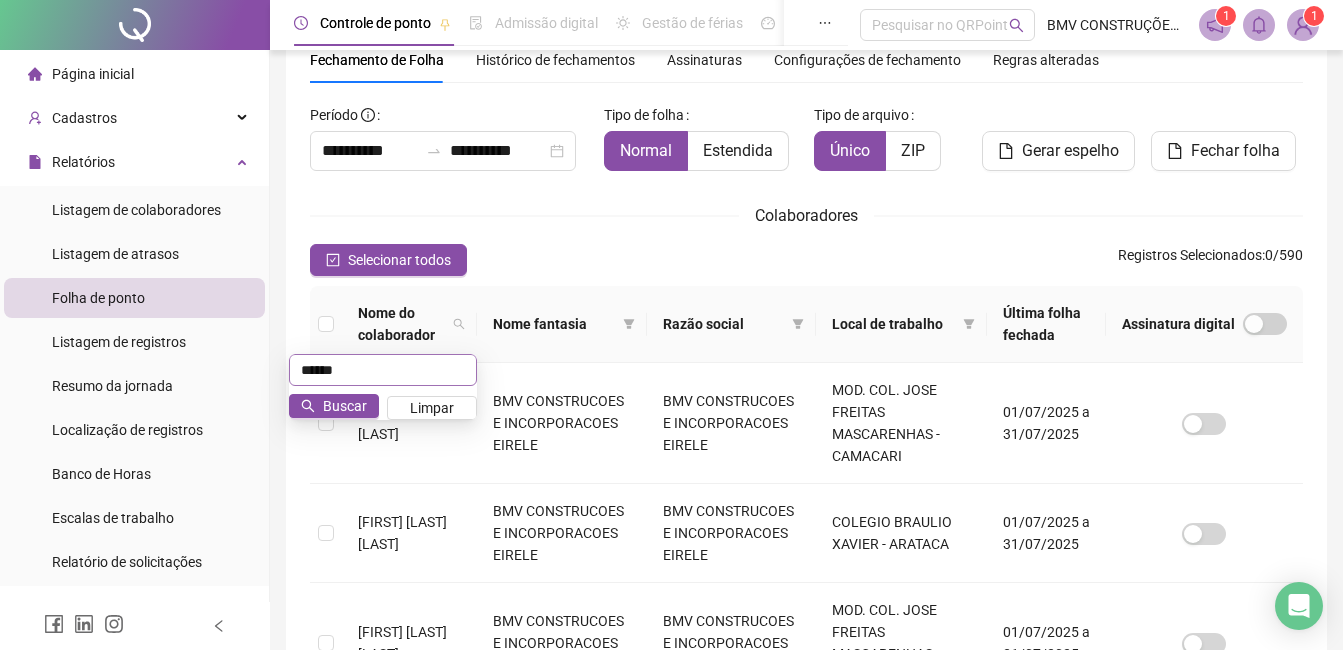 type on "******" 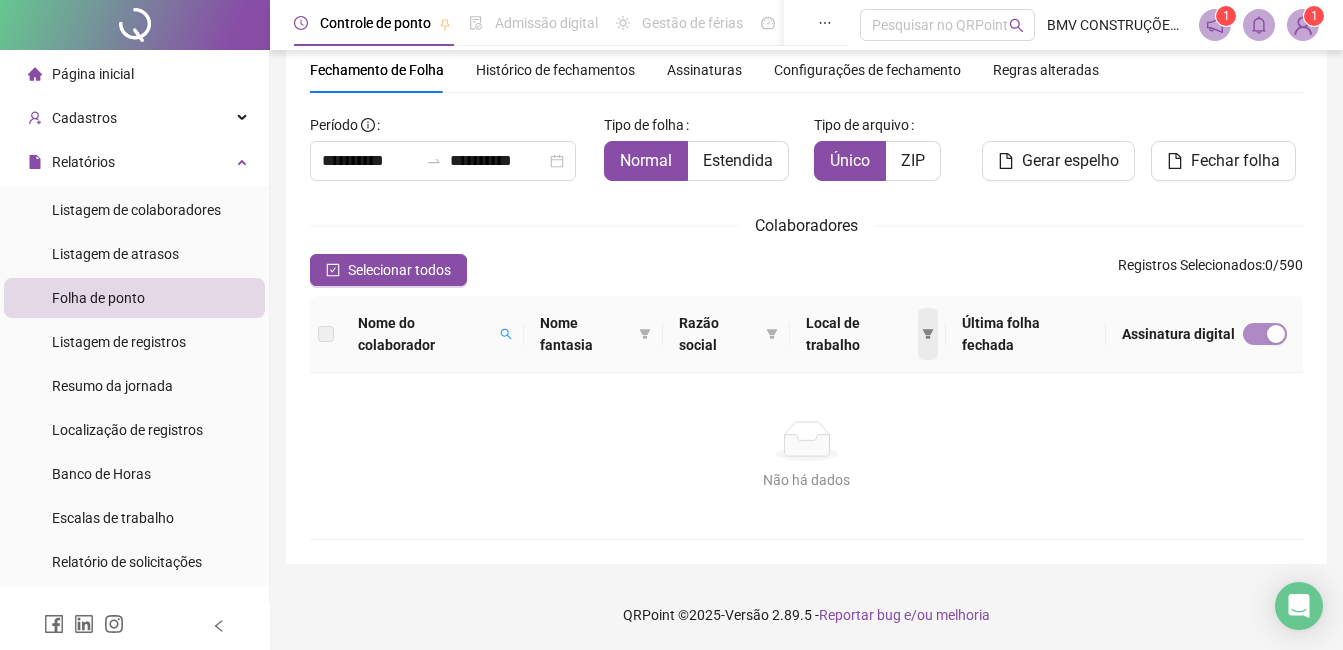 click 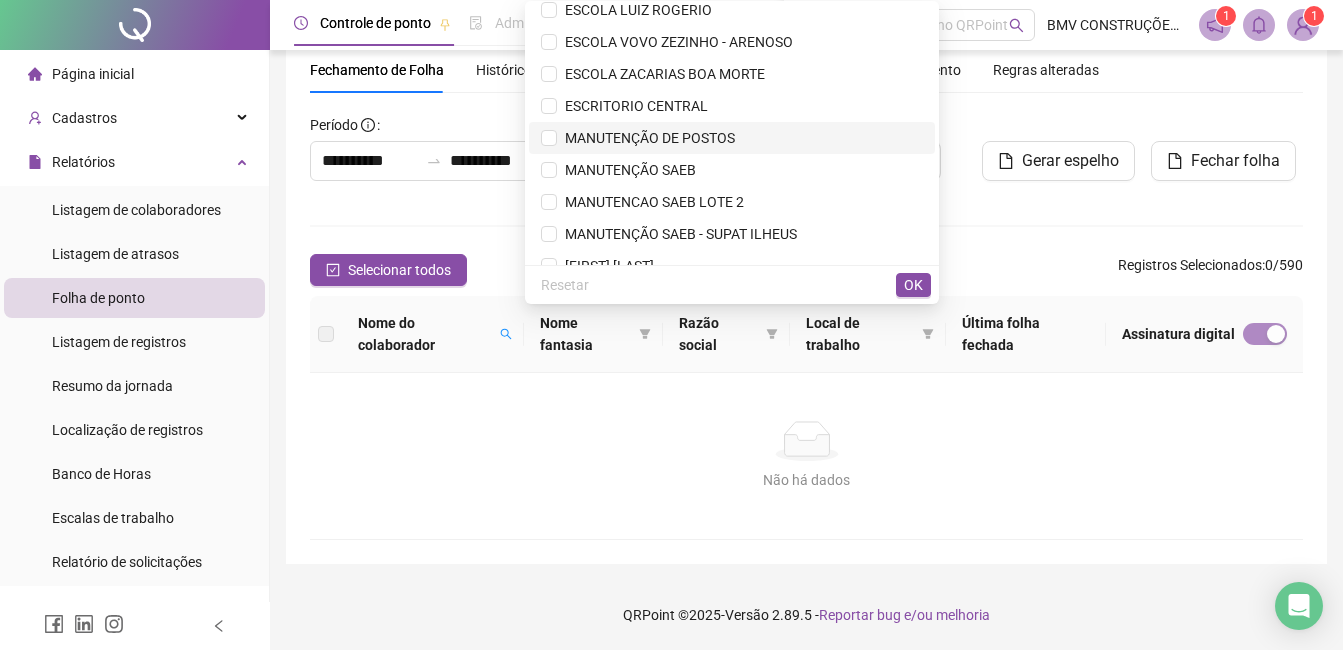 scroll, scrollTop: 472, scrollLeft: 0, axis: vertical 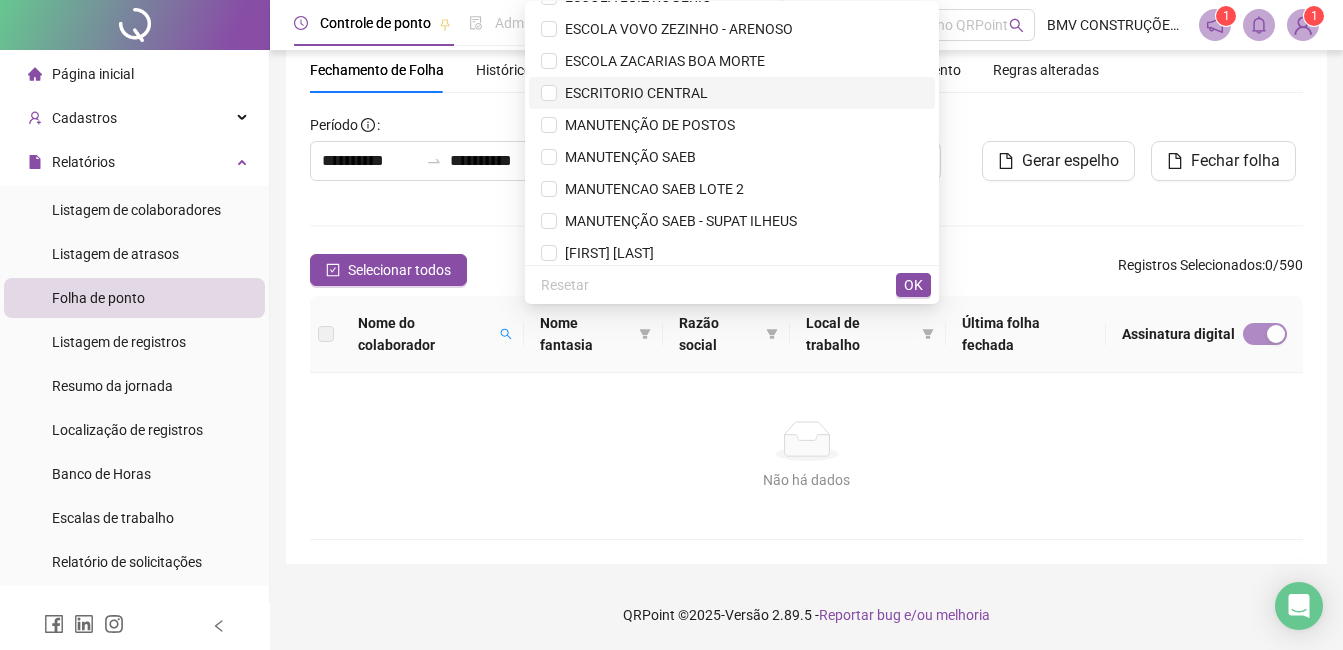 click on "ESCRITORIO CENTRAL" at bounding box center (632, 93) 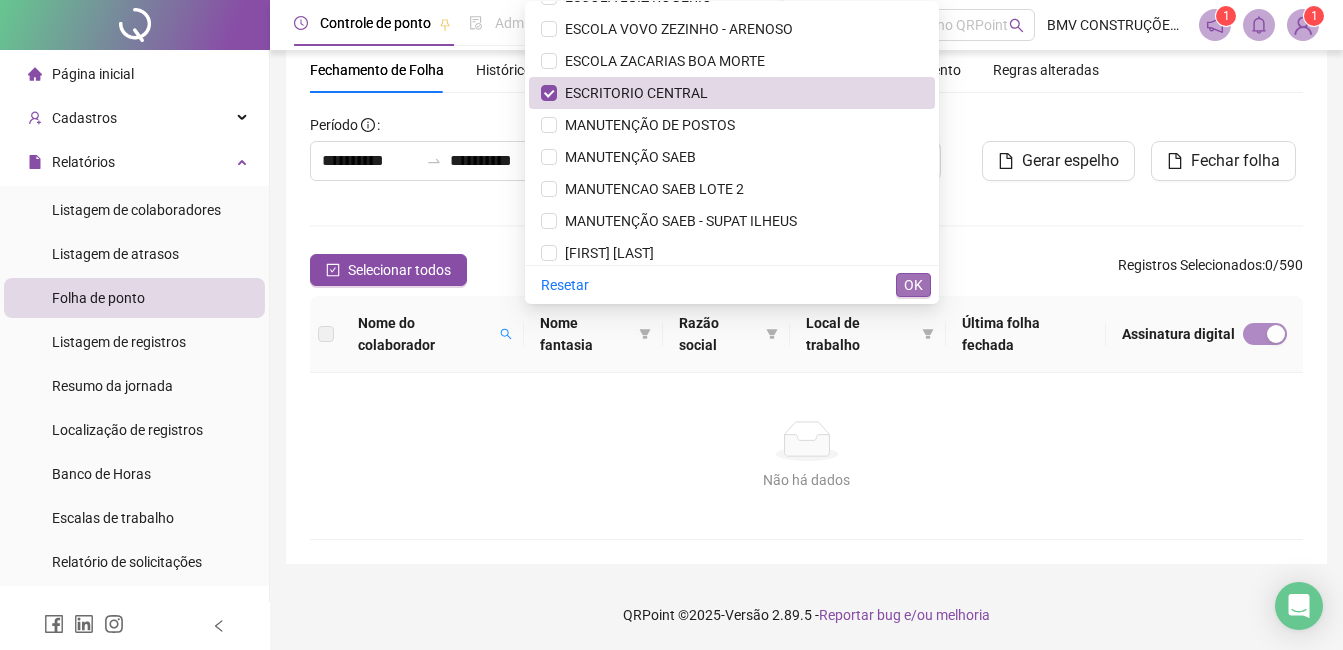 click on "OK" at bounding box center [913, 285] 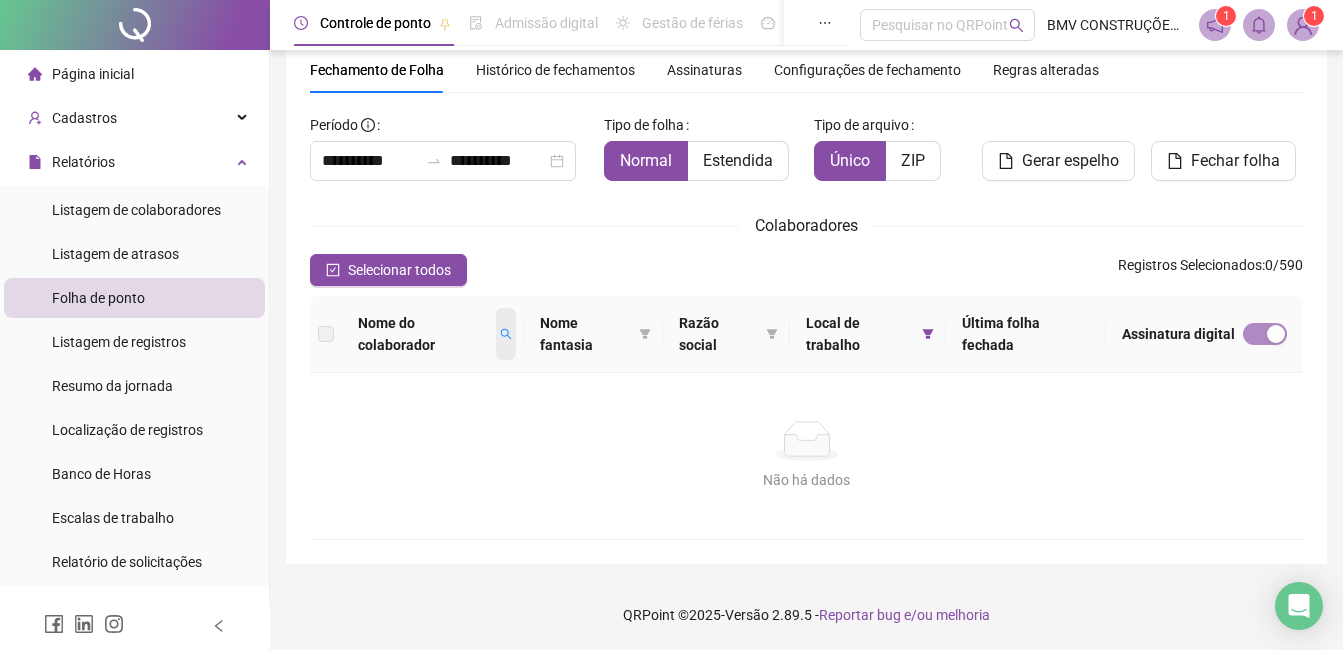click at bounding box center (506, 334) 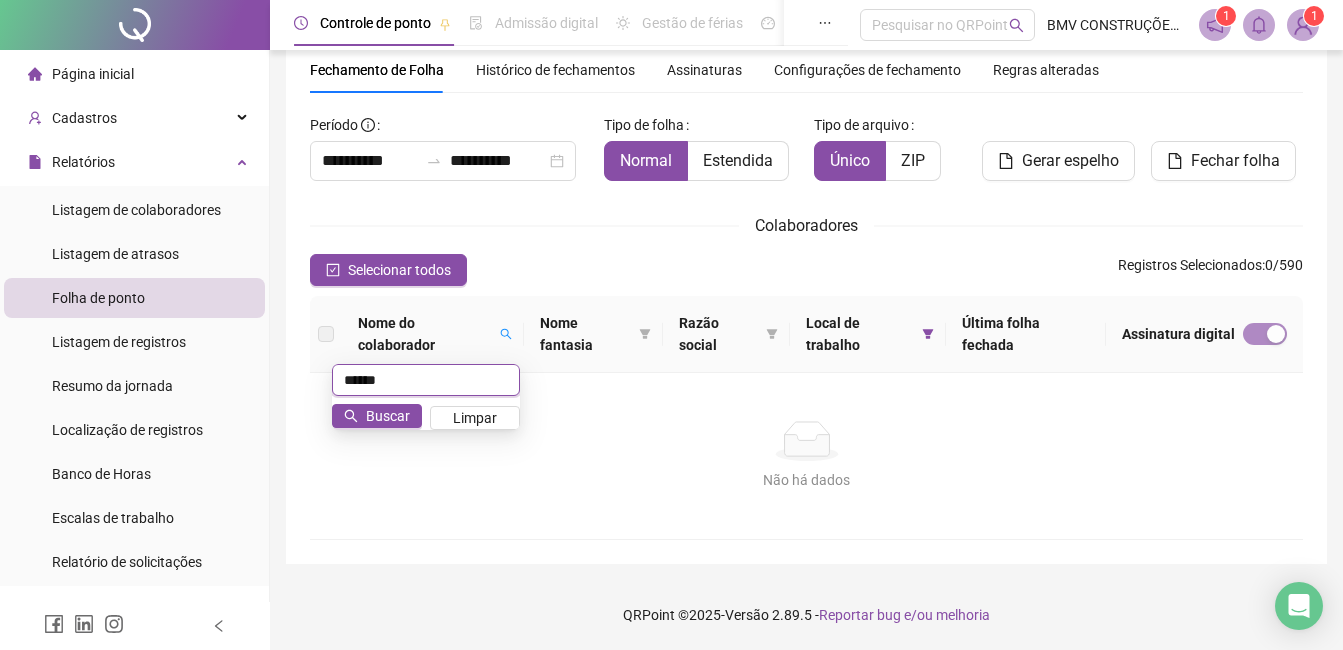 click on "******" at bounding box center (426, 380) 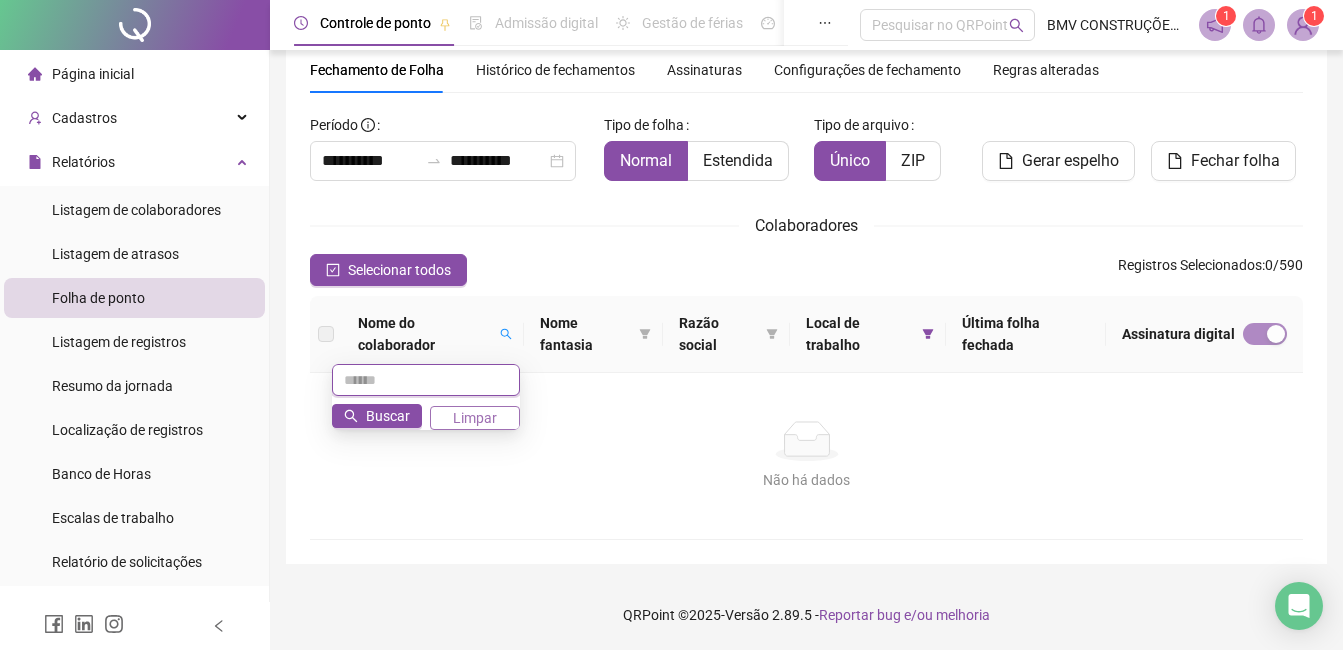 type 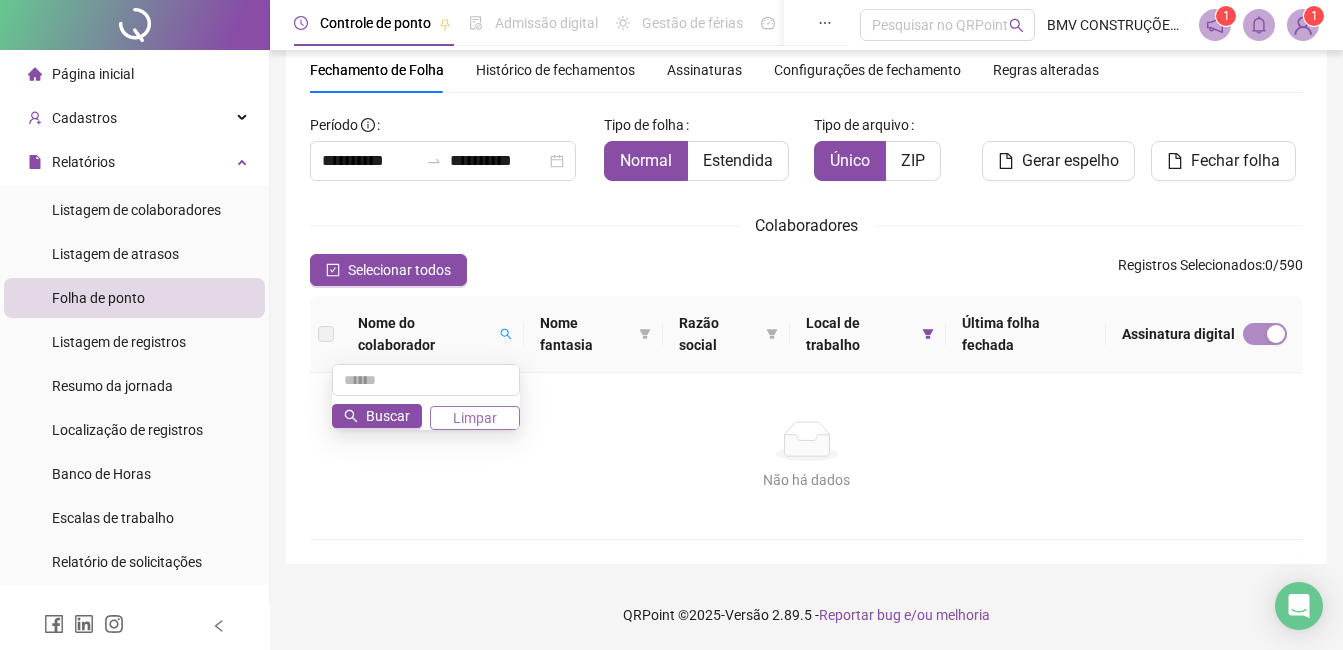 click on "Limpar" at bounding box center (475, 418) 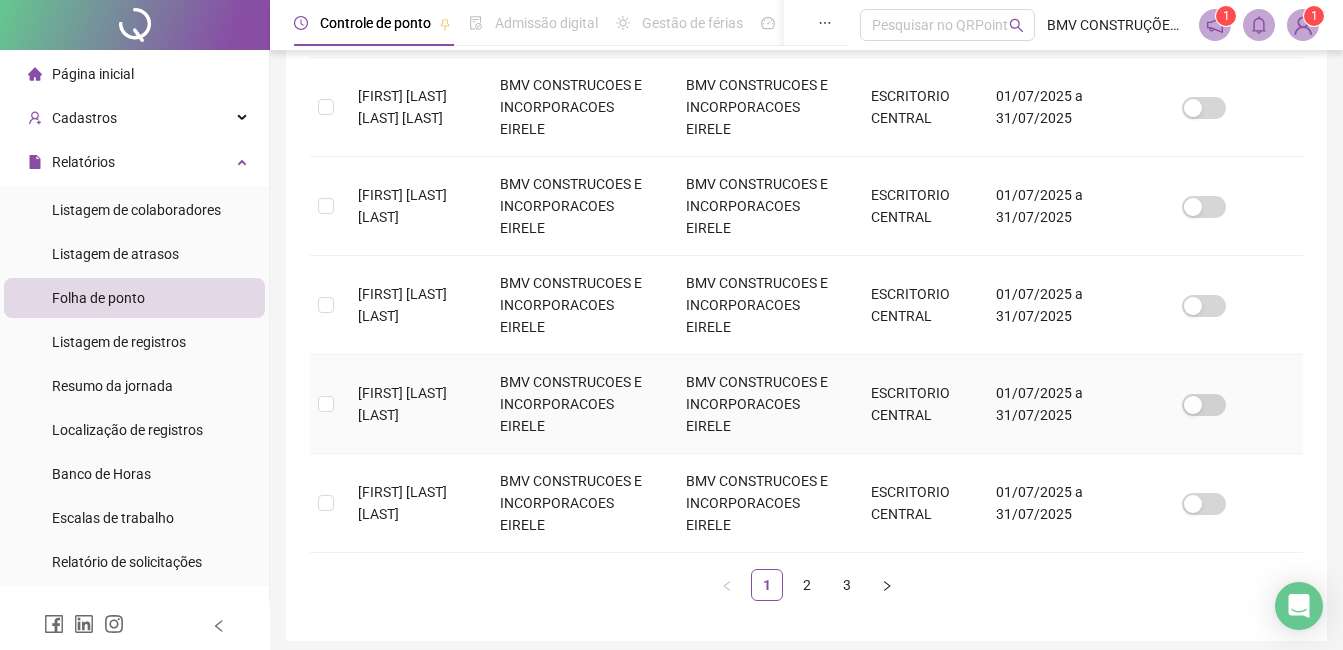 scroll, scrollTop: 962, scrollLeft: 0, axis: vertical 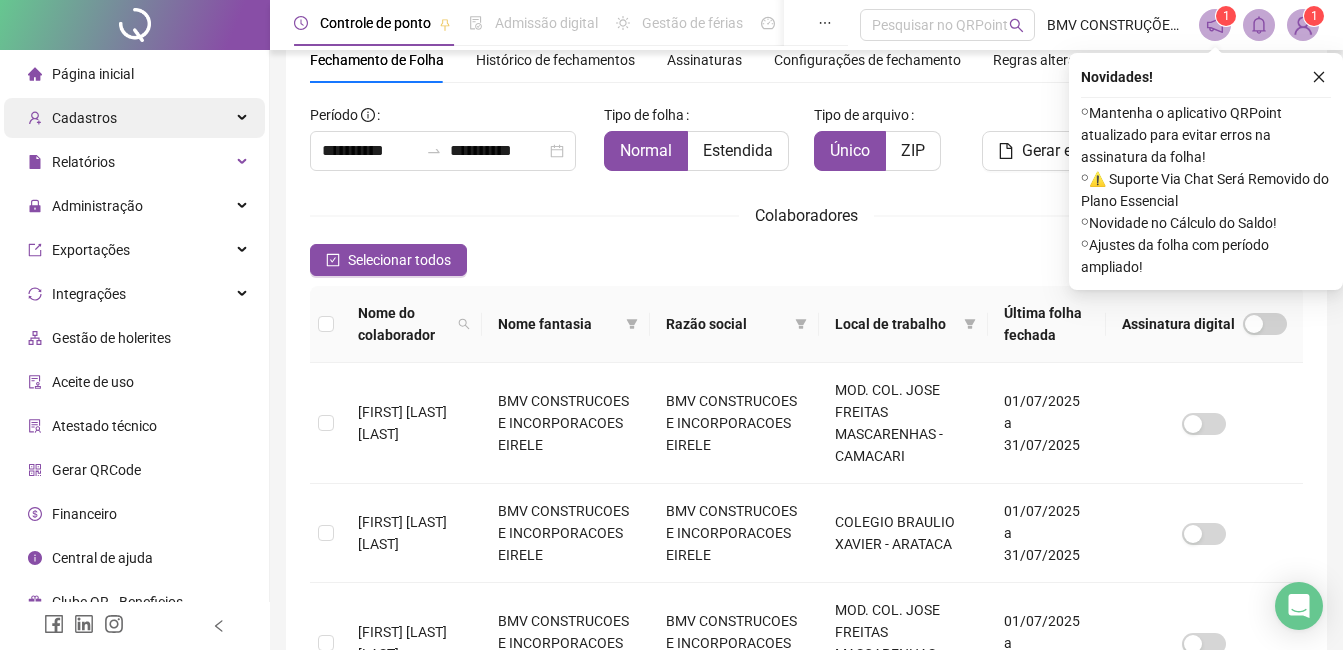 click on "Cadastros" at bounding box center [84, 118] 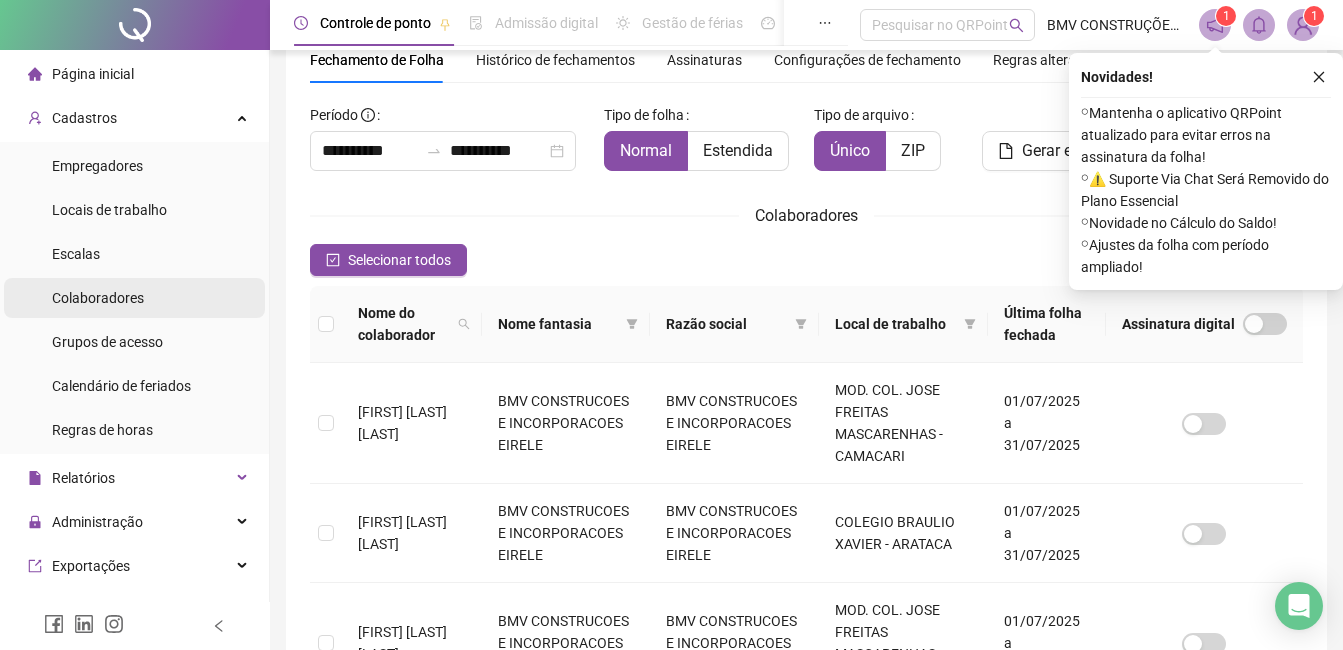 click on "Colaboradores" at bounding box center (98, 298) 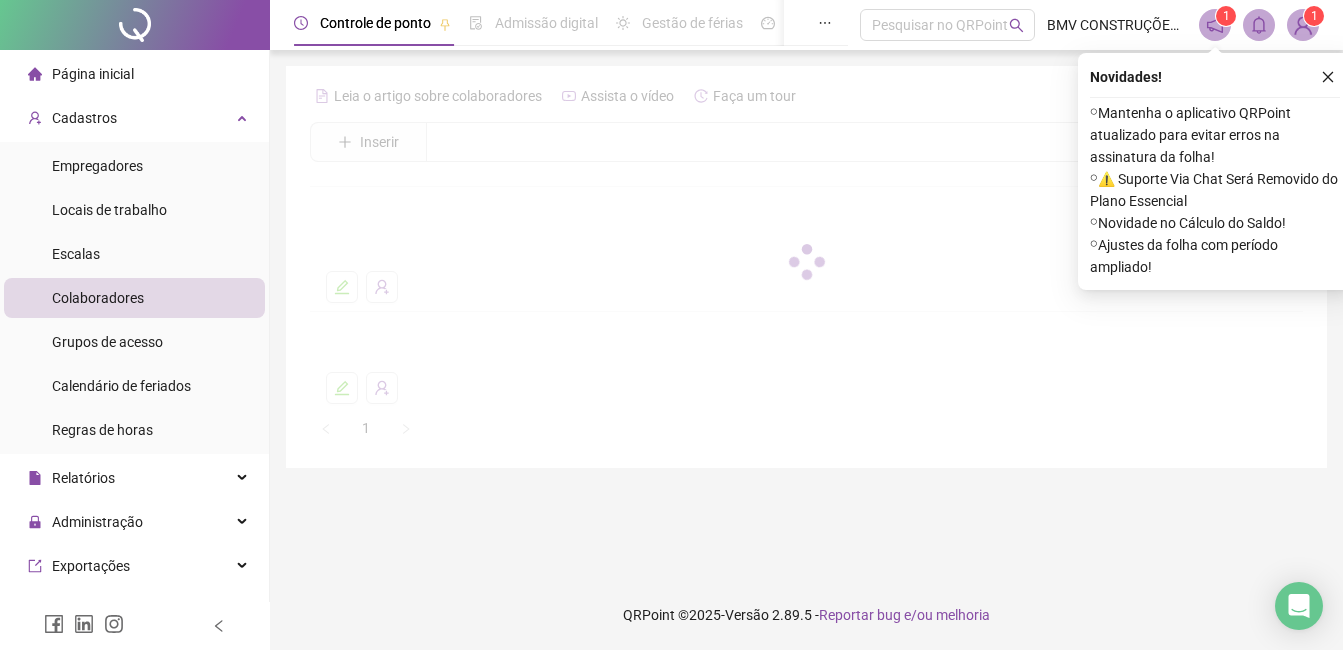 scroll, scrollTop: 0, scrollLeft: 0, axis: both 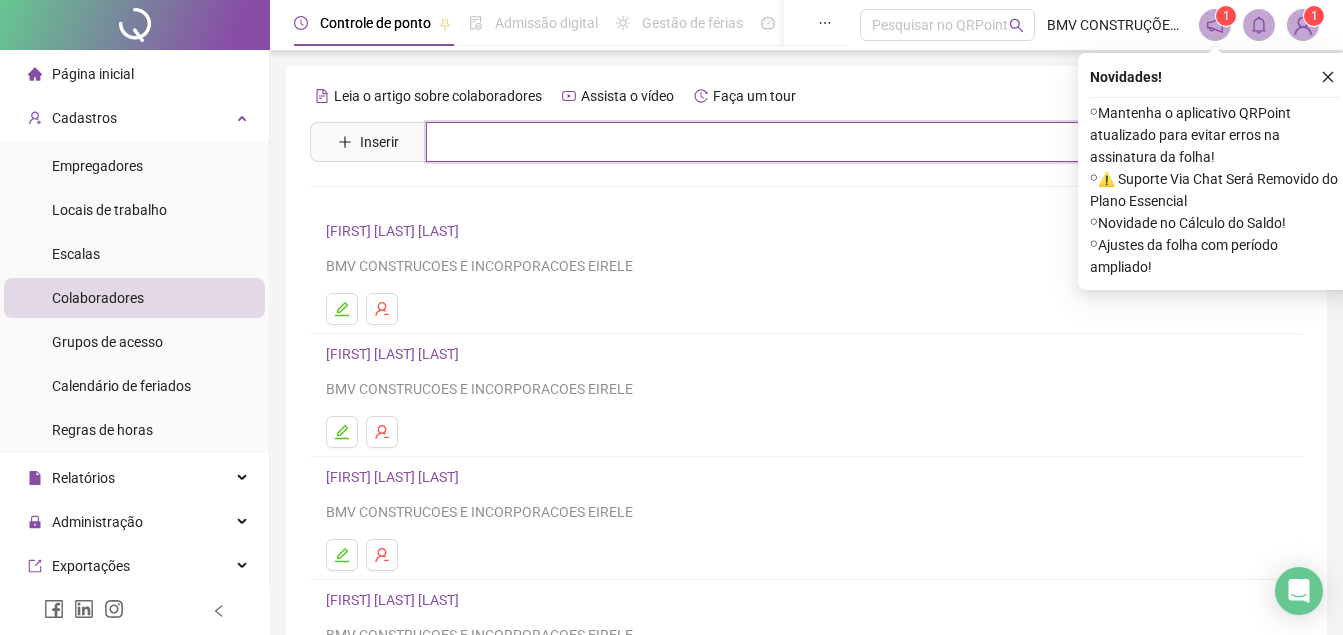 click at bounding box center (821, 142) 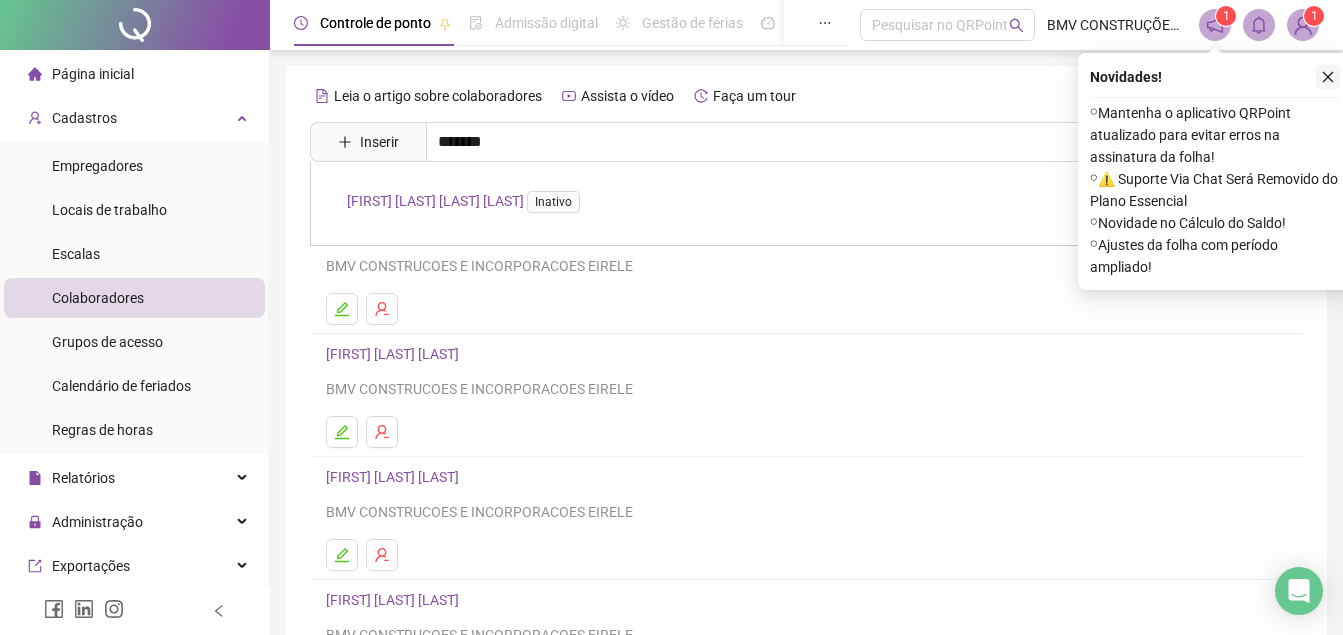click at bounding box center [1328, 77] 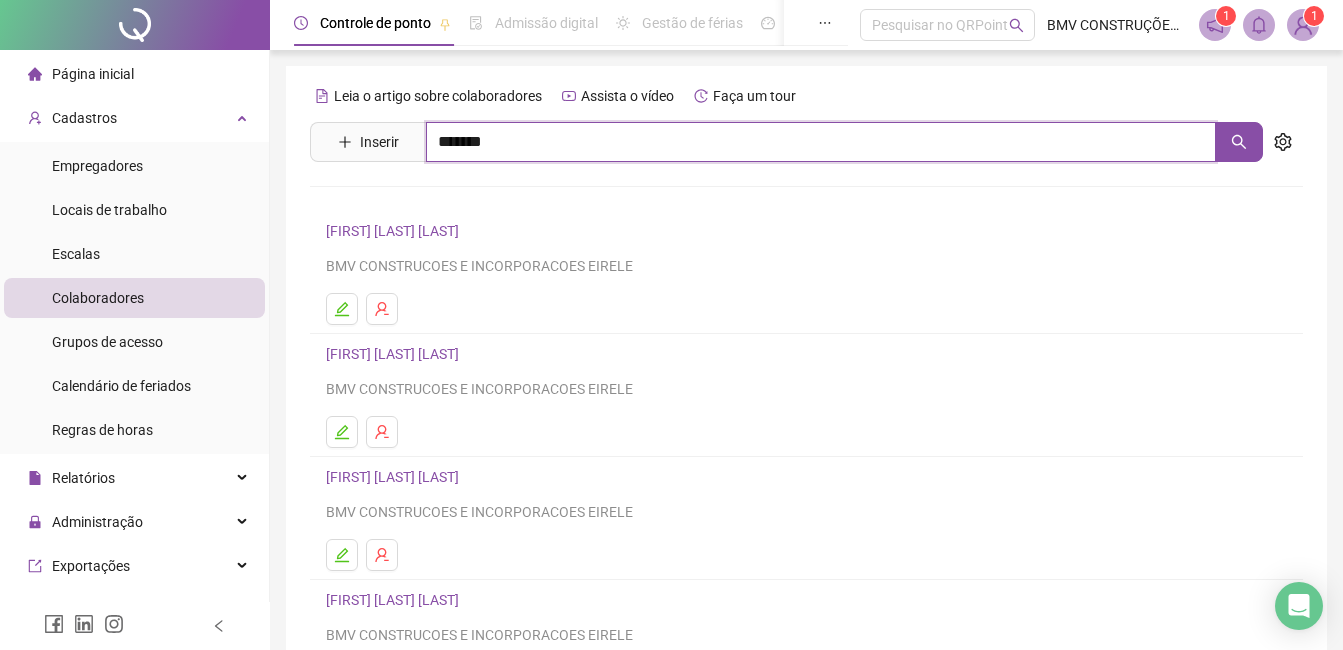 click on "*******" at bounding box center [821, 142] 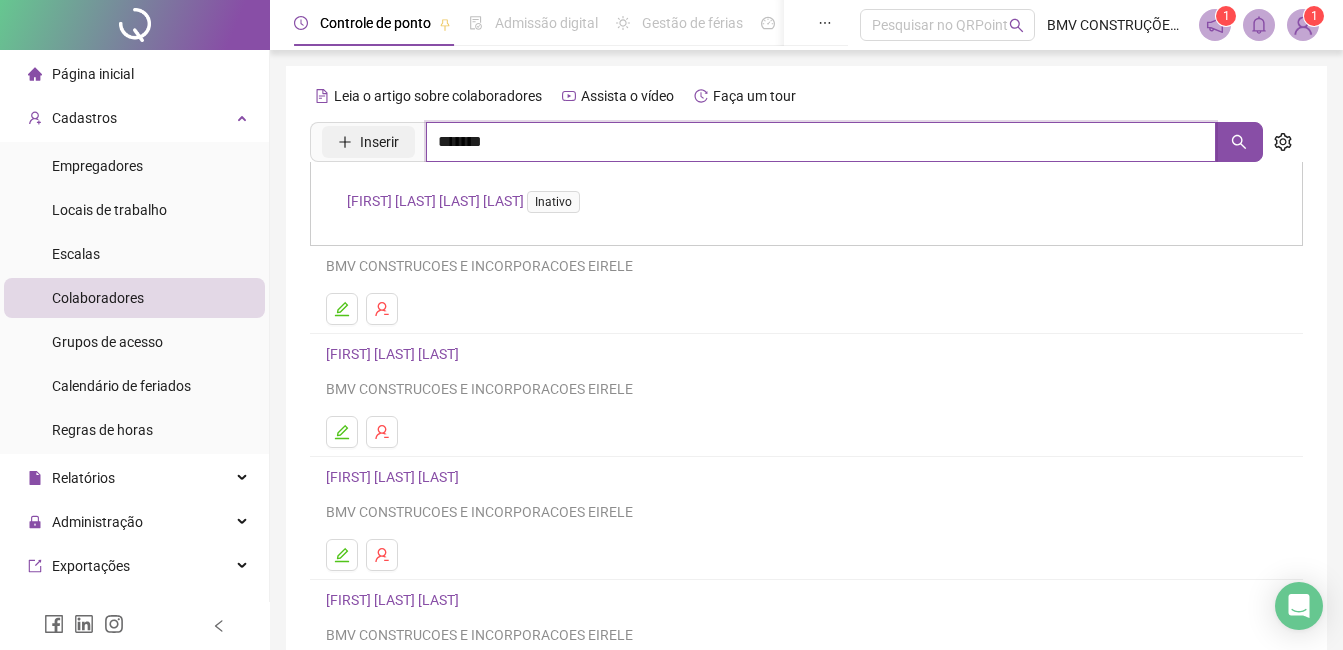 drag, startPoint x: 513, startPoint y: 151, endPoint x: 412, endPoint y: 154, distance: 101.04455 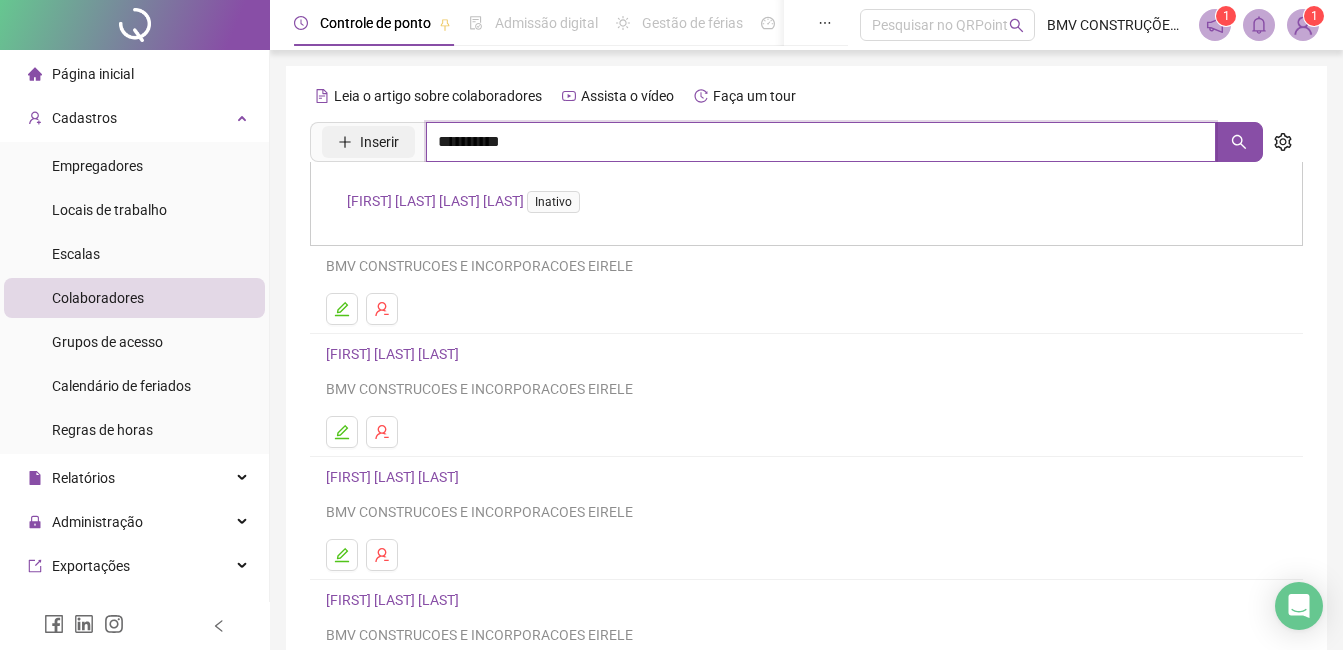 type on "**********" 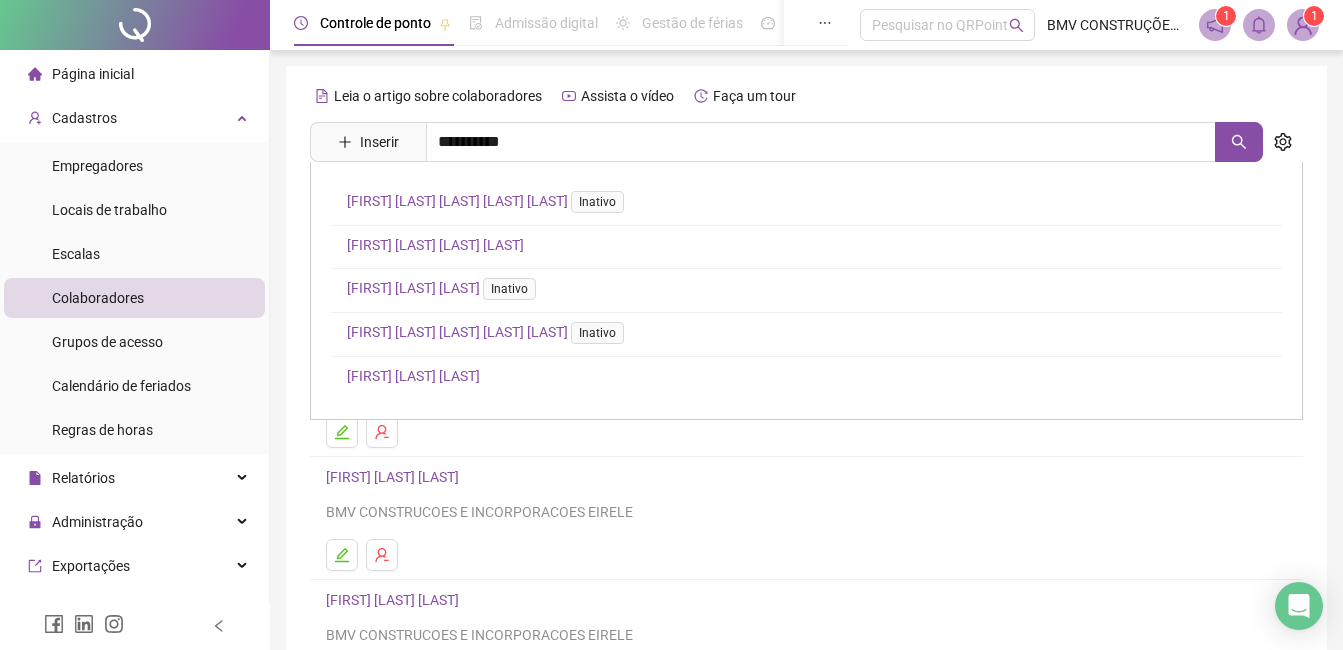 click on "Colaboradores" at bounding box center (134, 298) 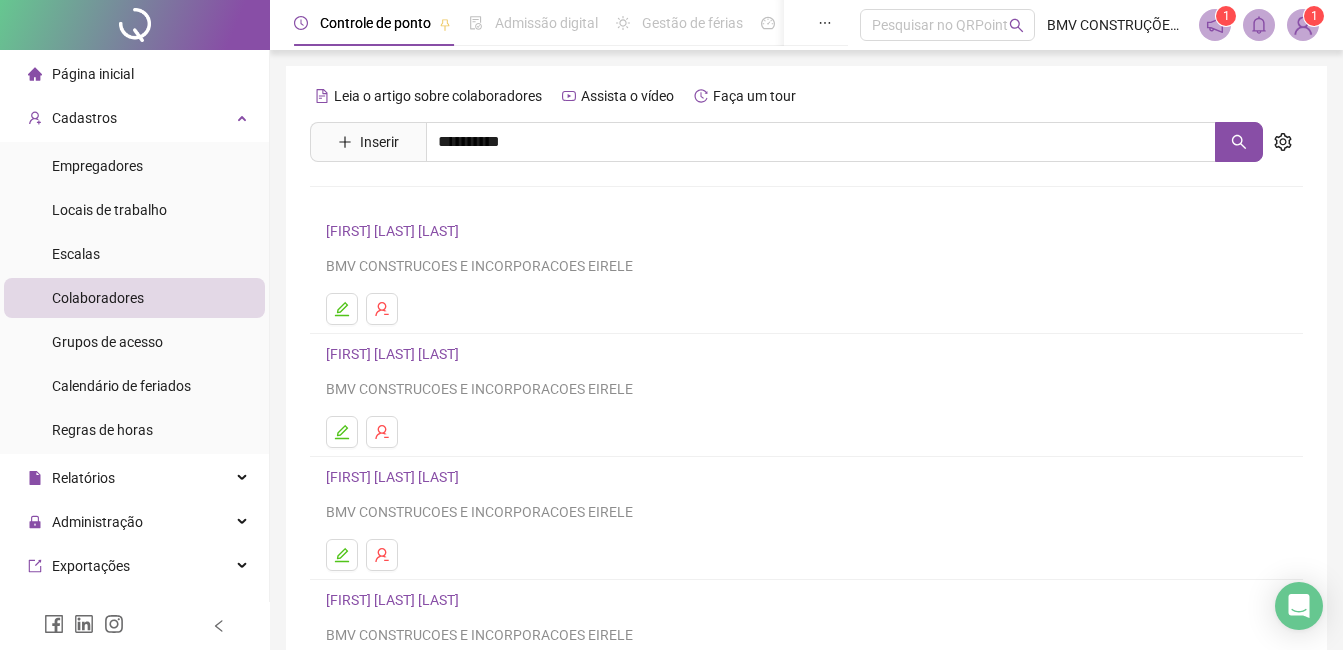 click on "Colaboradores" at bounding box center [134, 298] 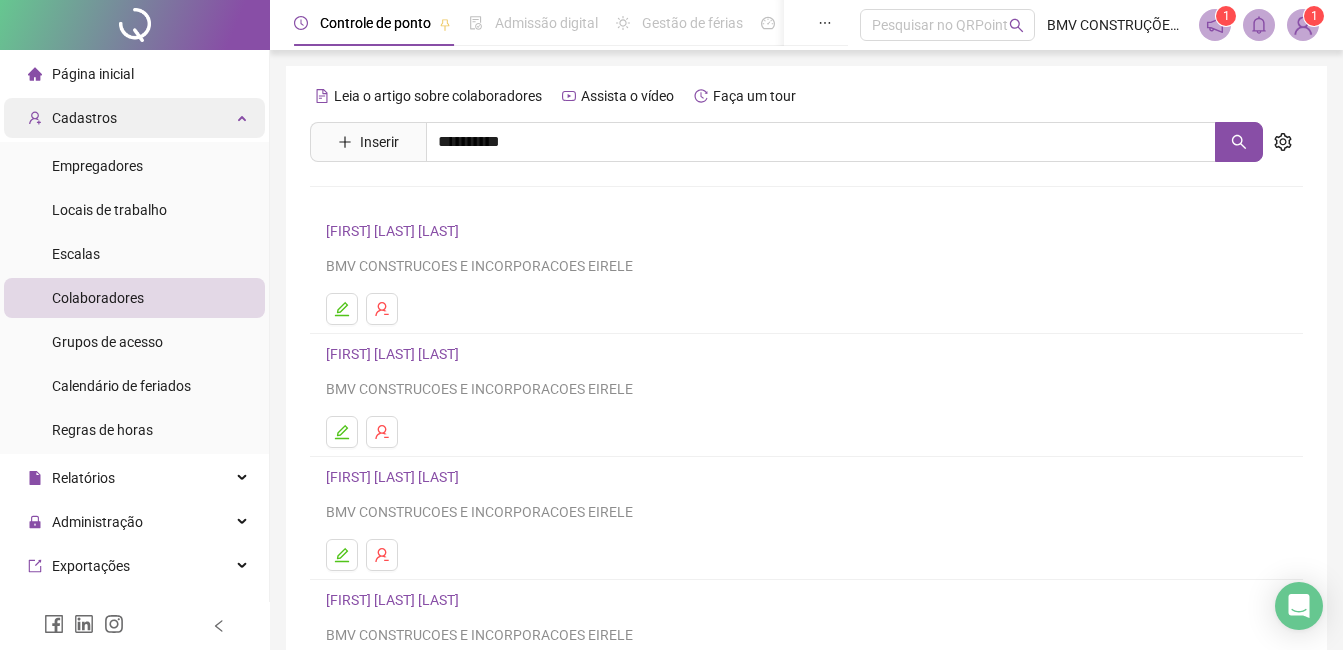 click on "Cadastros" at bounding box center (84, 118) 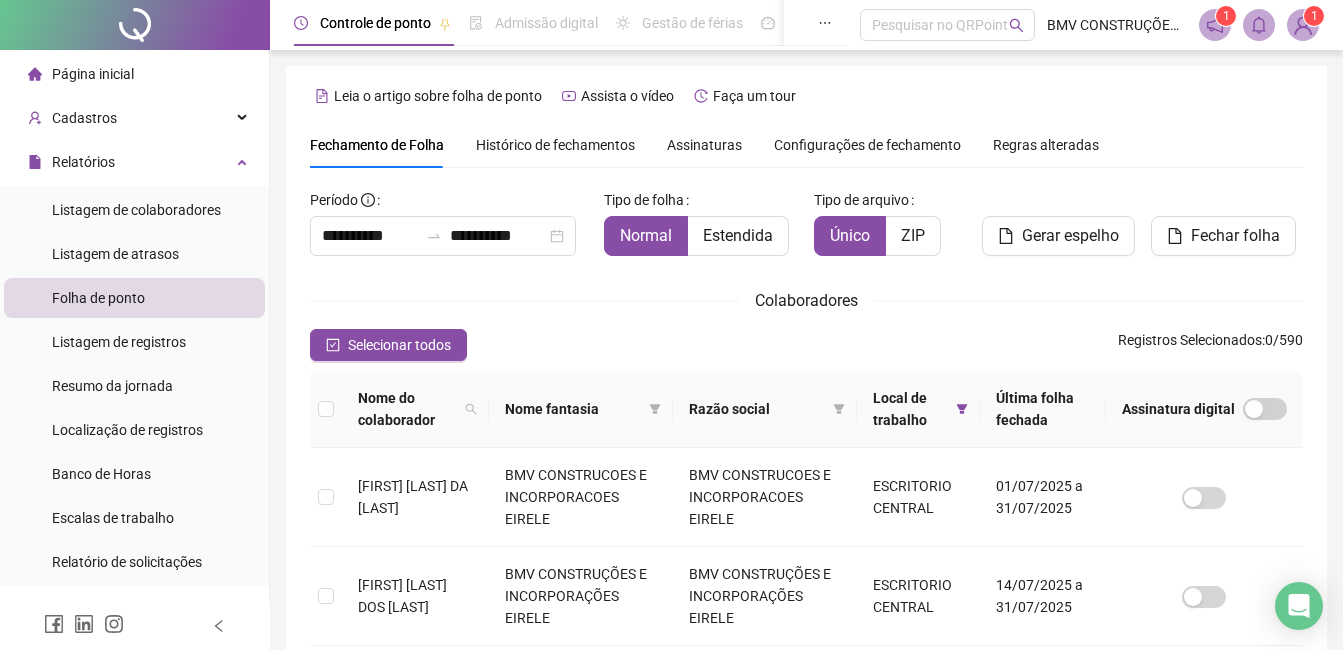 scroll, scrollTop: 962, scrollLeft: 0, axis: vertical 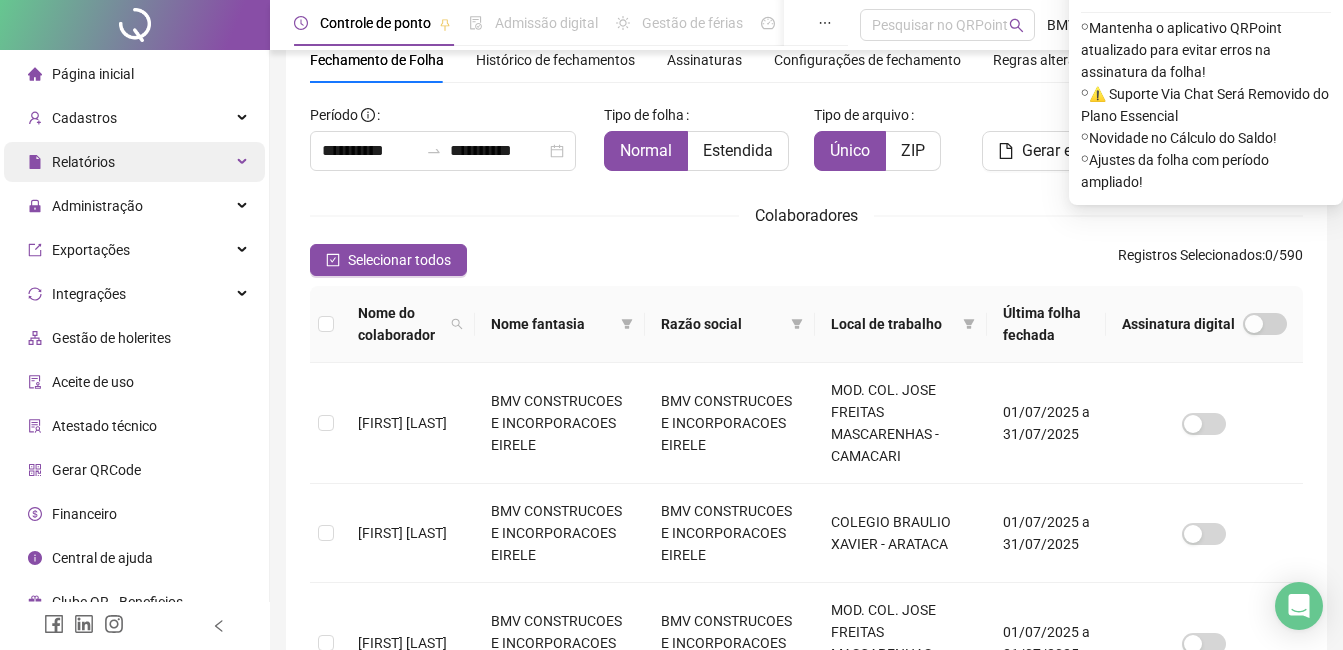 click on "Relatórios" at bounding box center (83, 162) 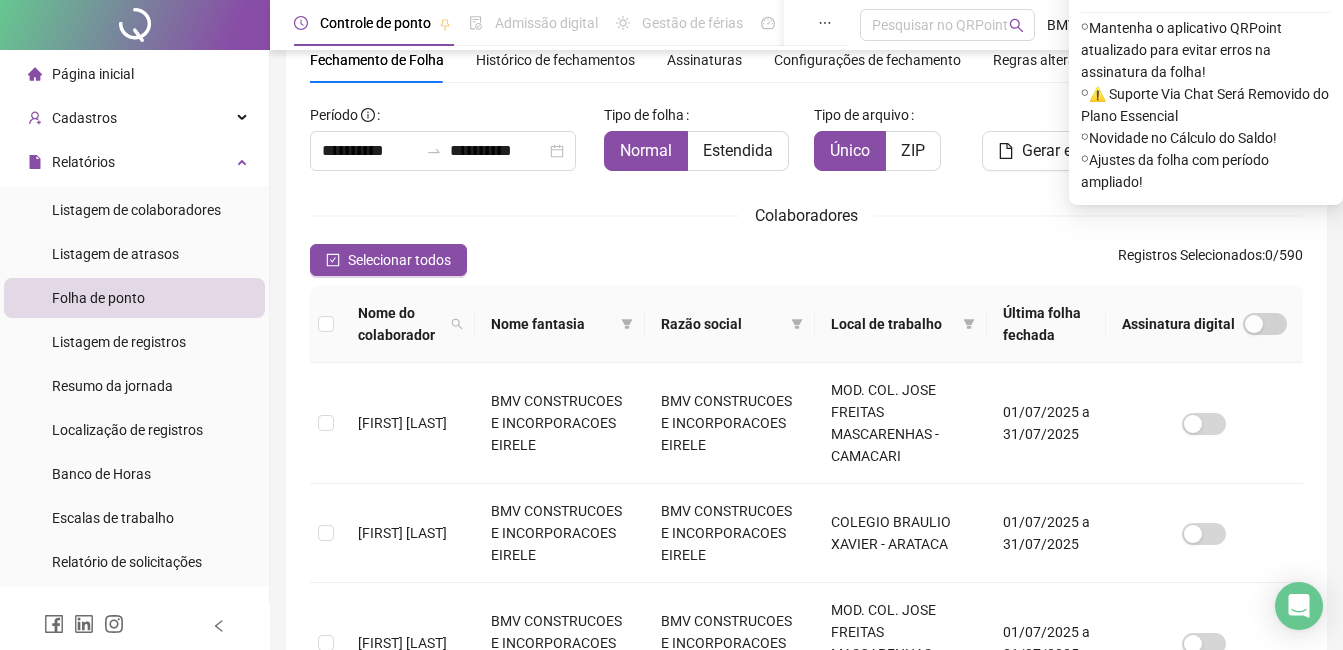 click on "Folha de ponto" at bounding box center (98, 298) 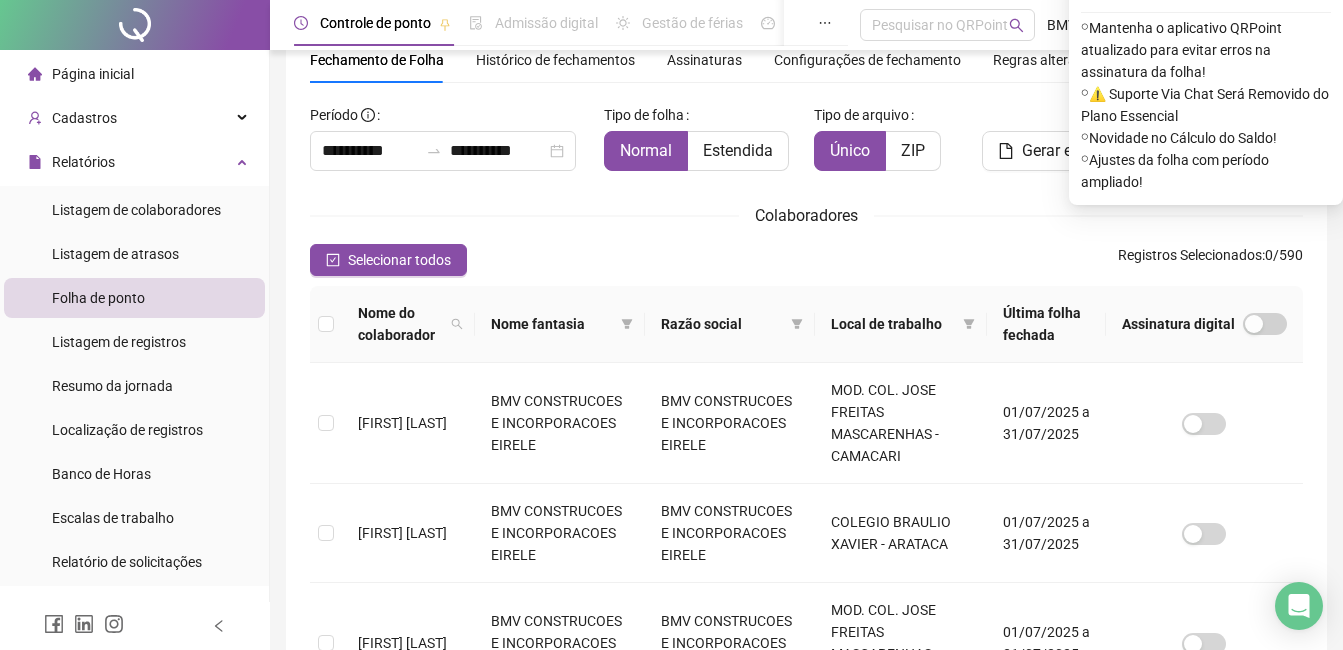 click on "Folha de ponto" at bounding box center [98, 298] 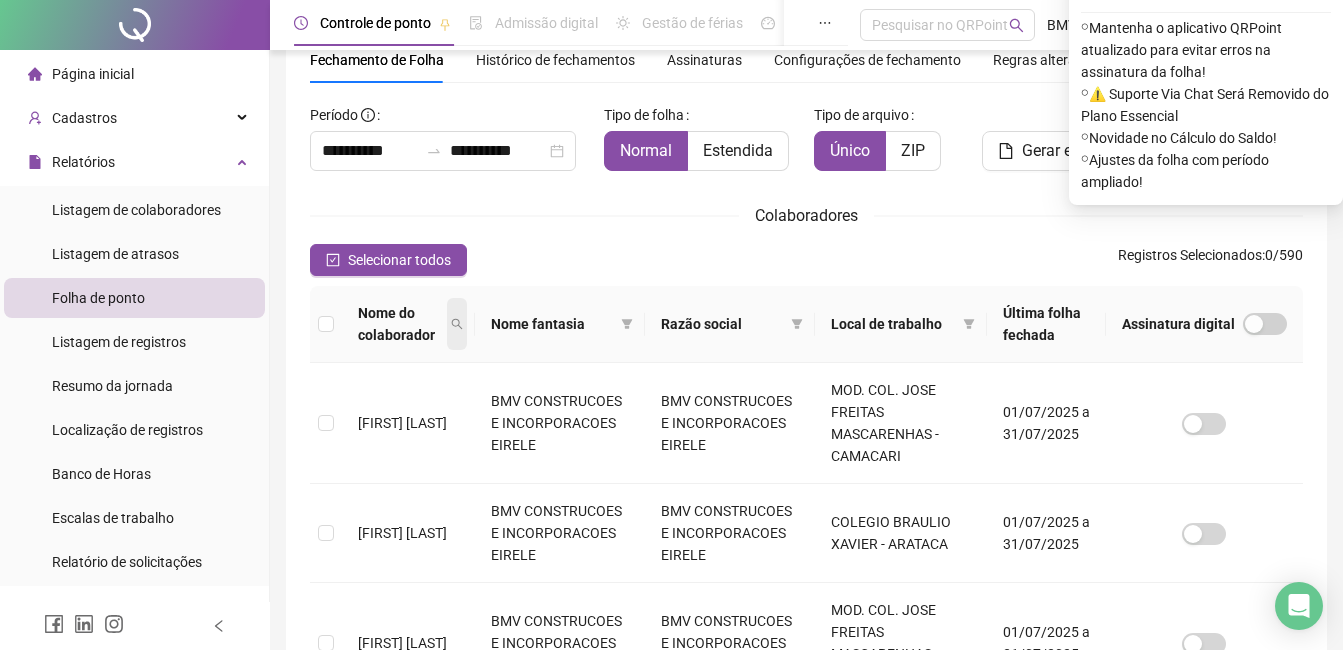click at bounding box center [457, 324] 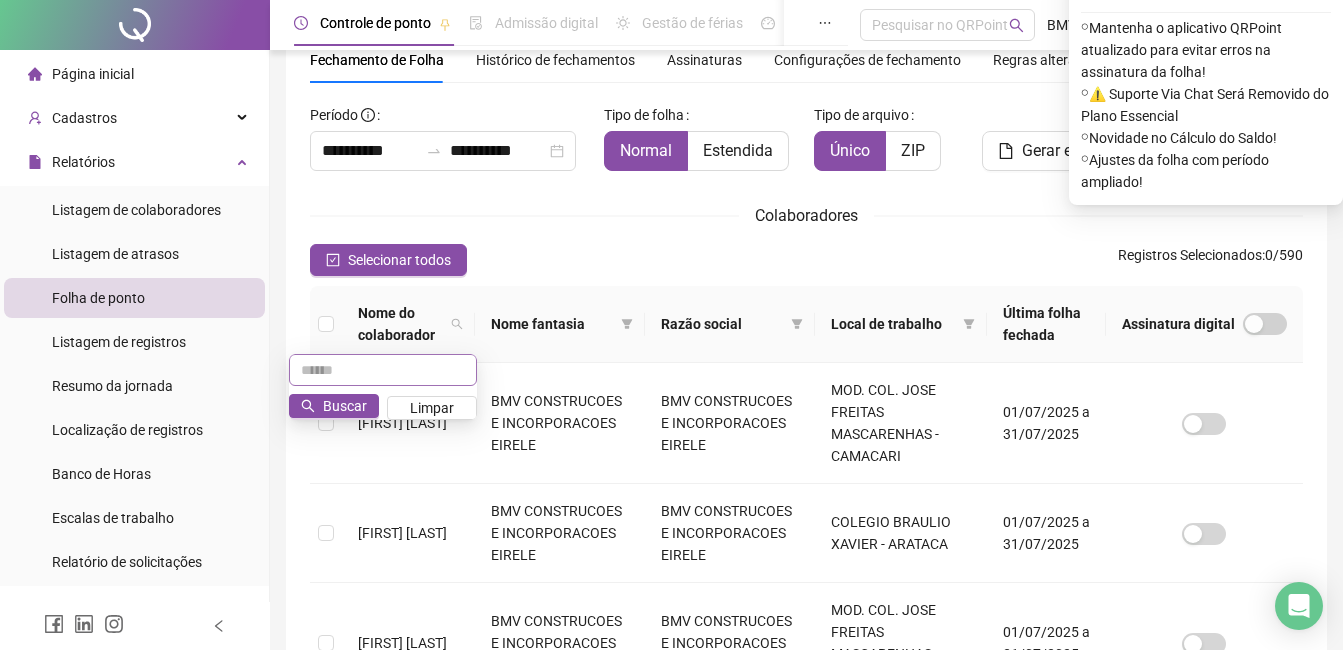 click at bounding box center (383, 370) 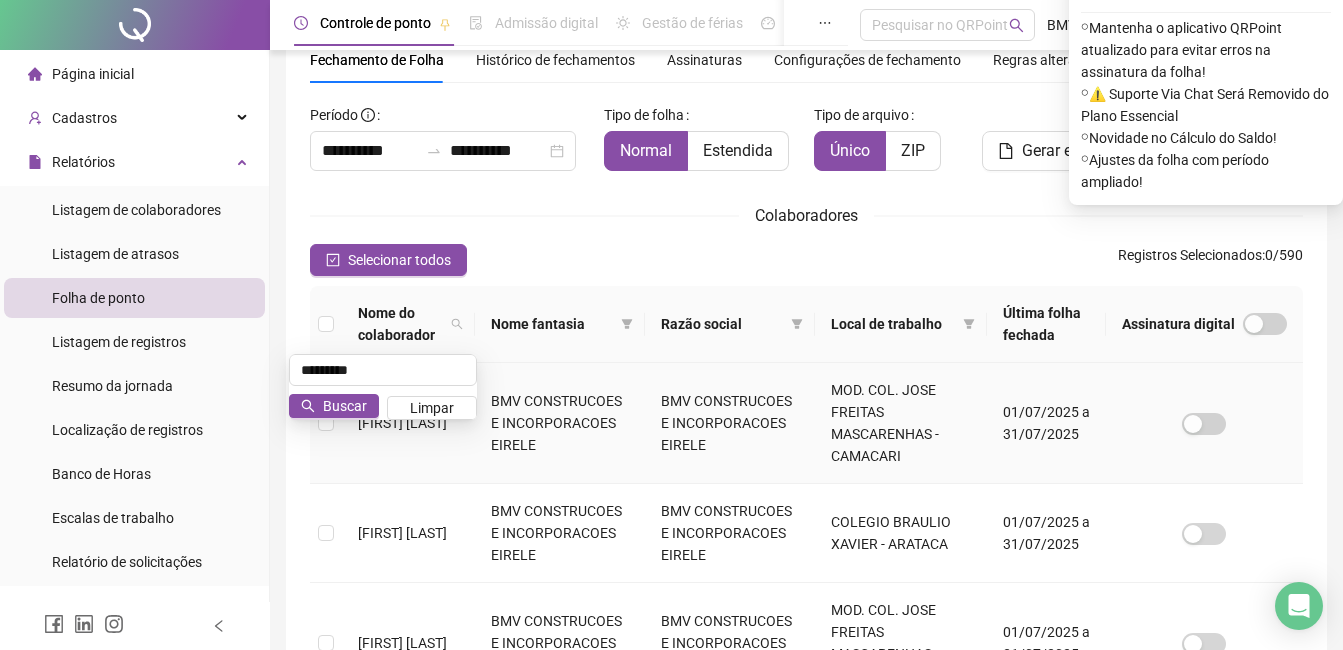 type on "*********" 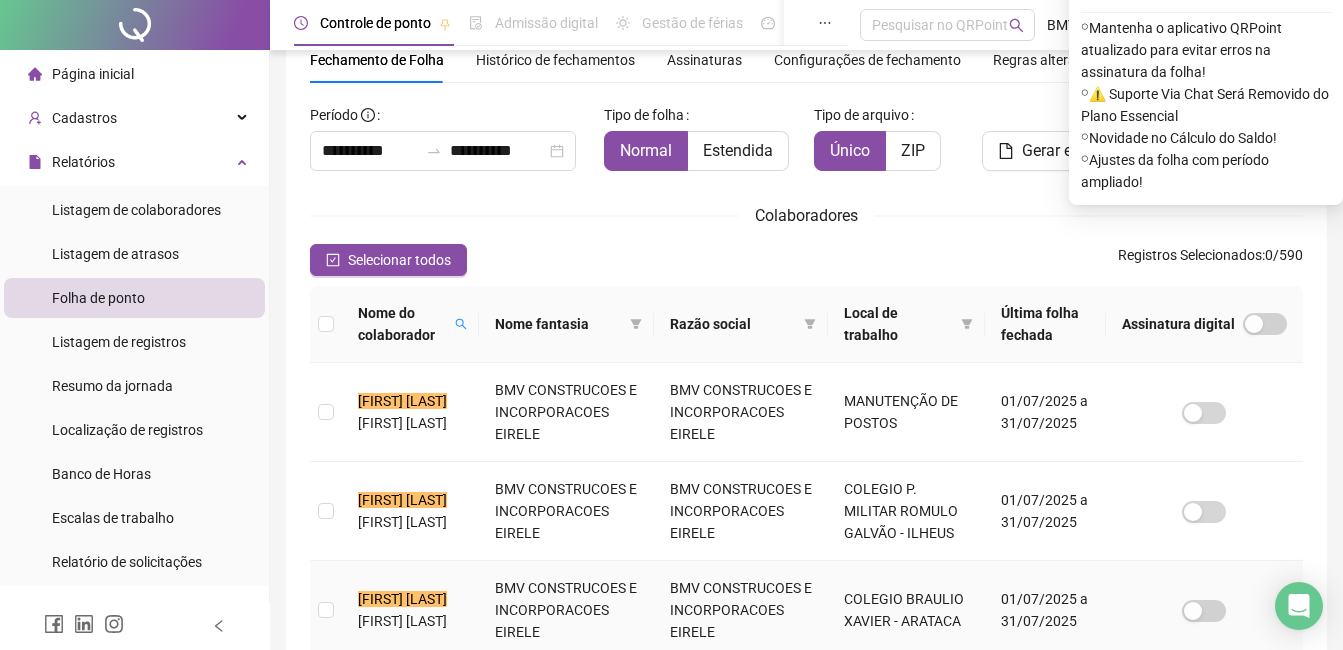 click on "RTO GUIMARAES TELES" at bounding box center (402, 621) 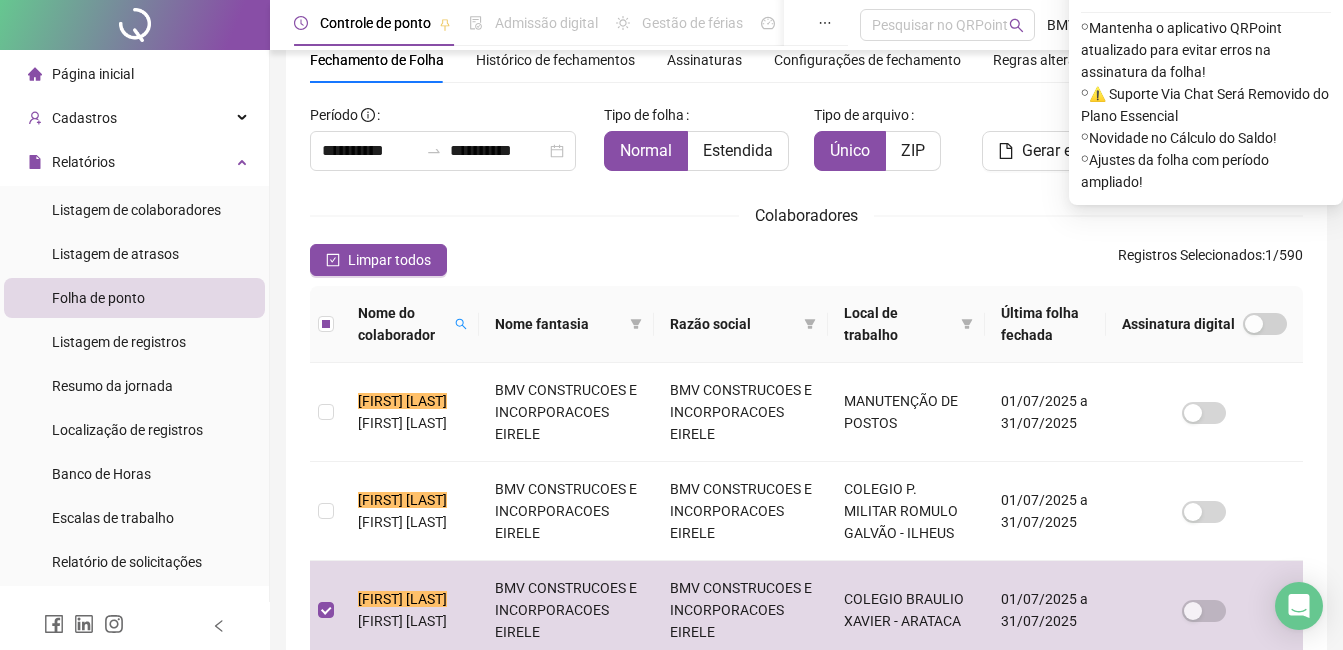 click on "Limpar todos Registros Selecionados :  1 / 590" at bounding box center (806, 260) 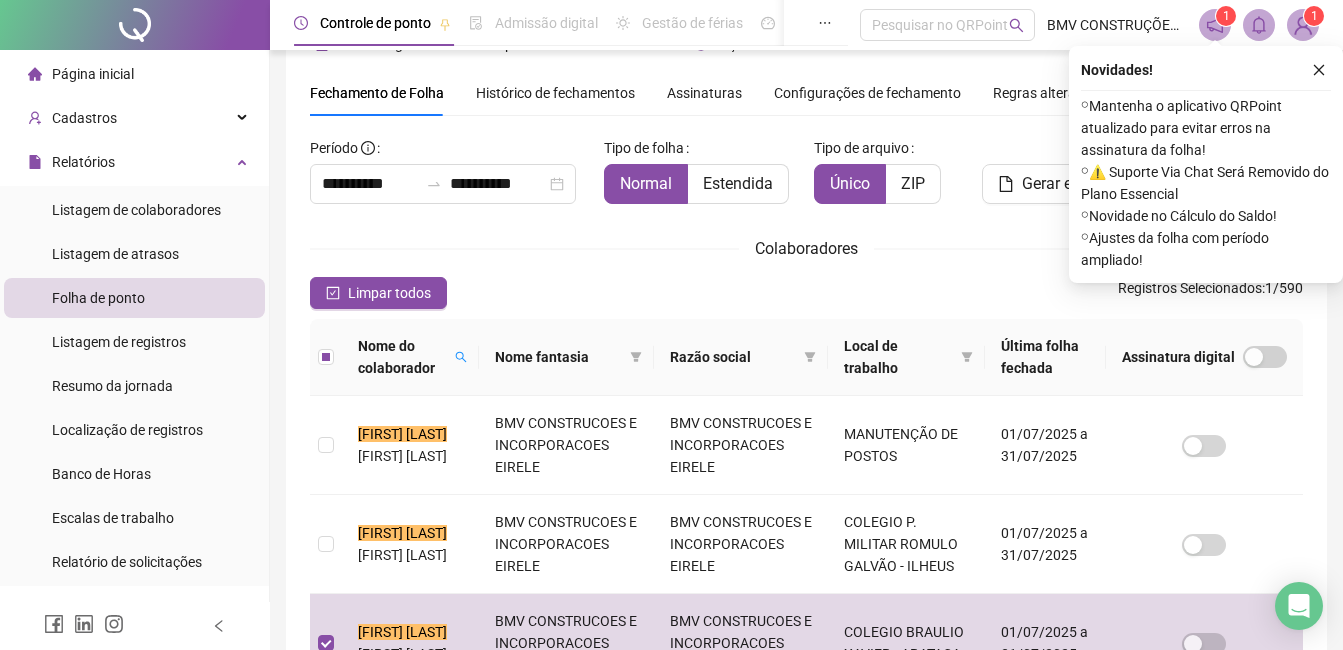 scroll, scrollTop: 45, scrollLeft: 0, axis: vertical 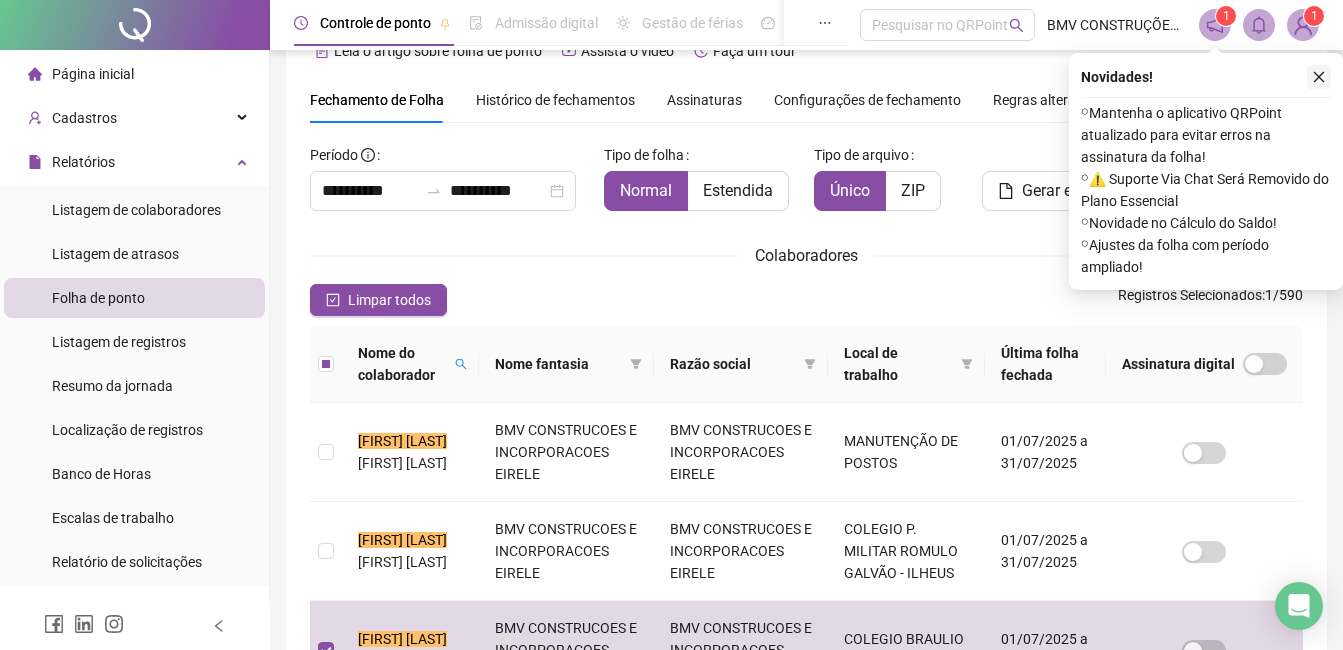 click 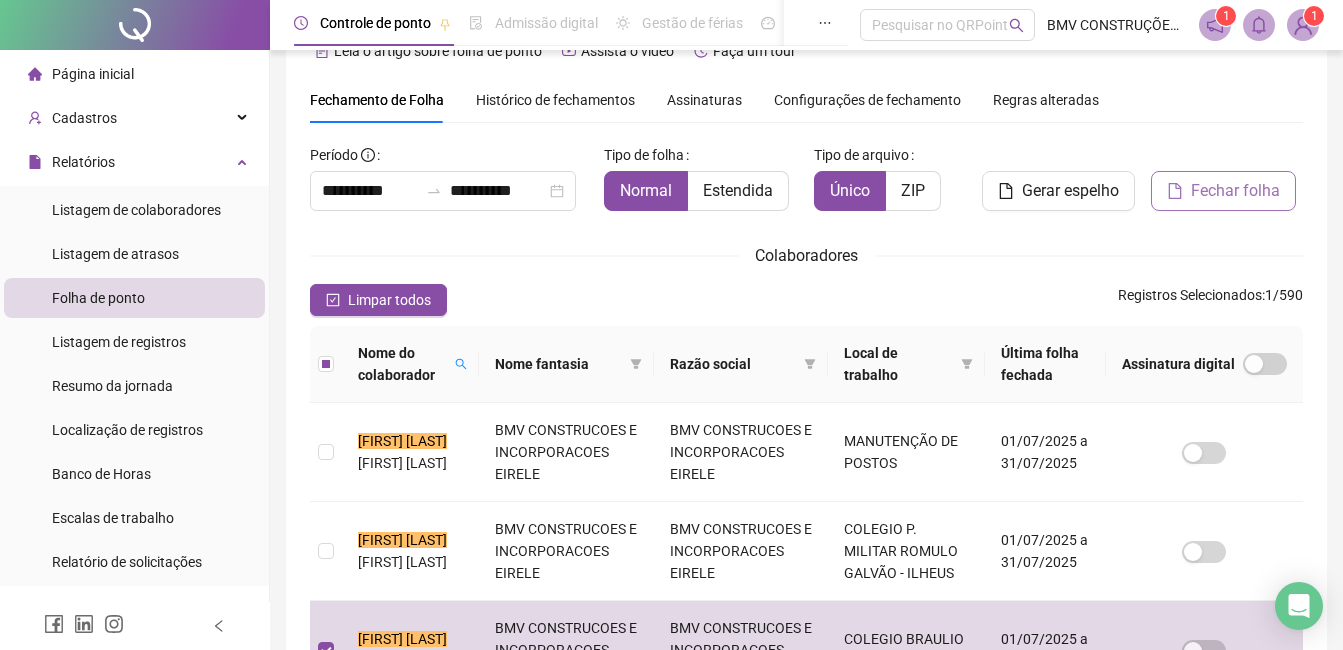 click on "Fechar folha" at bounding box center (1235, 191) 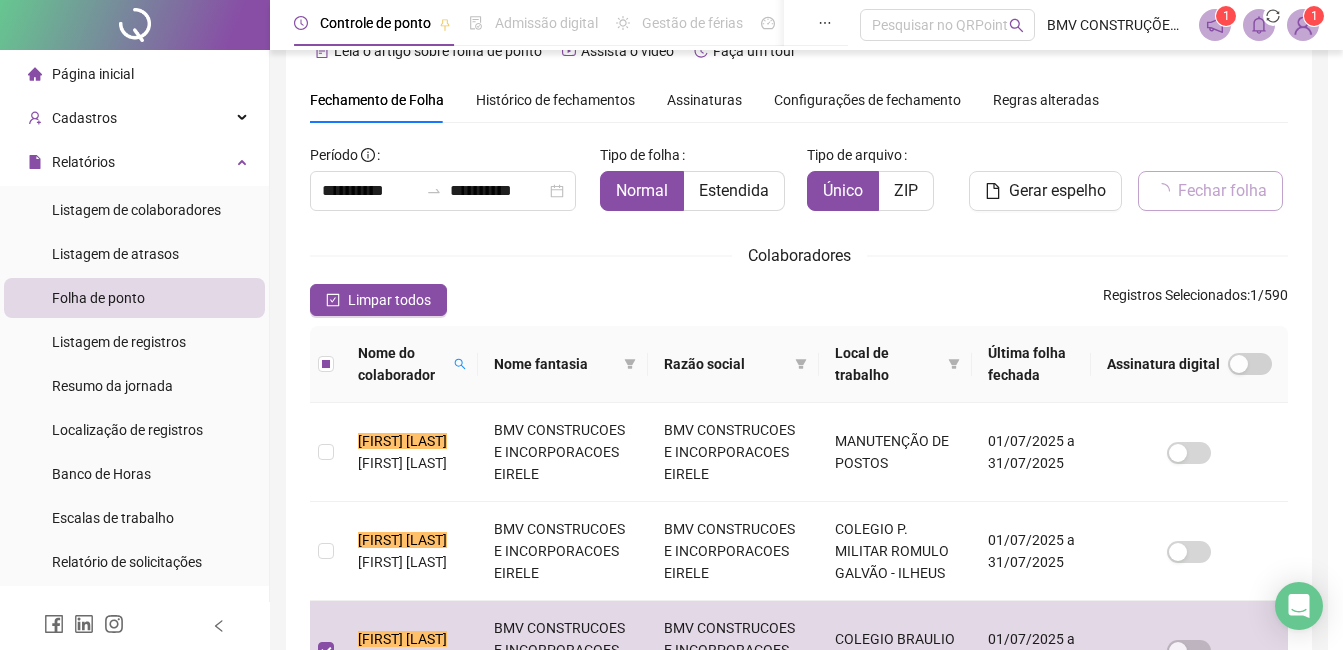scroll, scrollTop: 85, scrollLeft: 0, axis: vertical 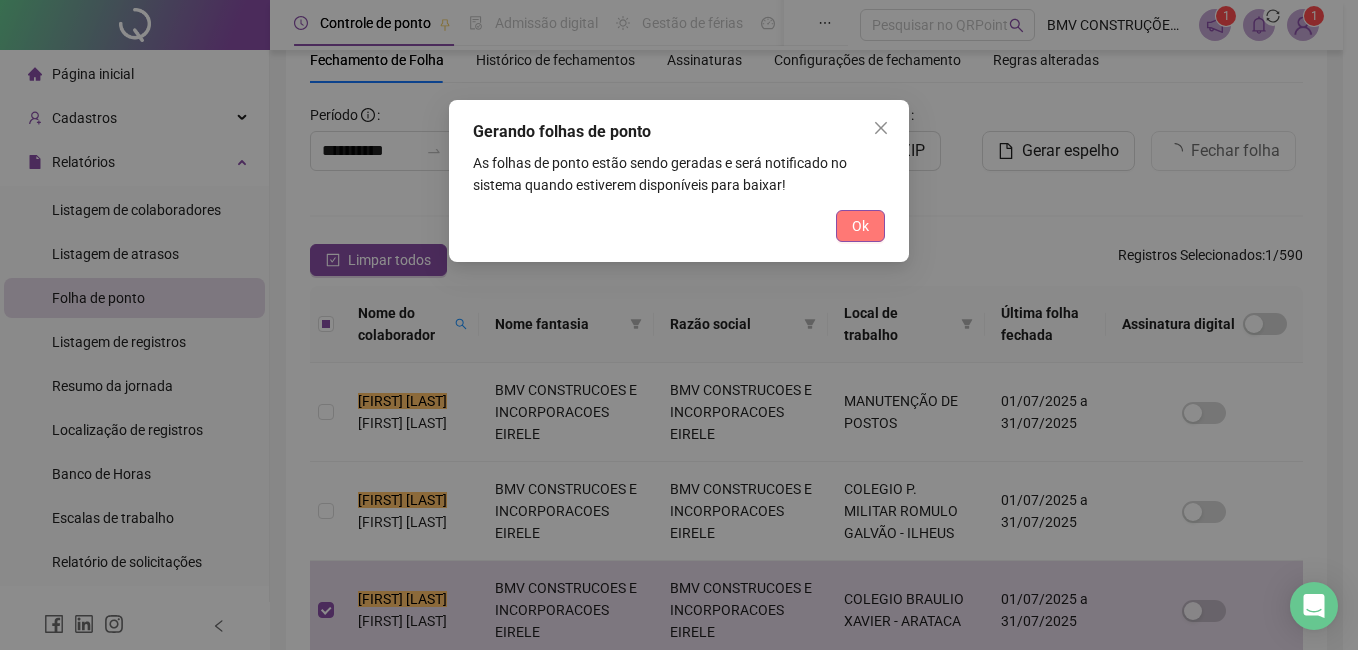 click on "Ok" at bounding box center [860, 226] 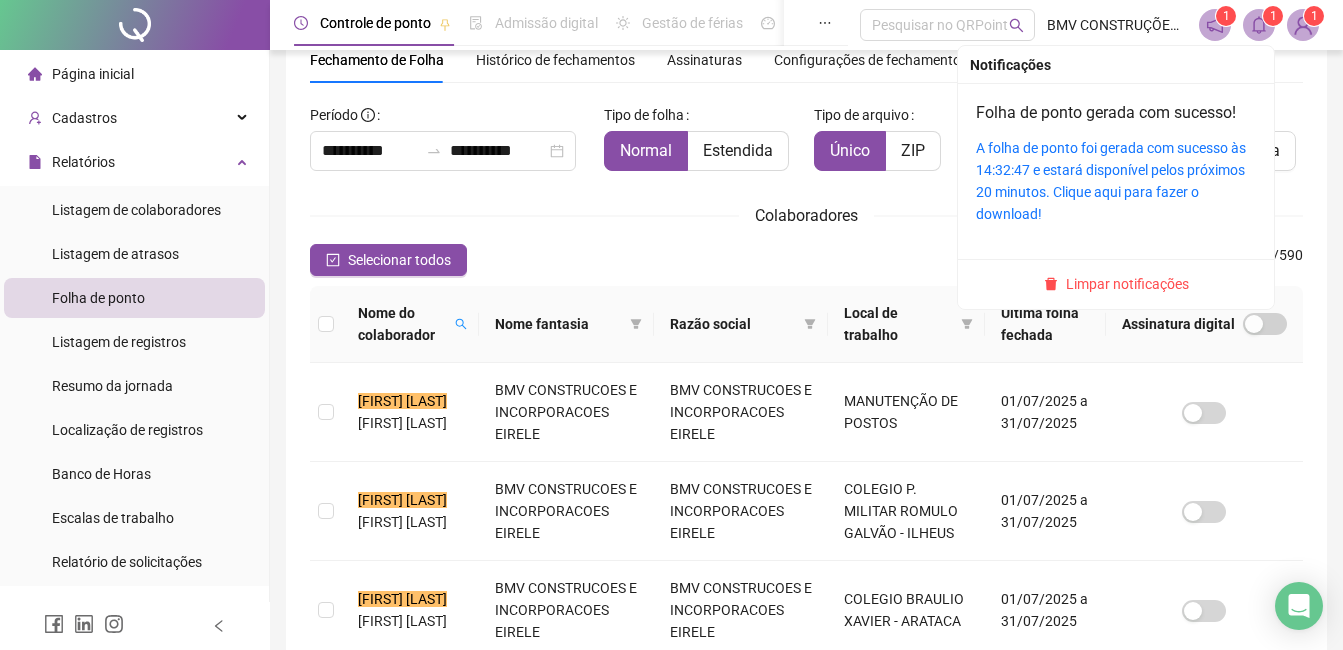 click on "1" at bounding box center [1273, 16] 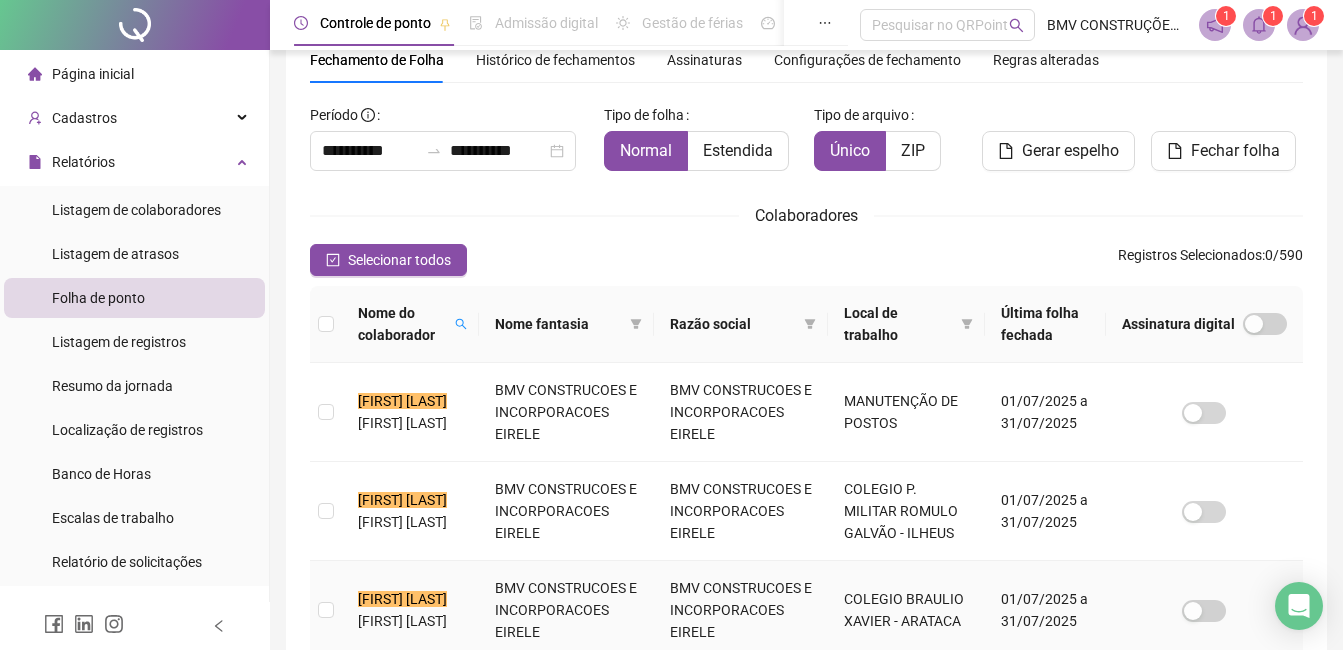 click on "JOSE ROBE" at bounding box center (402, 599) 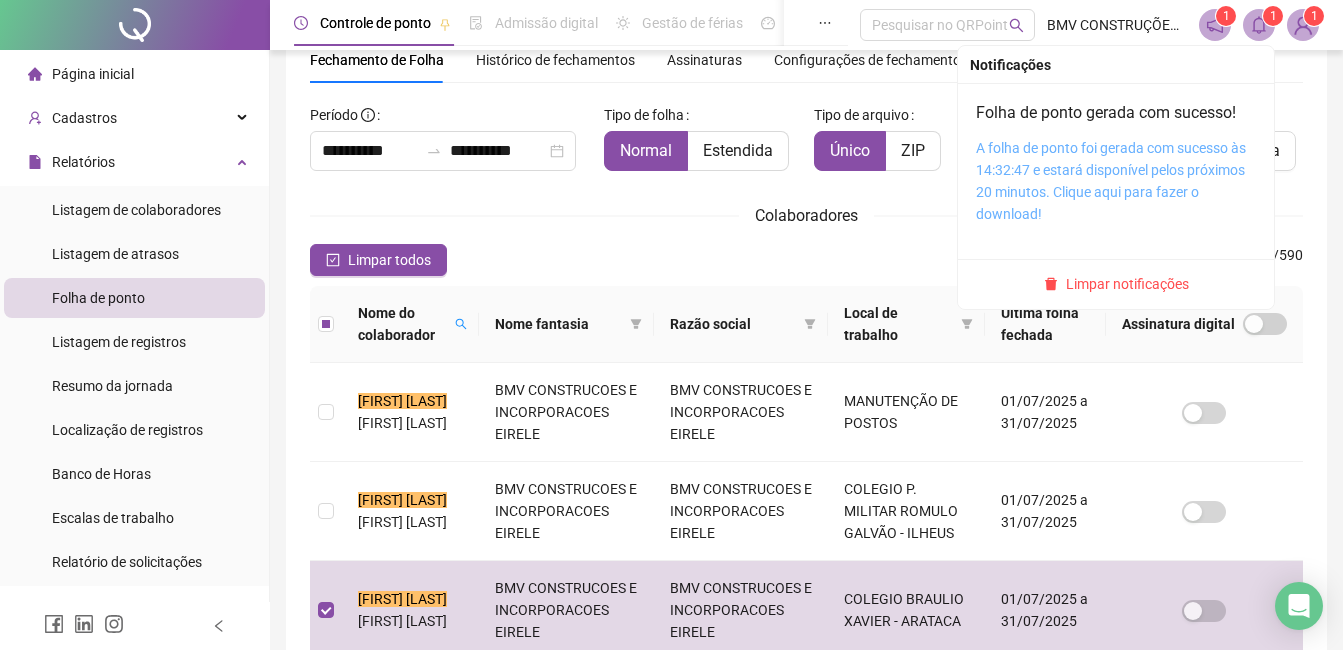 click on "A folha de ponto foi gerada com sucesso às 14:32:47 e estará disponível pelos próximos 20 minutos.
Clique aqui para fazer o download!" at bounding box center (1111, 181) 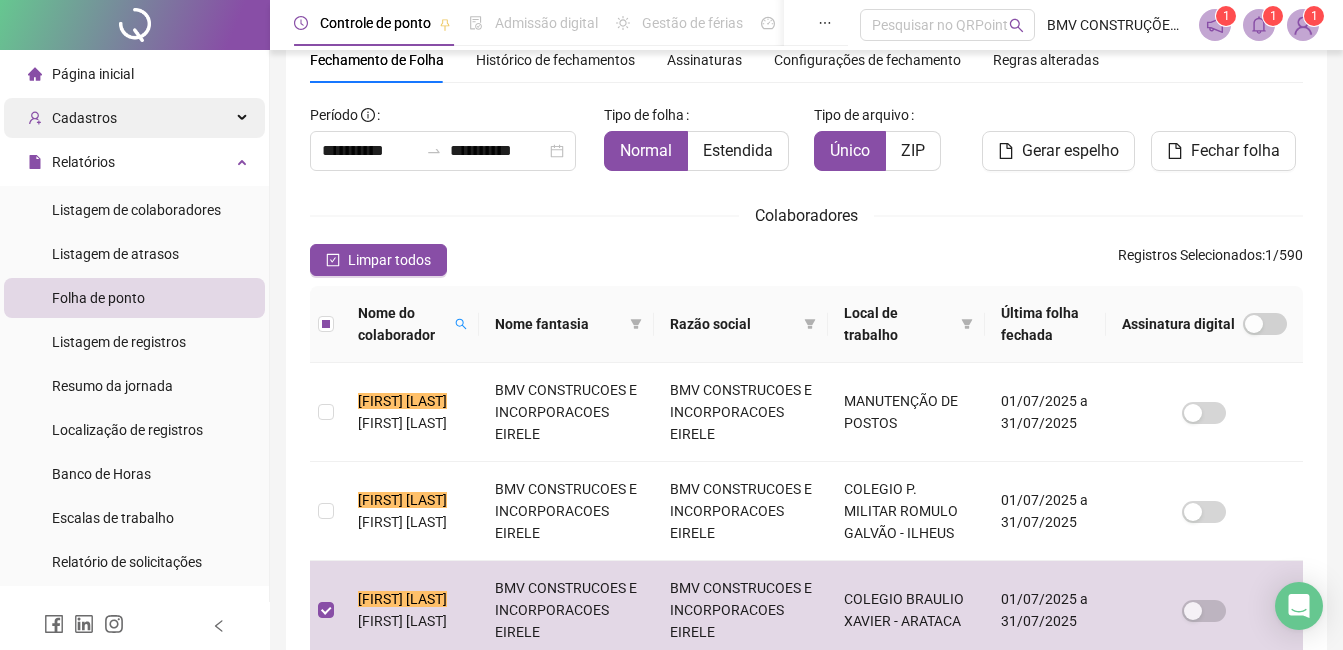 click on "Cadastros" at bounding box center (134, 118) 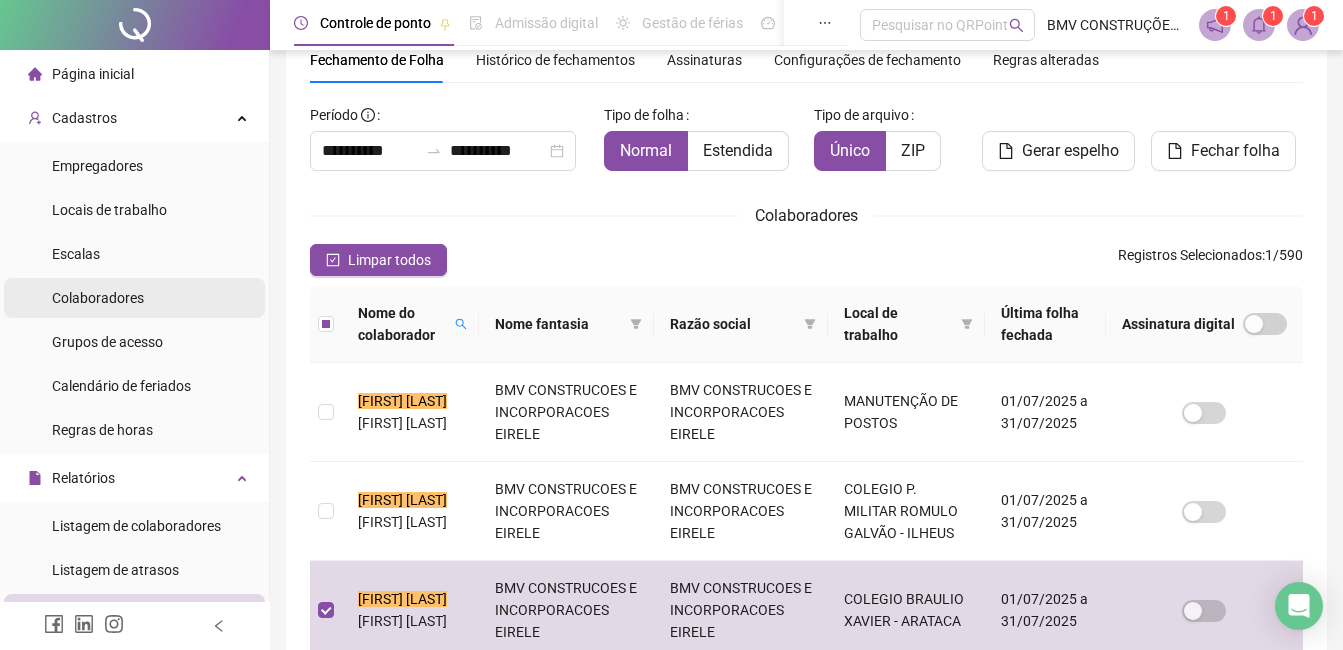 click on "Colaboradores" at bounding box center [98, 298] 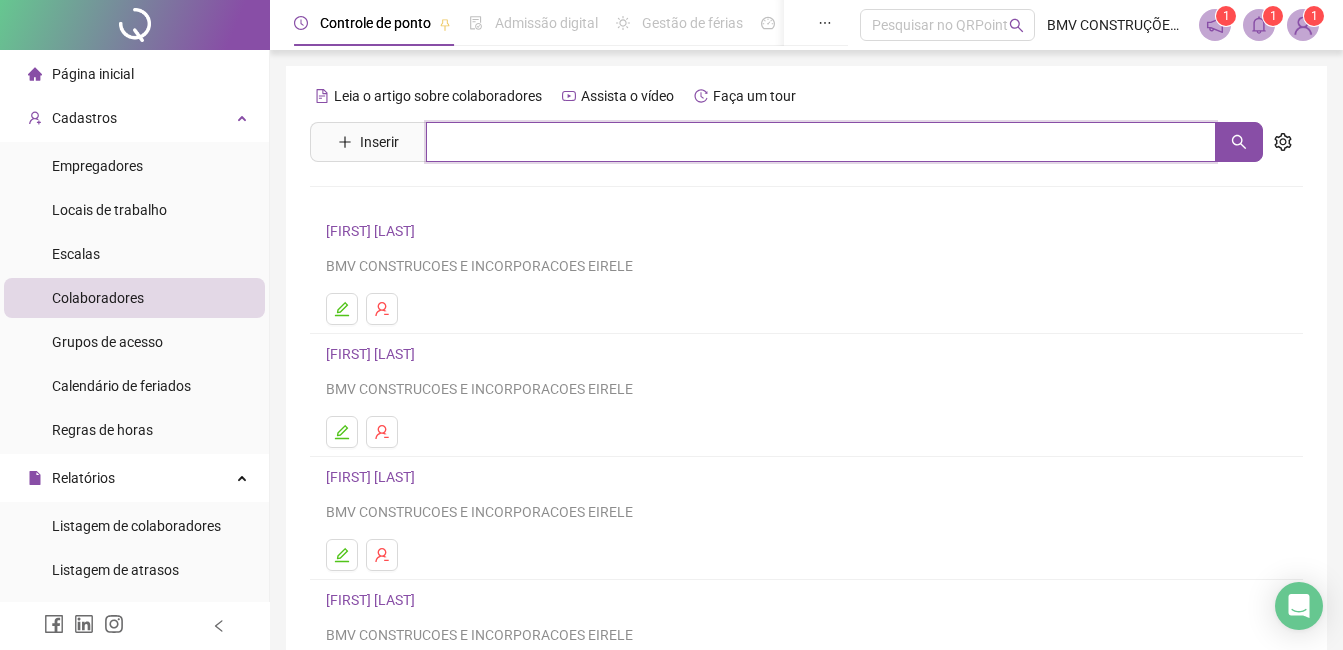 click at bounding box center (821, 142) 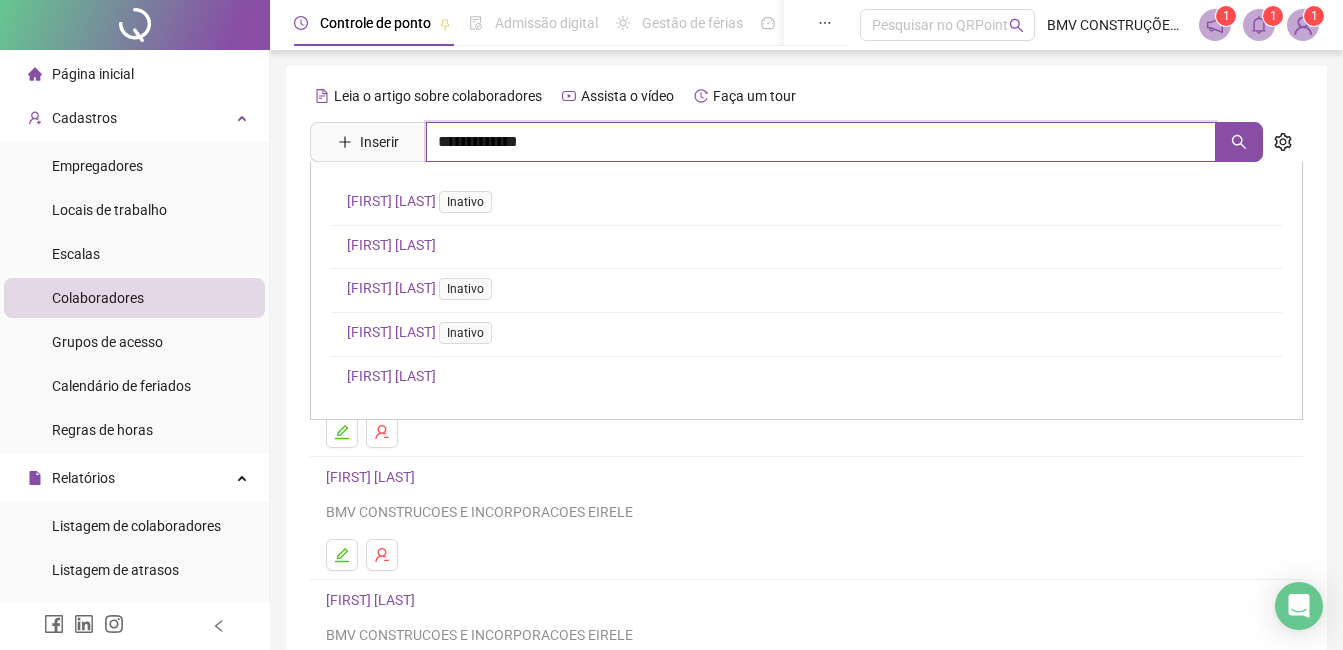 type on "**********" 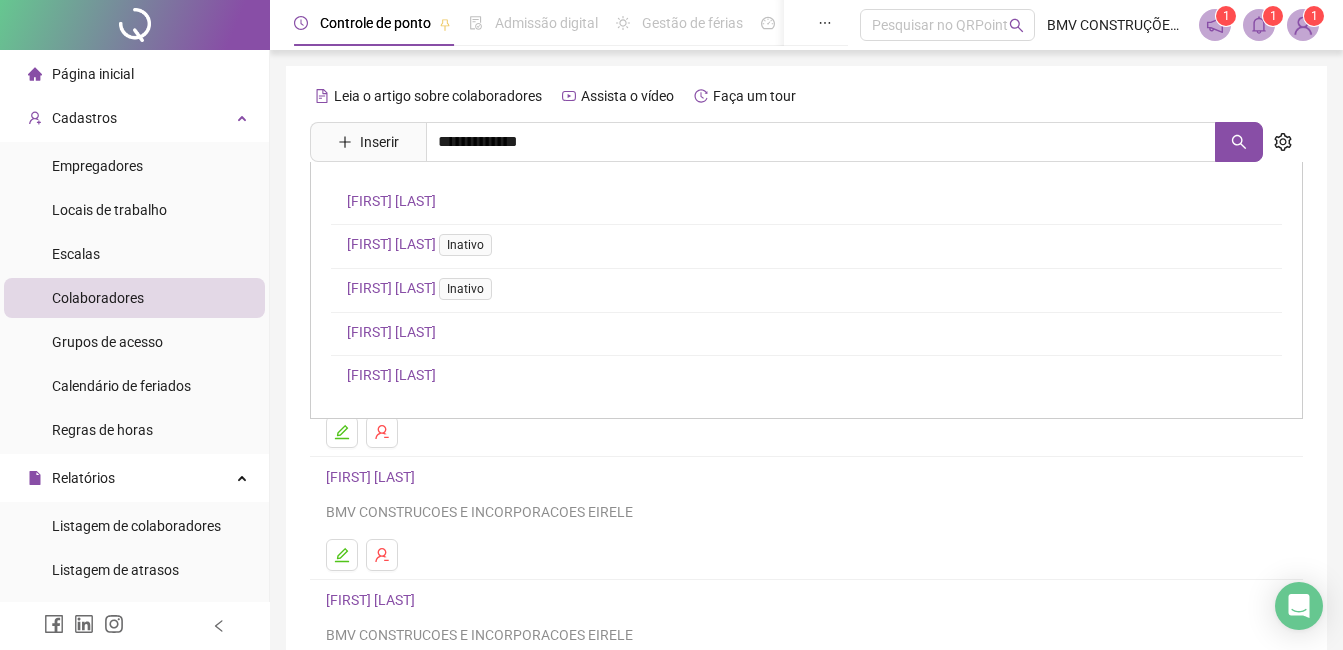 click on "JOSE ROBERTO GUIMARAES TELES" at bounding box center (391, 375) 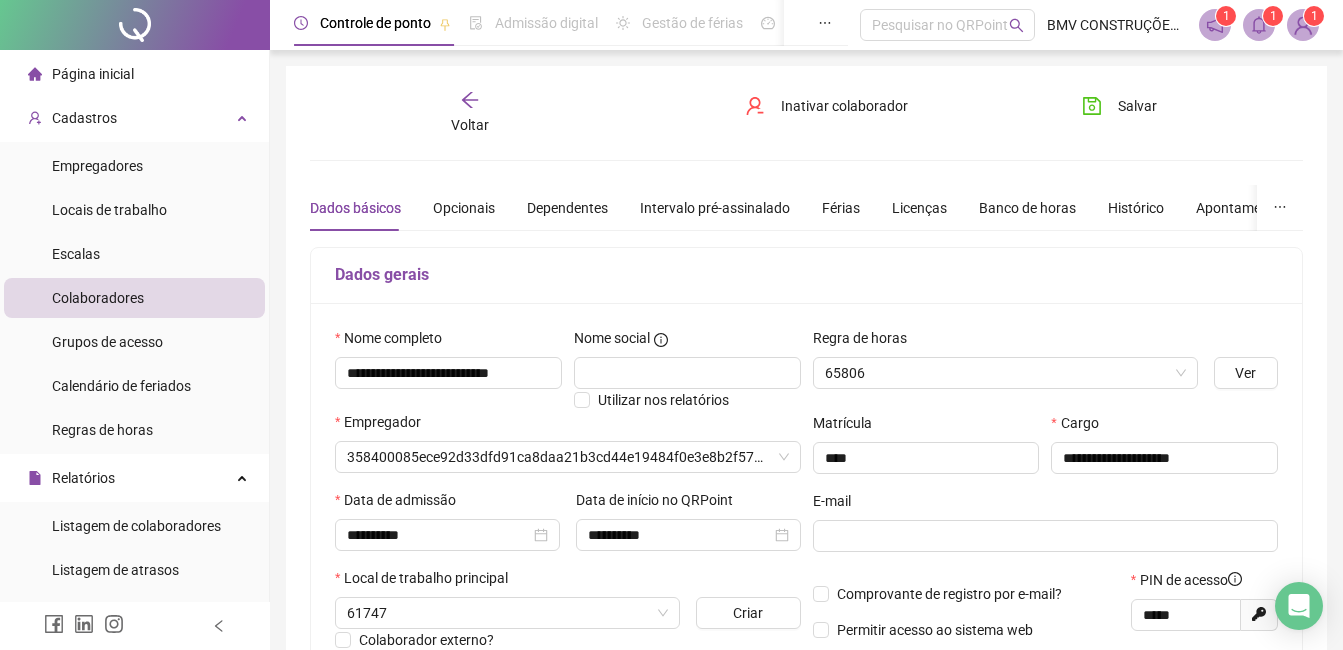 type on "**********" 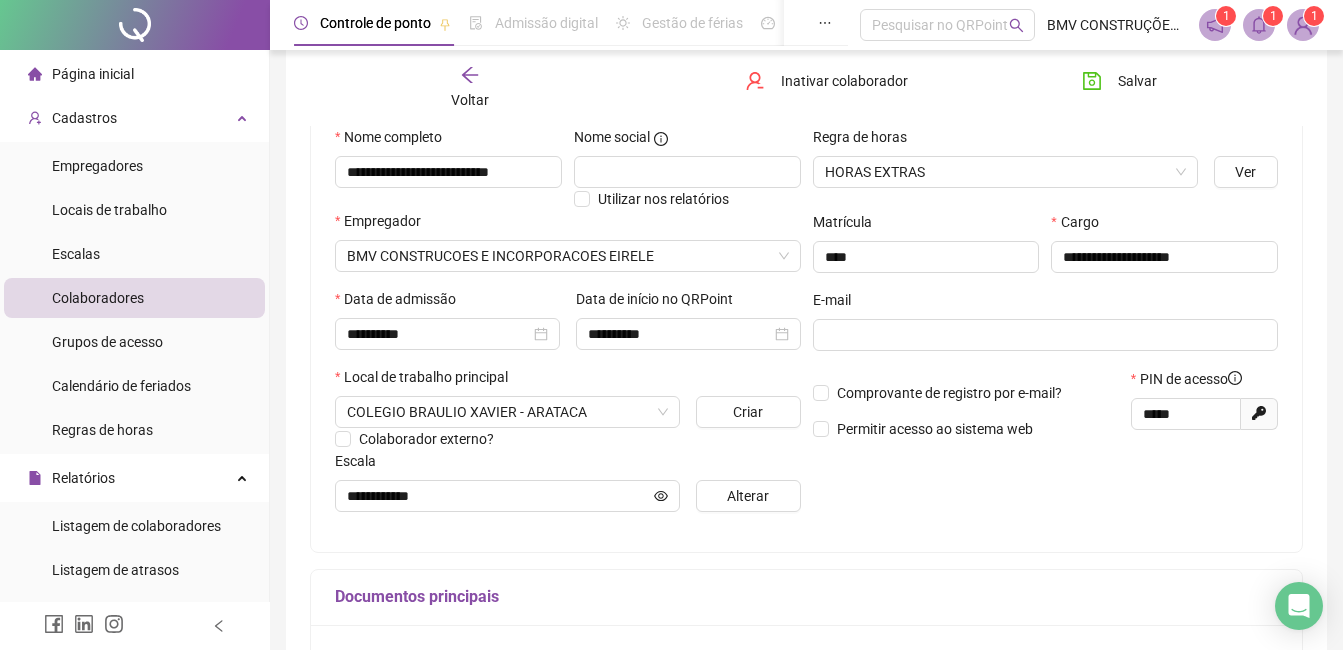 scroll, scrollTop: 200, scrollLeft: 0, axis: vertical 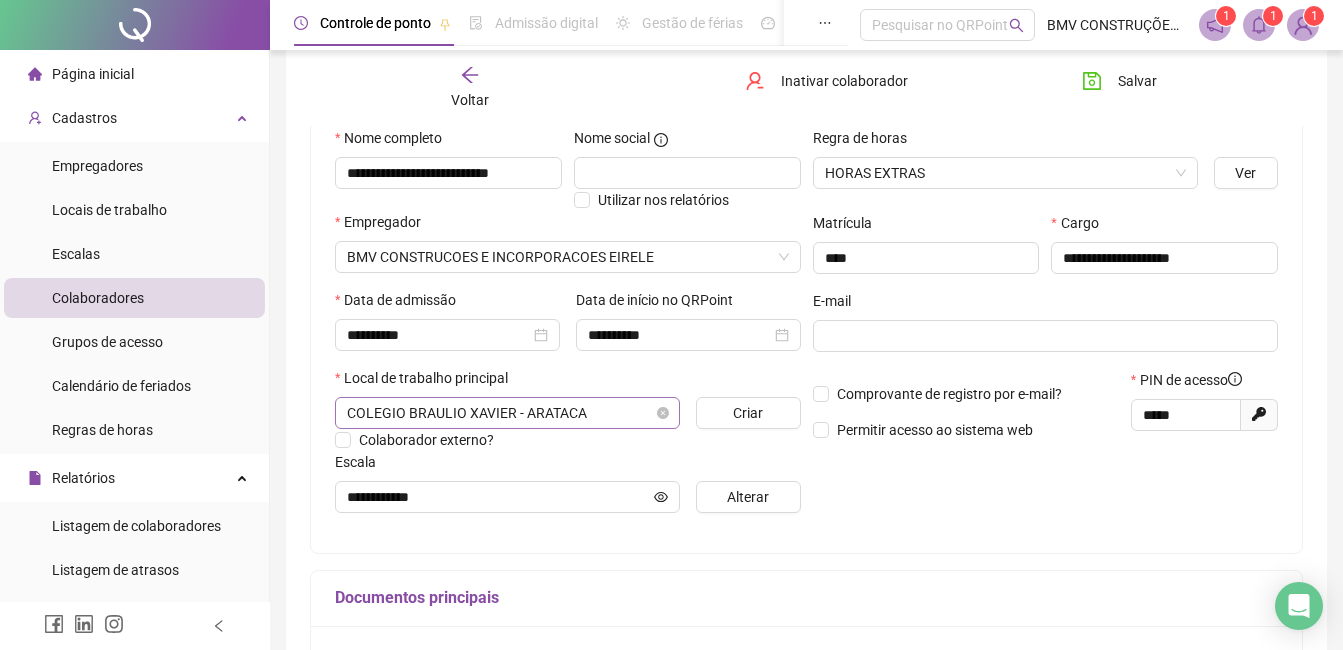 click on "COLEGIO BRAULIO XAVIER - ARATACA" at bounding box center (507, 413) 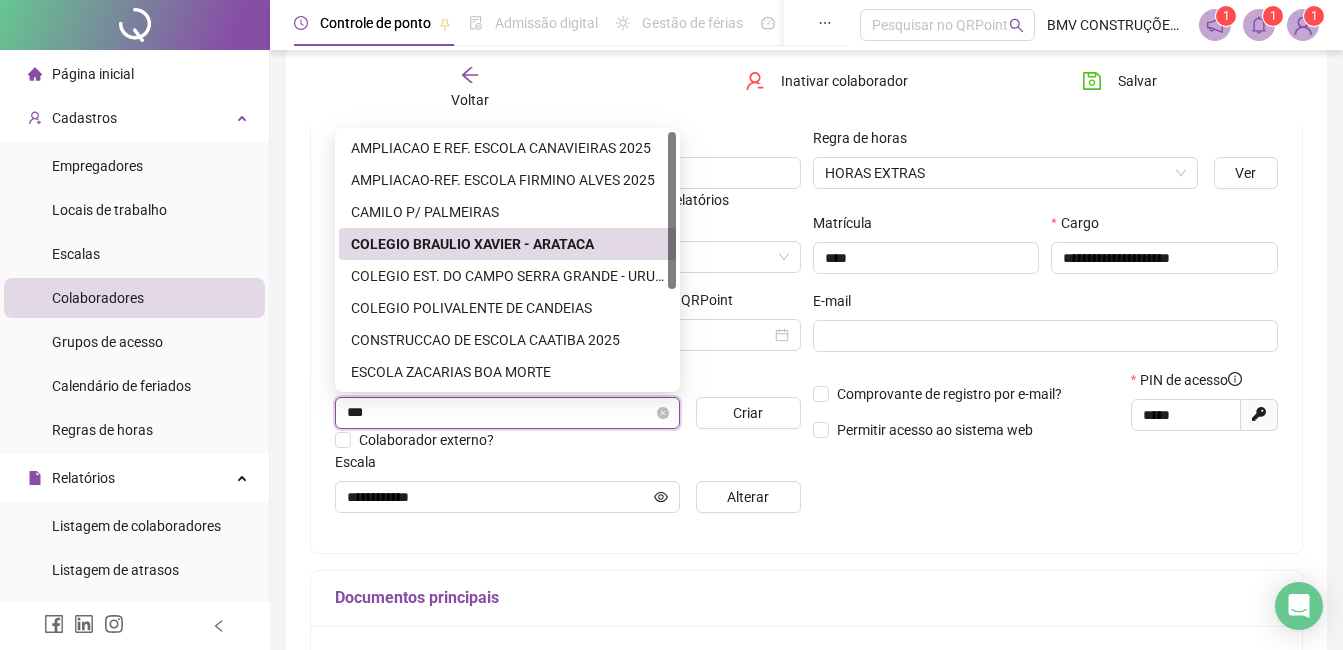 type on "****" 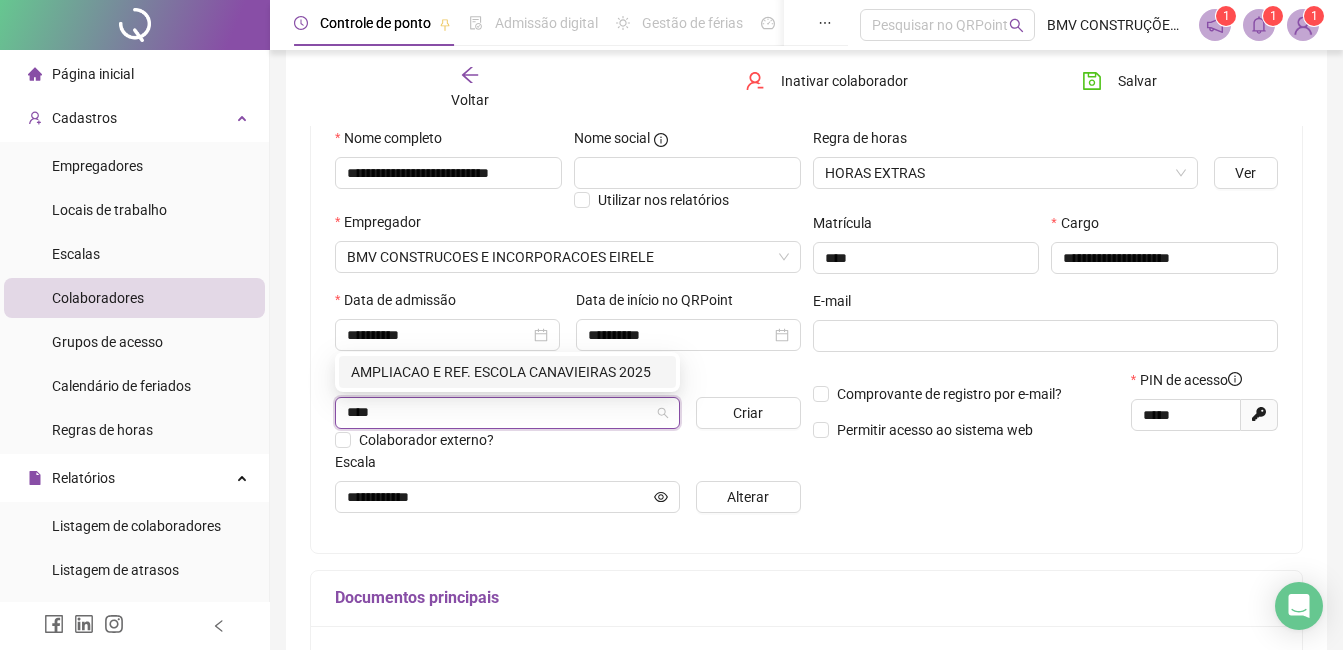 click on "AMPLIACAO E REF. ESCOLA CANAVIEIRAS 2025" at bounding box center (507, 372) 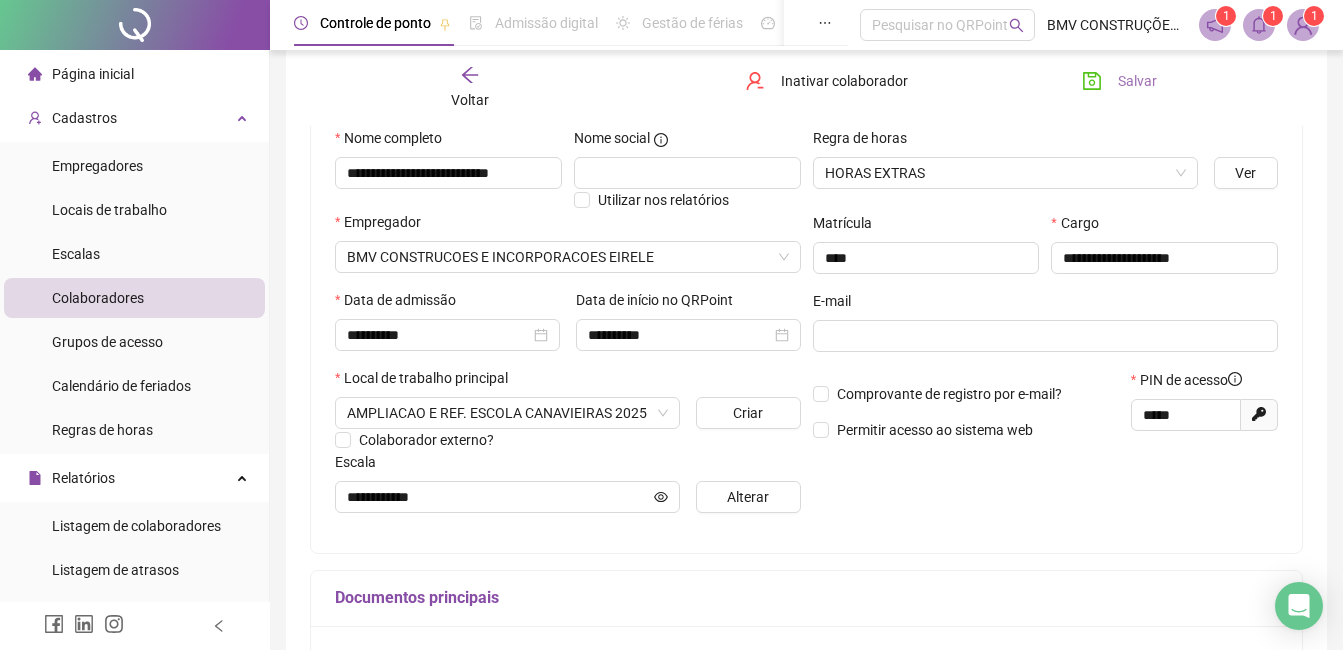click on "Salvar" at bounding box center (1137, 81) 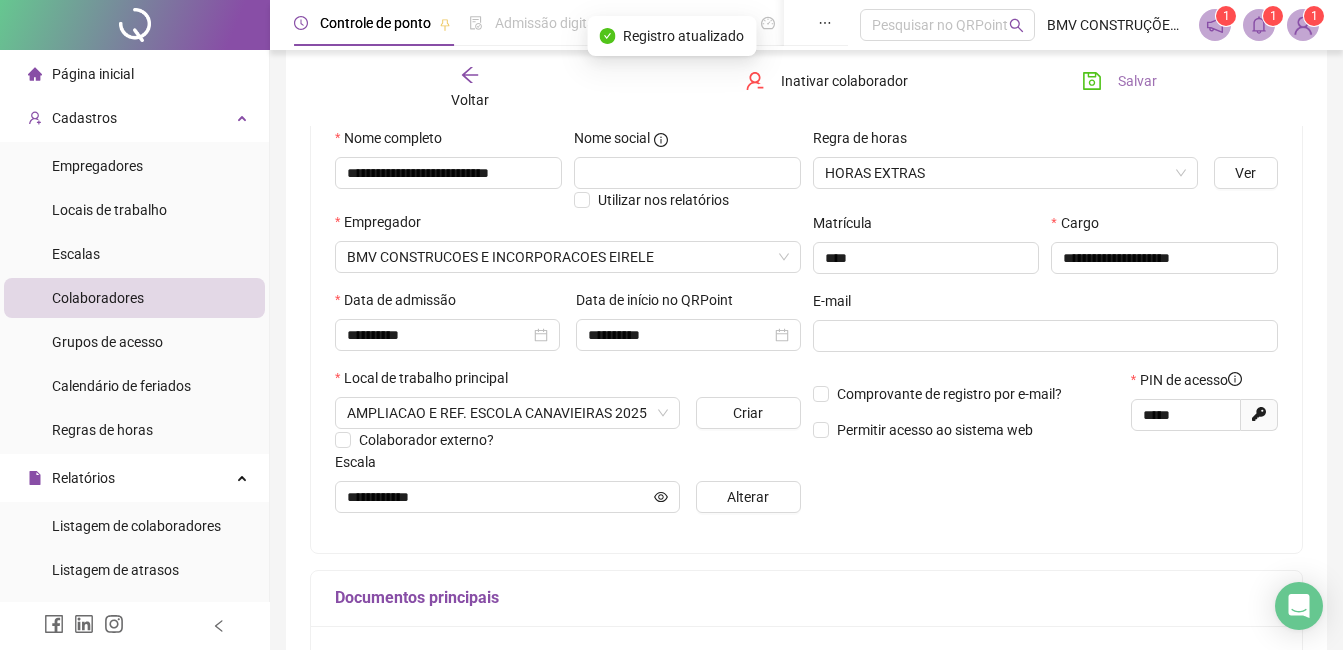 click on "Salvar" at bounding box center (1137, 81) 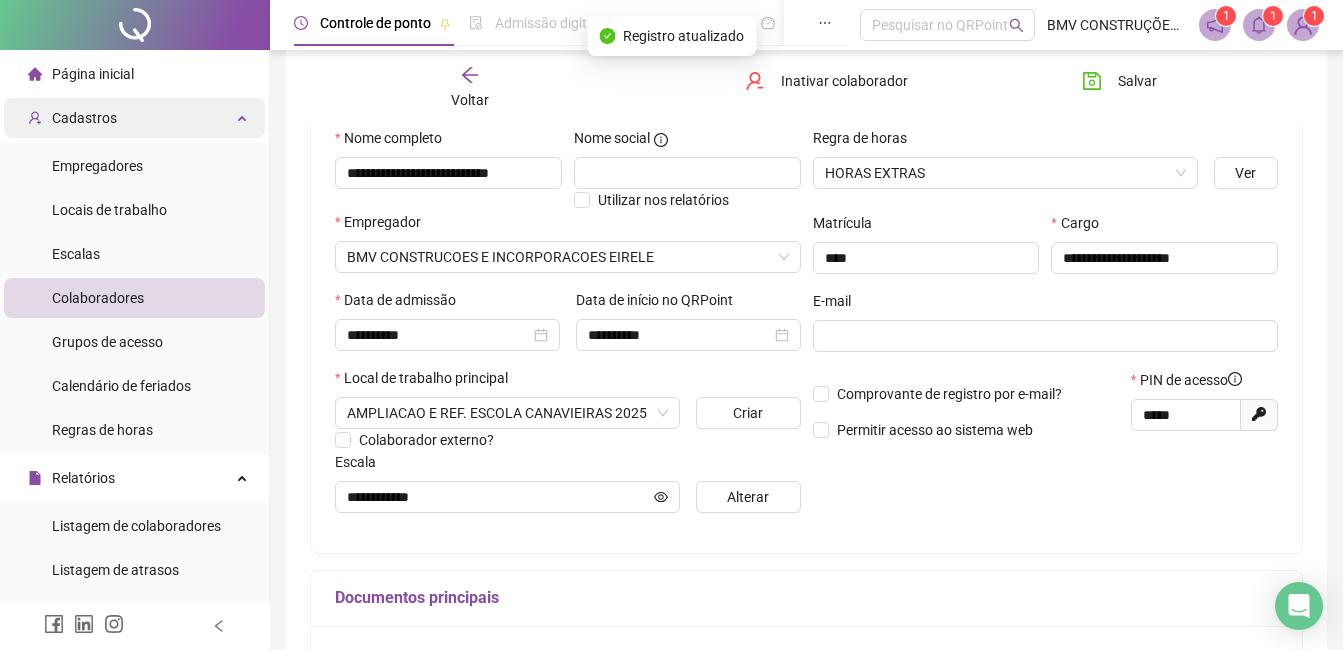 click on "Cadastros" at bounding box center [72, 118] 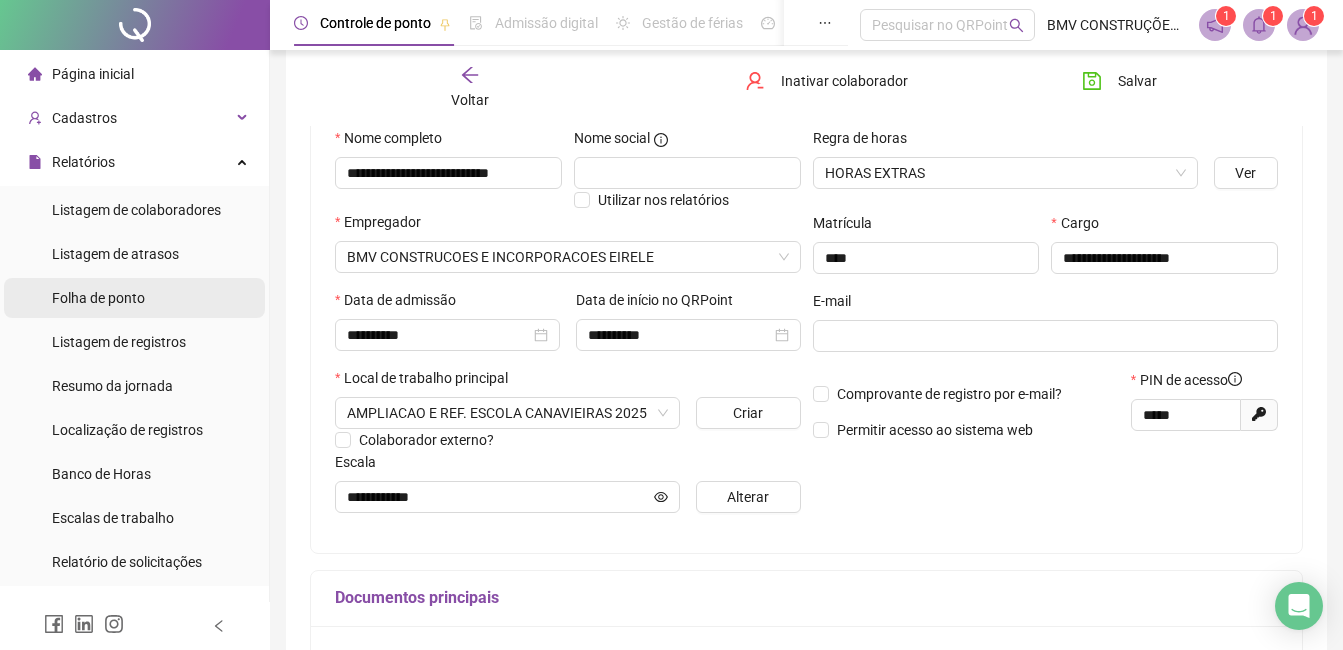 click on "Folha de ponto" at bounding box center [98, 298] 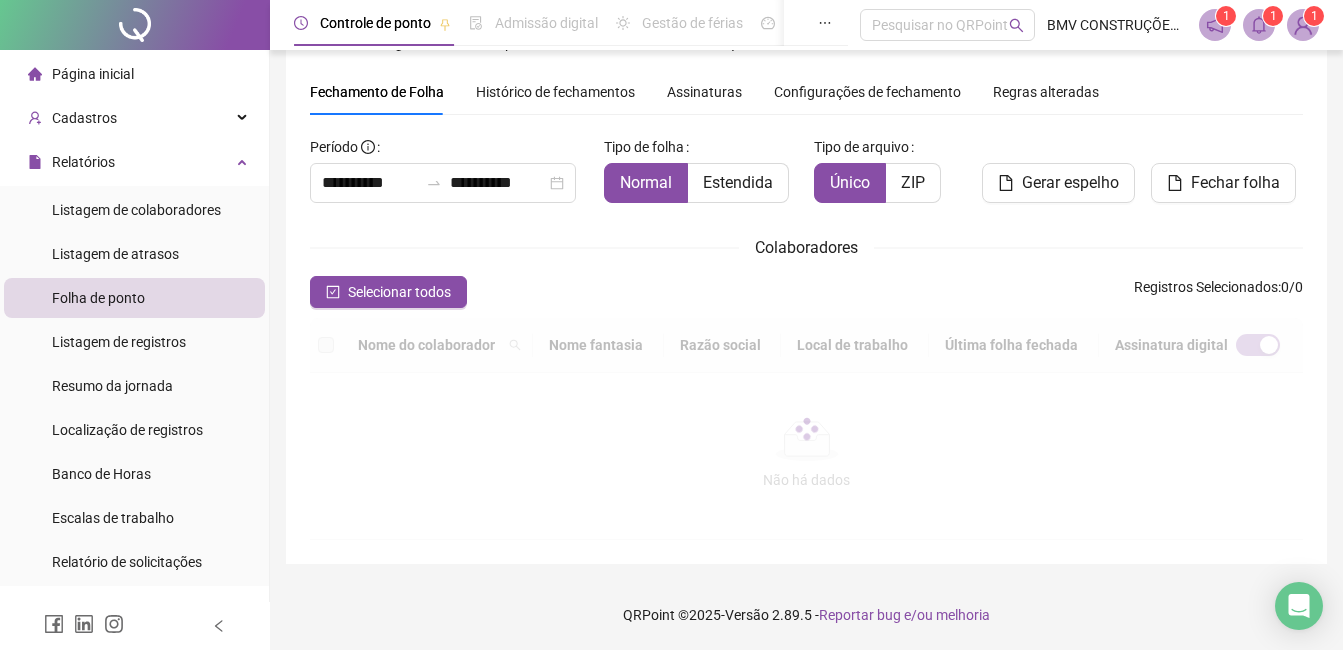 scroll, scrollTop: 85, scrollLeft: 0, axis: vertical 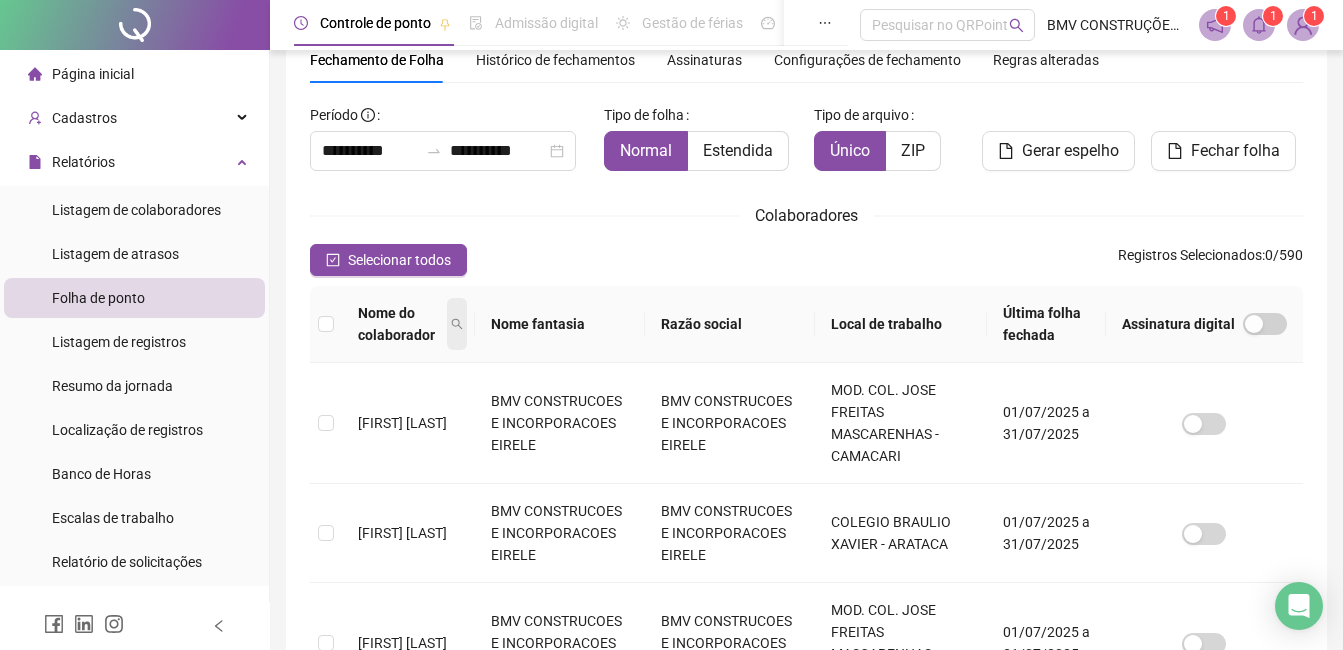 click 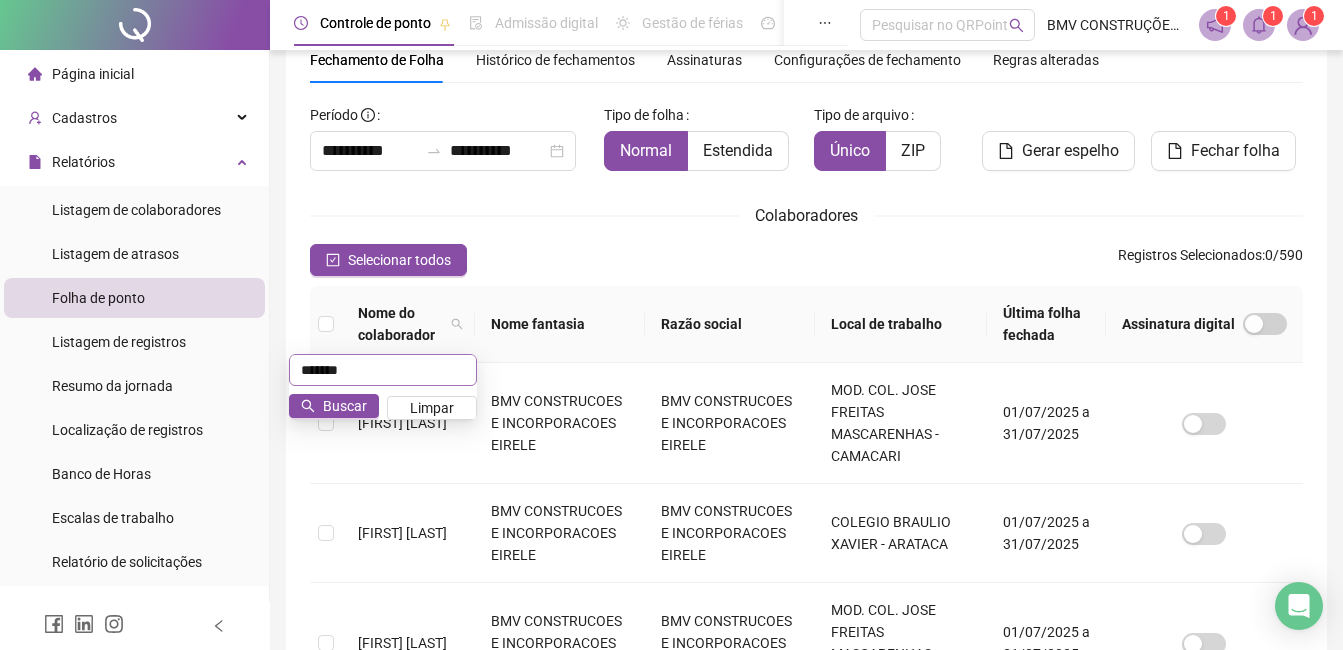 type on "*******" 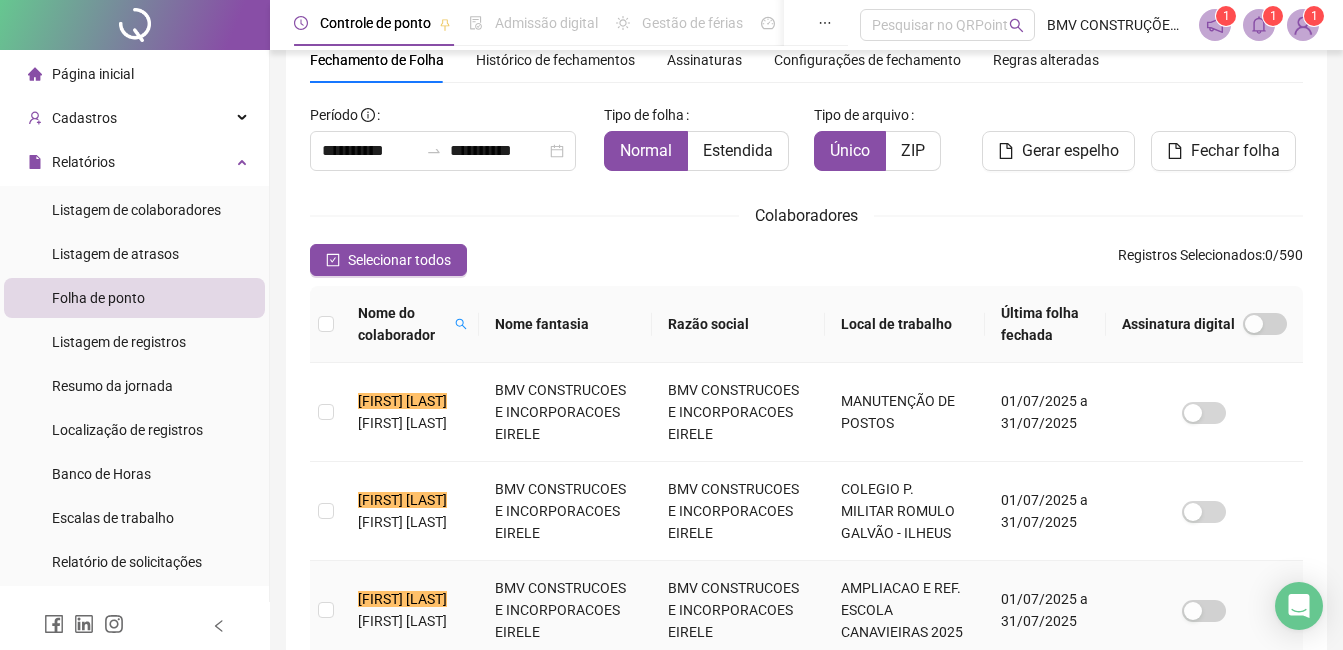 click on "JOSE RO" at bounding box center [402, 599] 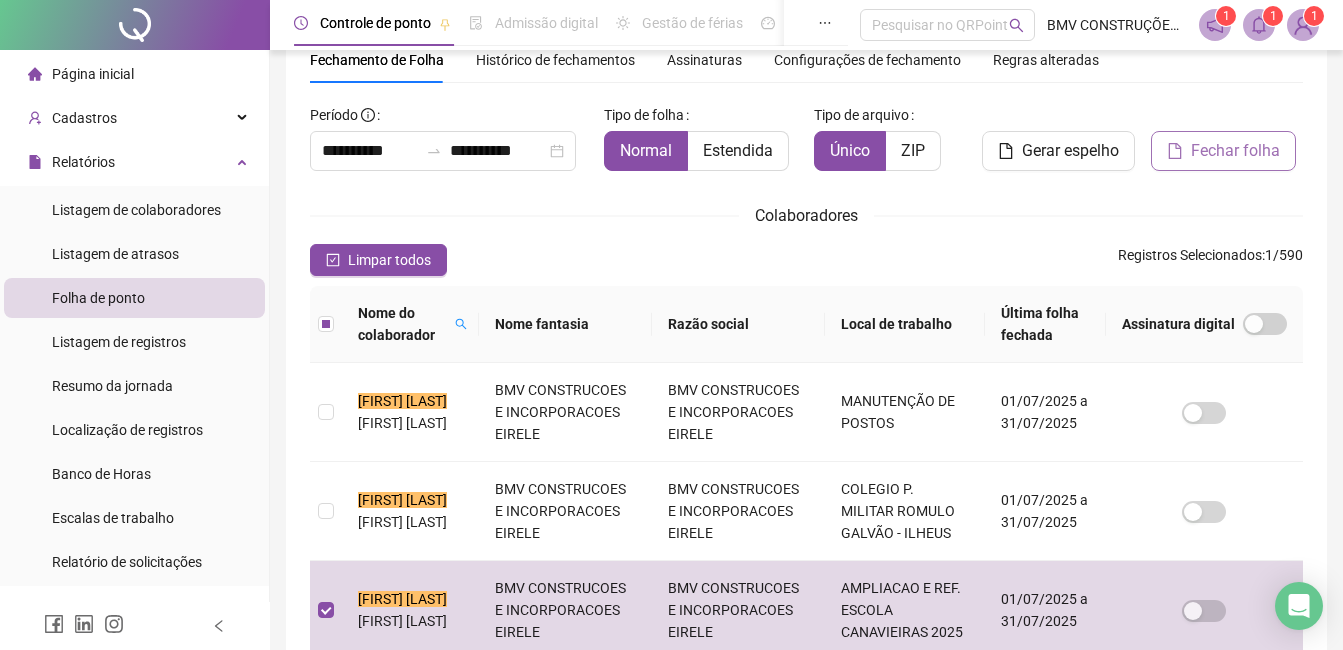 click on "Fechar folha" at bounding box center [1235, 151] 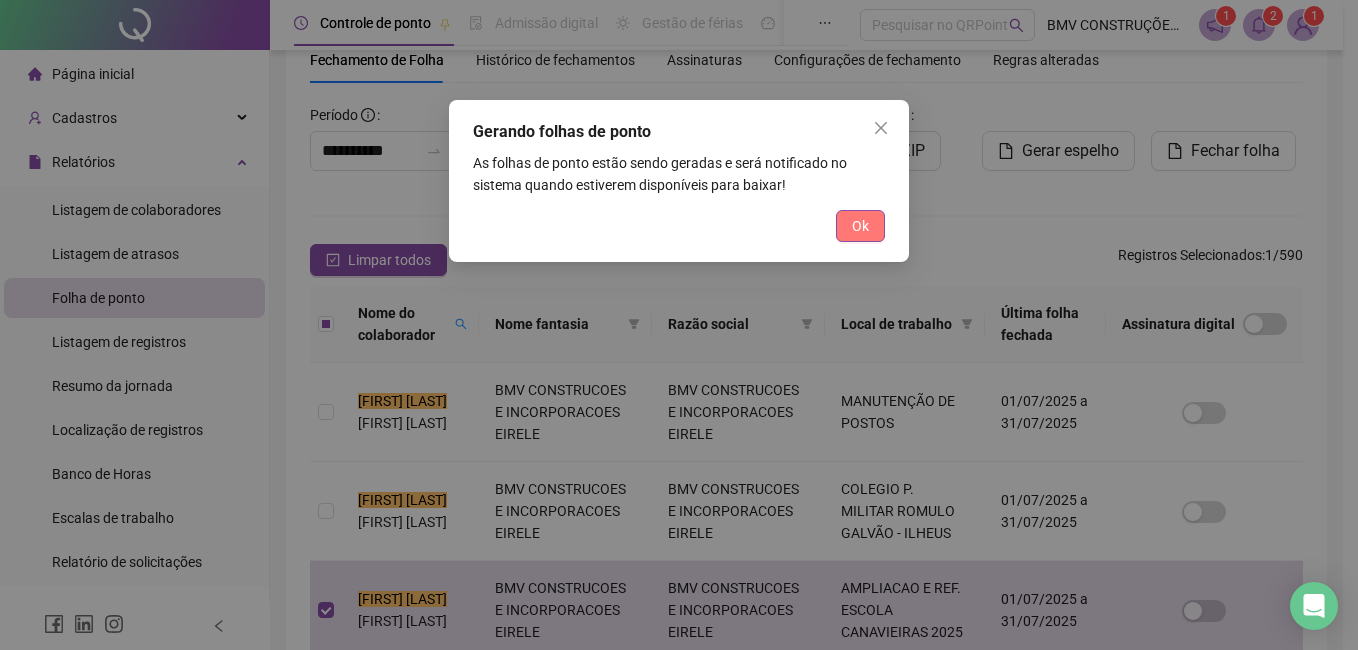 click on "Ok" at bounding box center [860, 226] 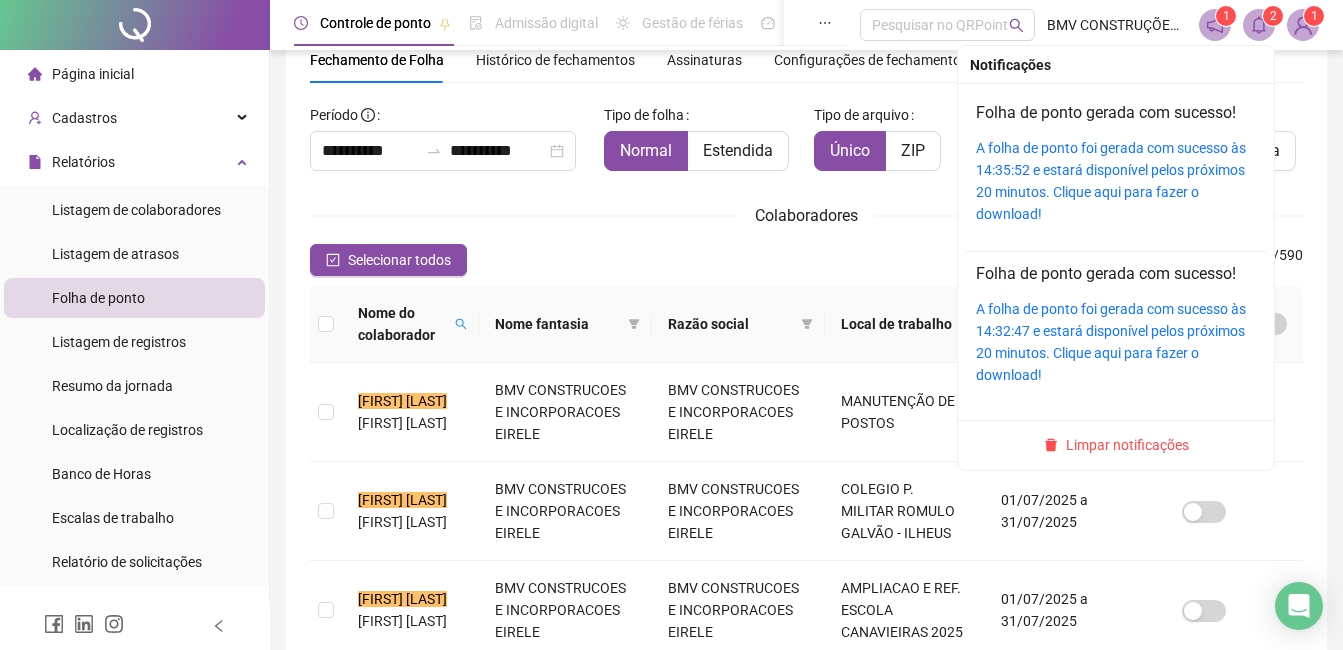 click on "2" at bounding box center (1273, 16) 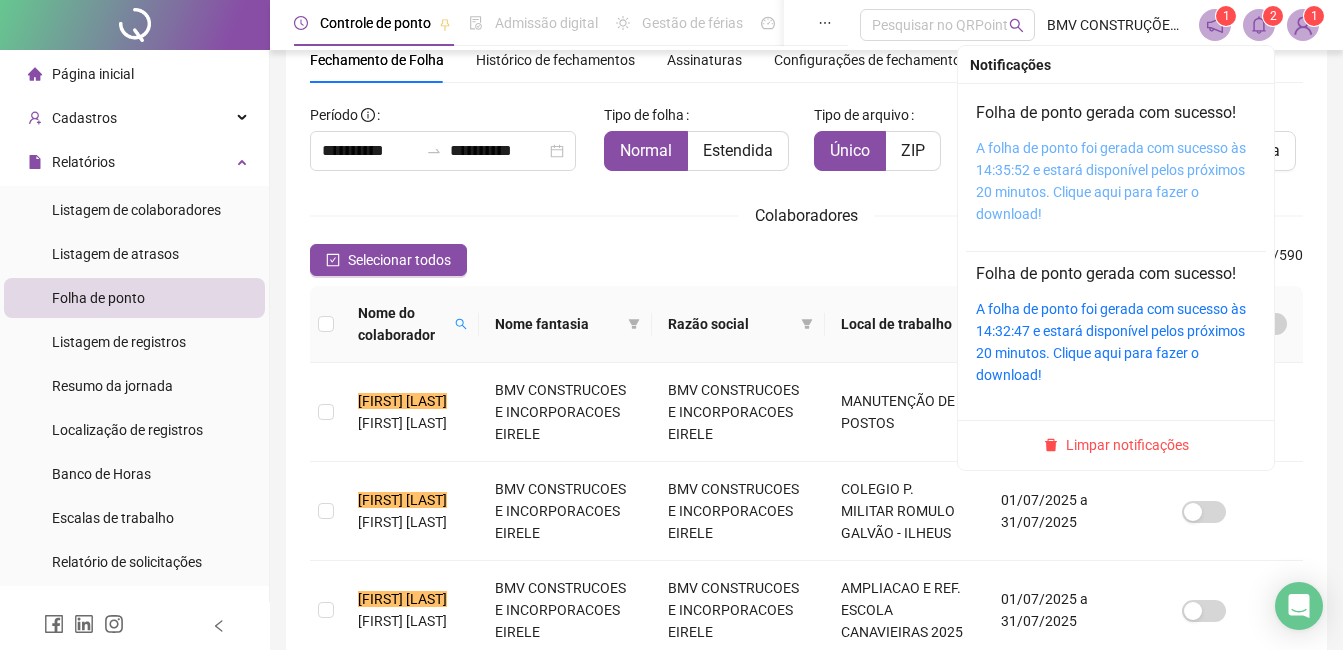 click on "A folha de ponto foi gerada com sucesso às 14:35:52 e estará disponível pelos próximos 20 minutos.
Clique aqui para fazer o download!" at bounding box center [1111, 181] 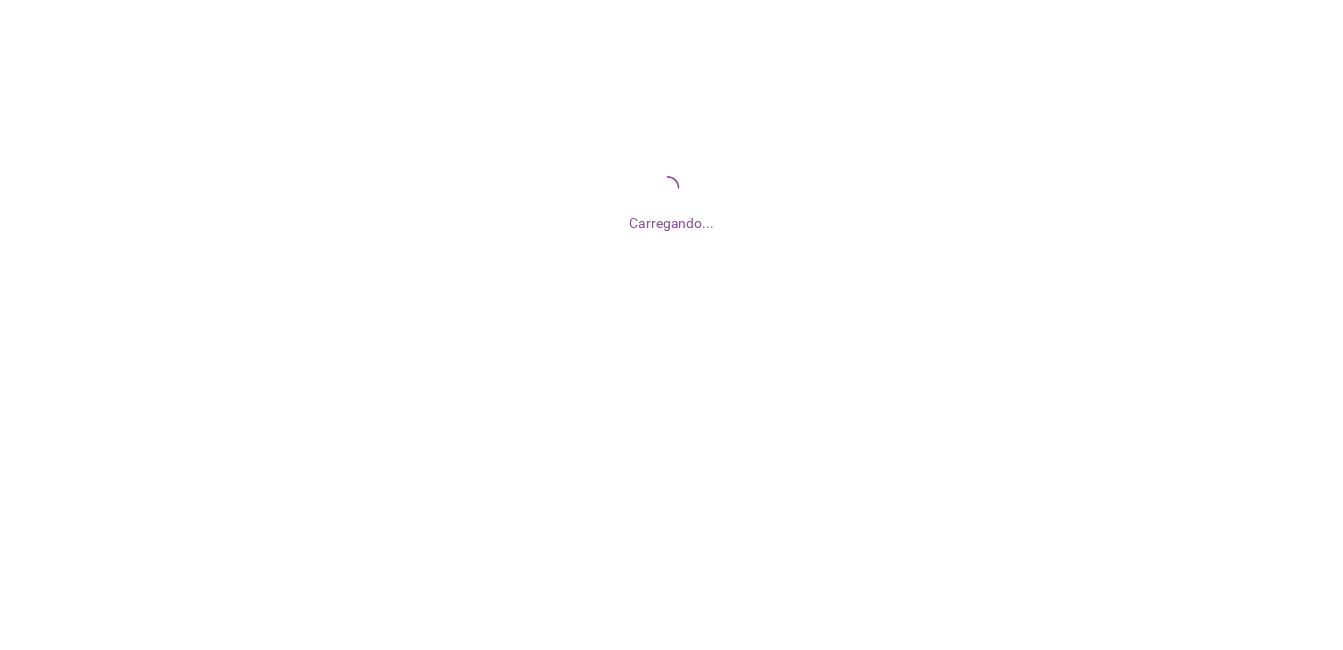 scroll, scrollTop: 0, scrollLeft: 0, axis: both 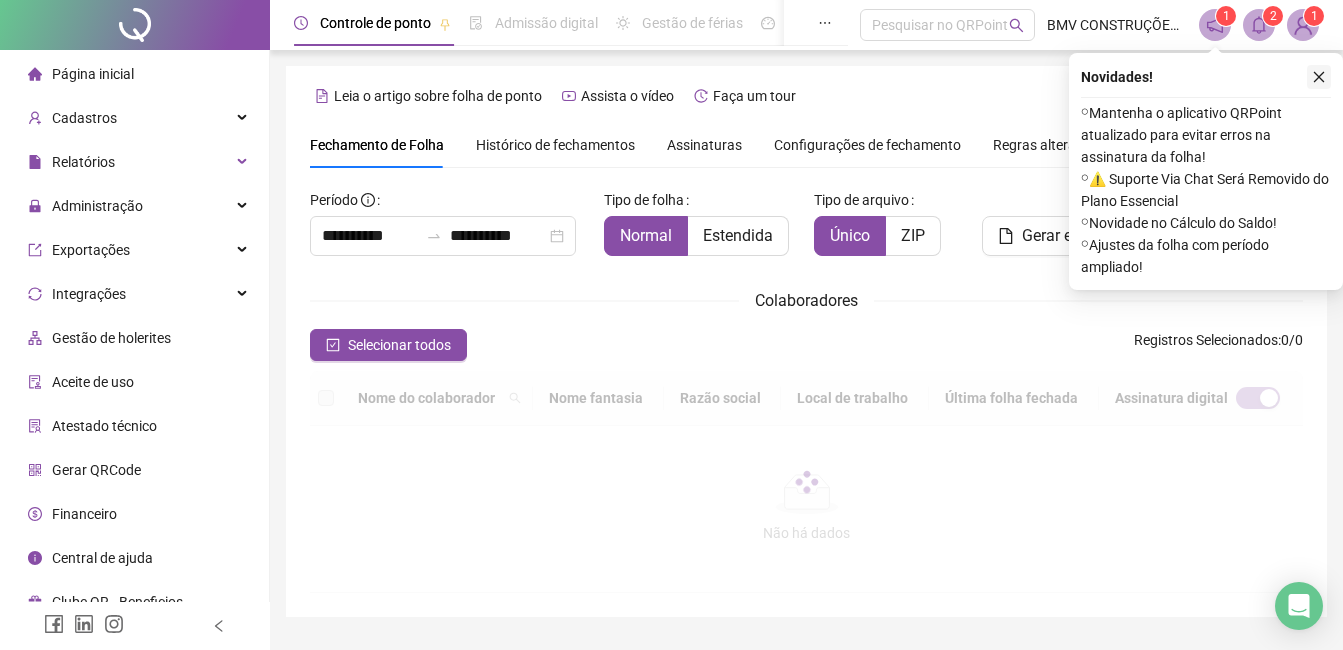 click 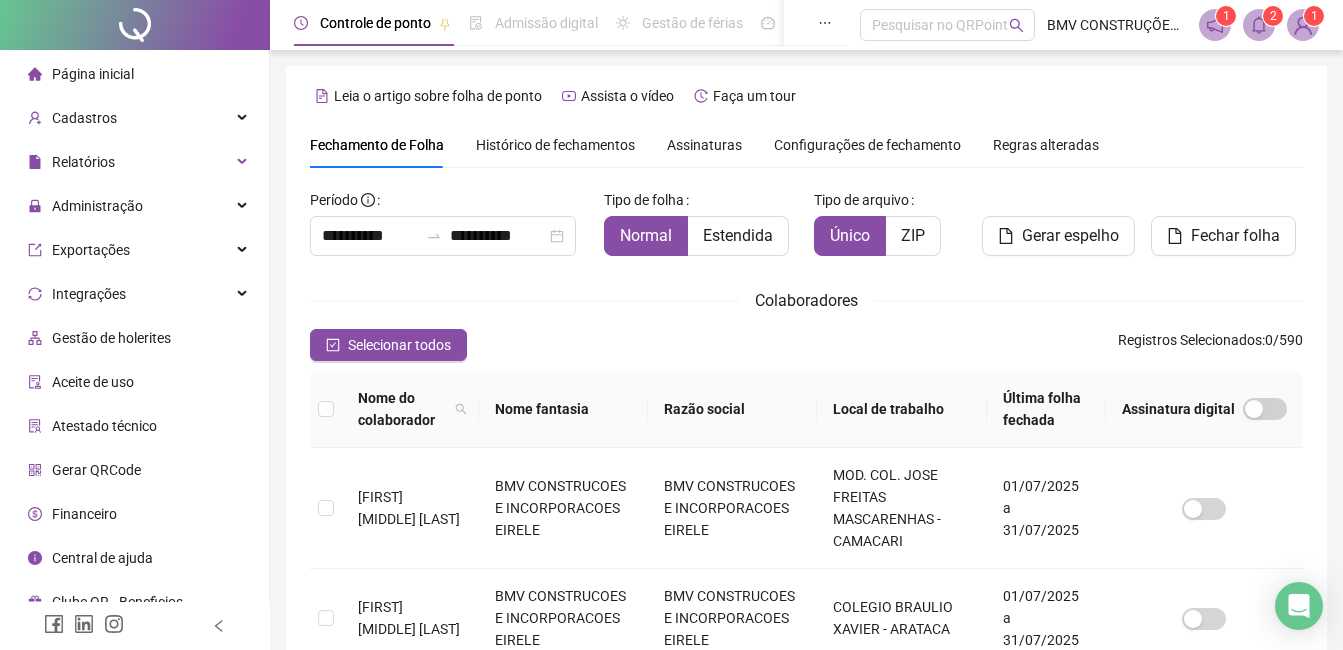 scroll, scrollTop: 85, scrollLeft: 0, axis: vertical 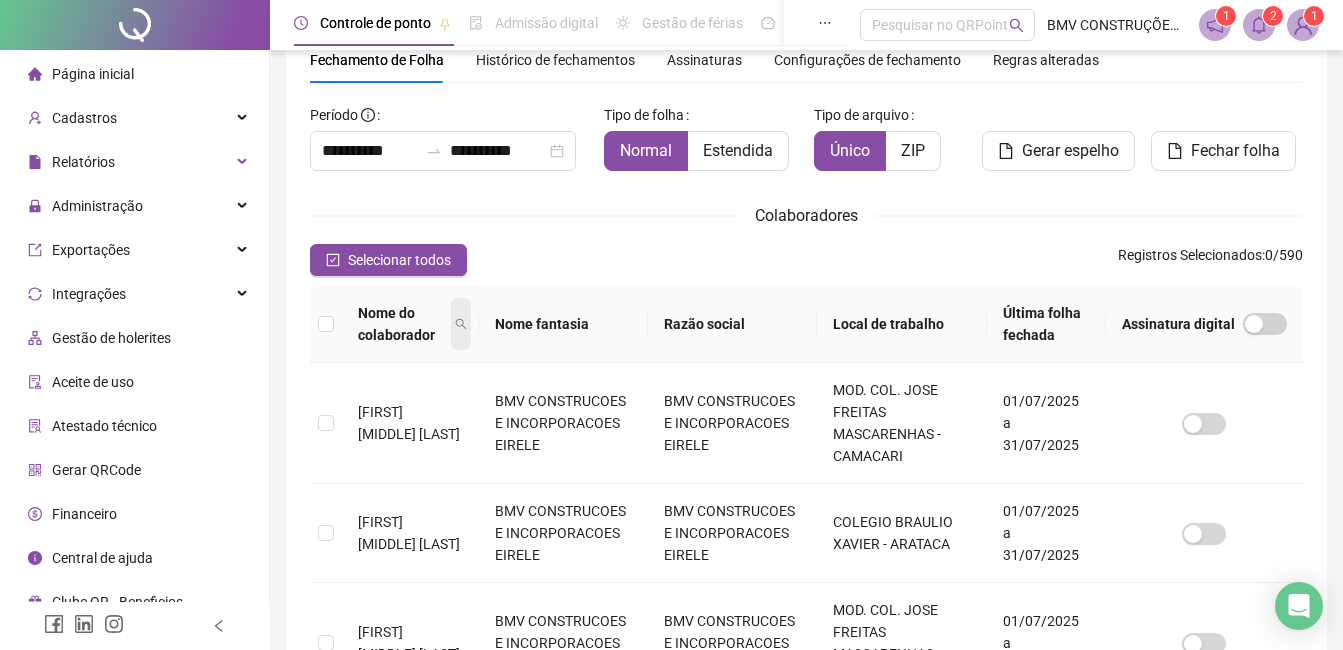 click 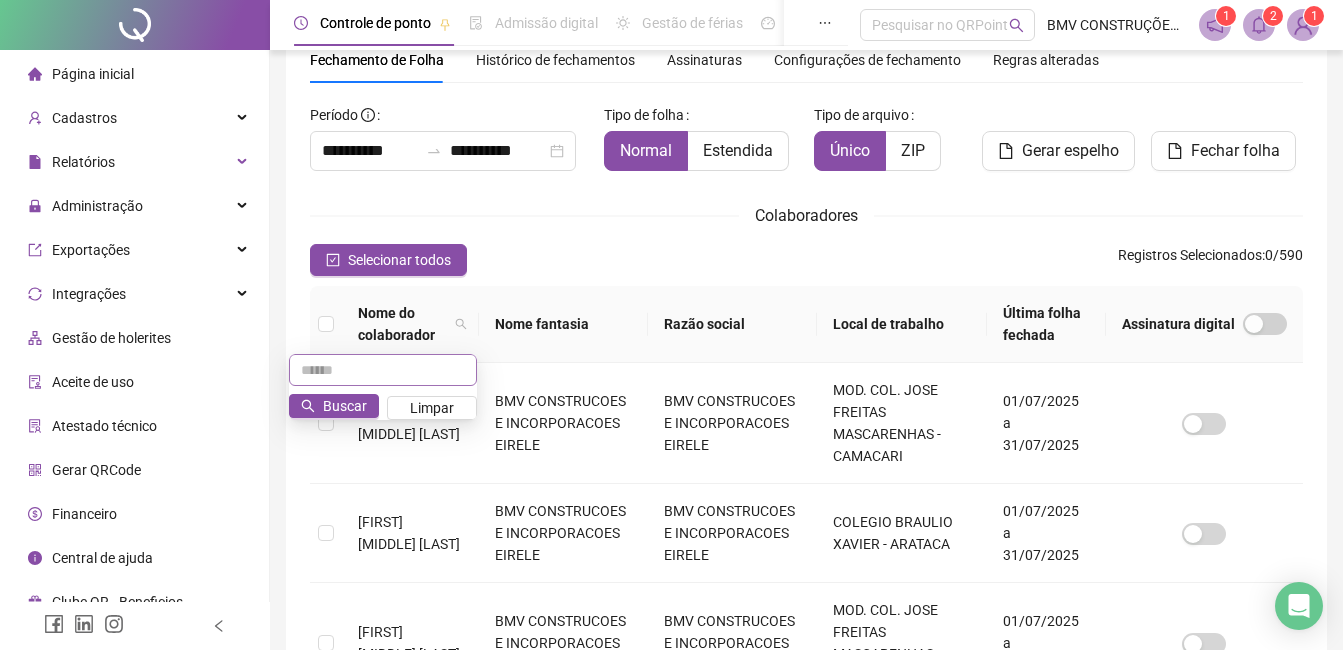click at bounding box center (383, 370) 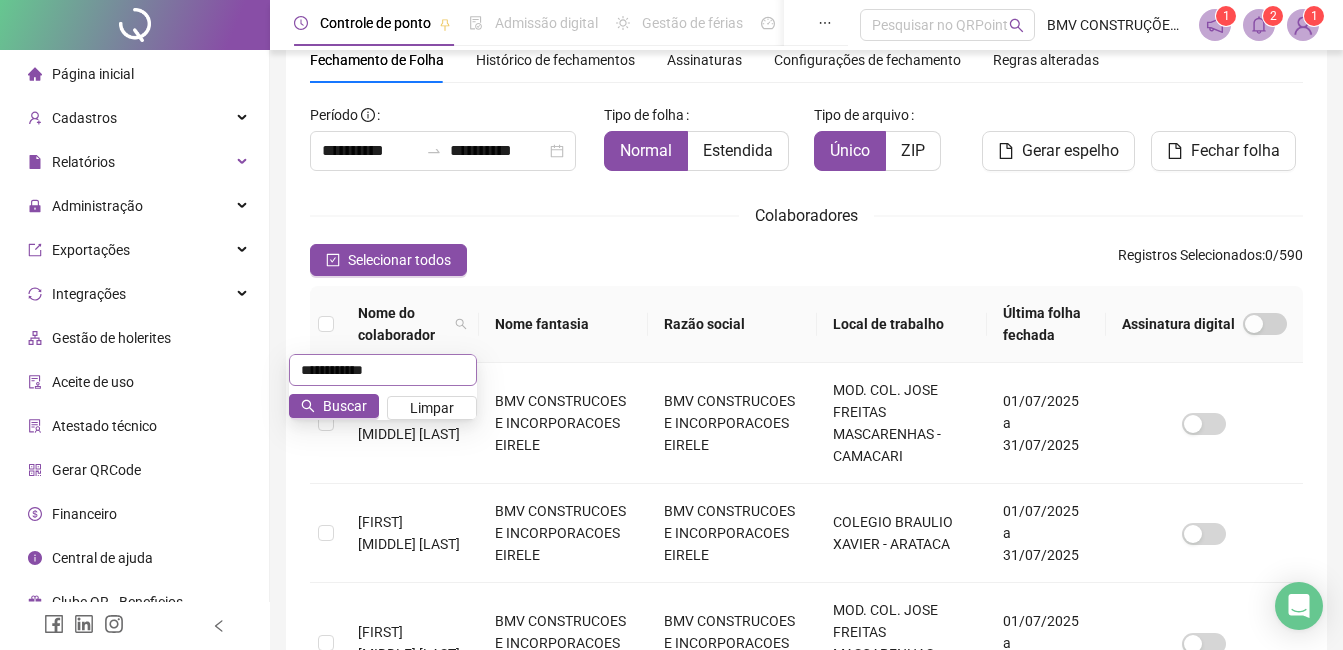 type on "**********" 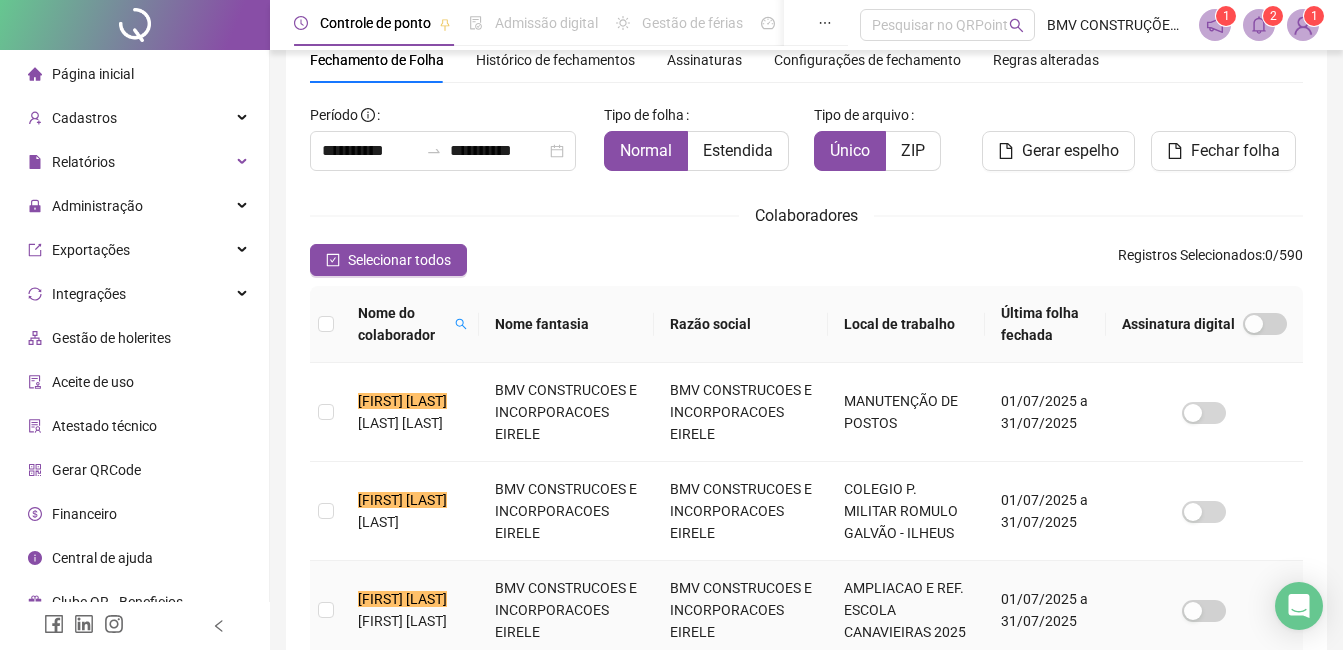 click on "[FIRST] [LAST]" at bounding box center (402, 599) 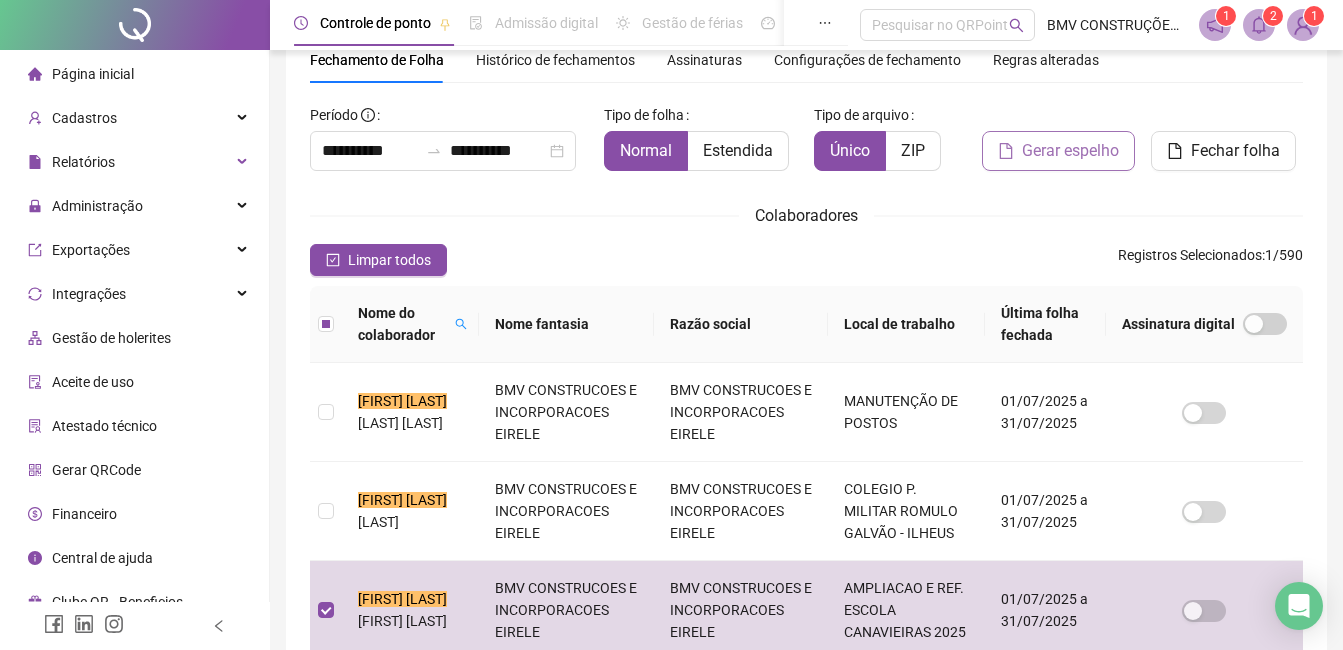 click on "Gerar espelho" at bounding box center [1070, 151] 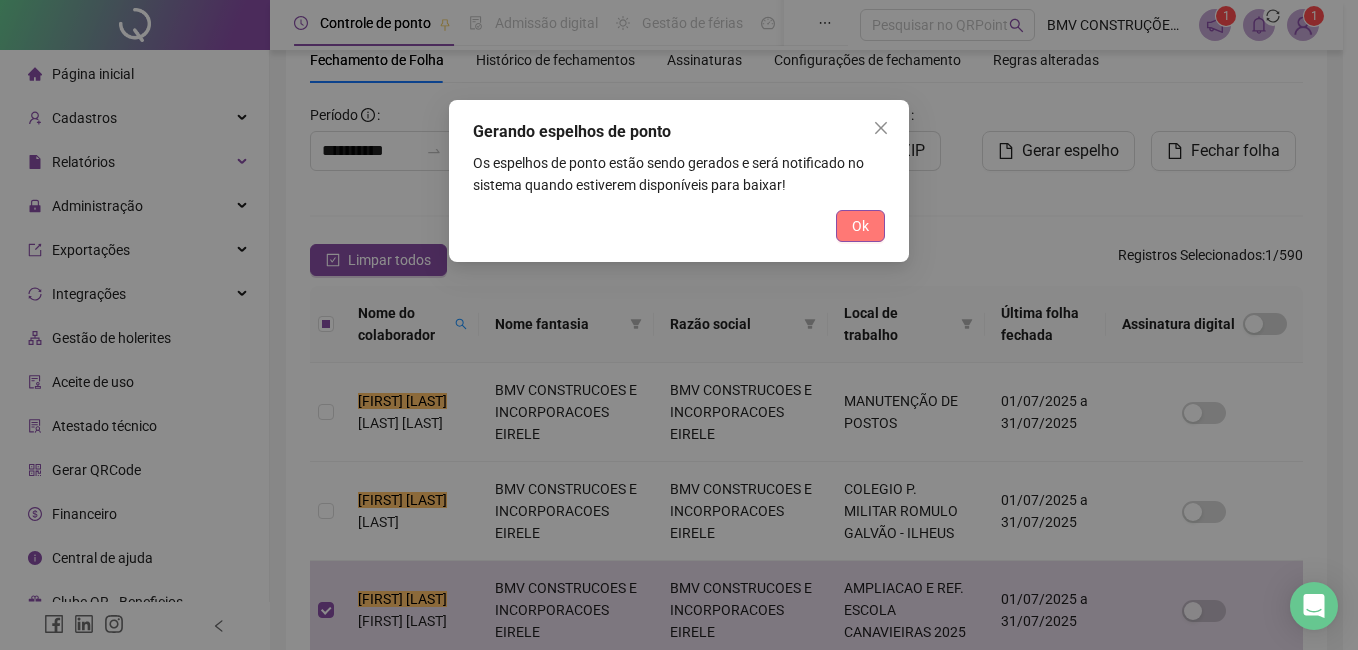 click on "Ok" at bounding box center [860, 226] 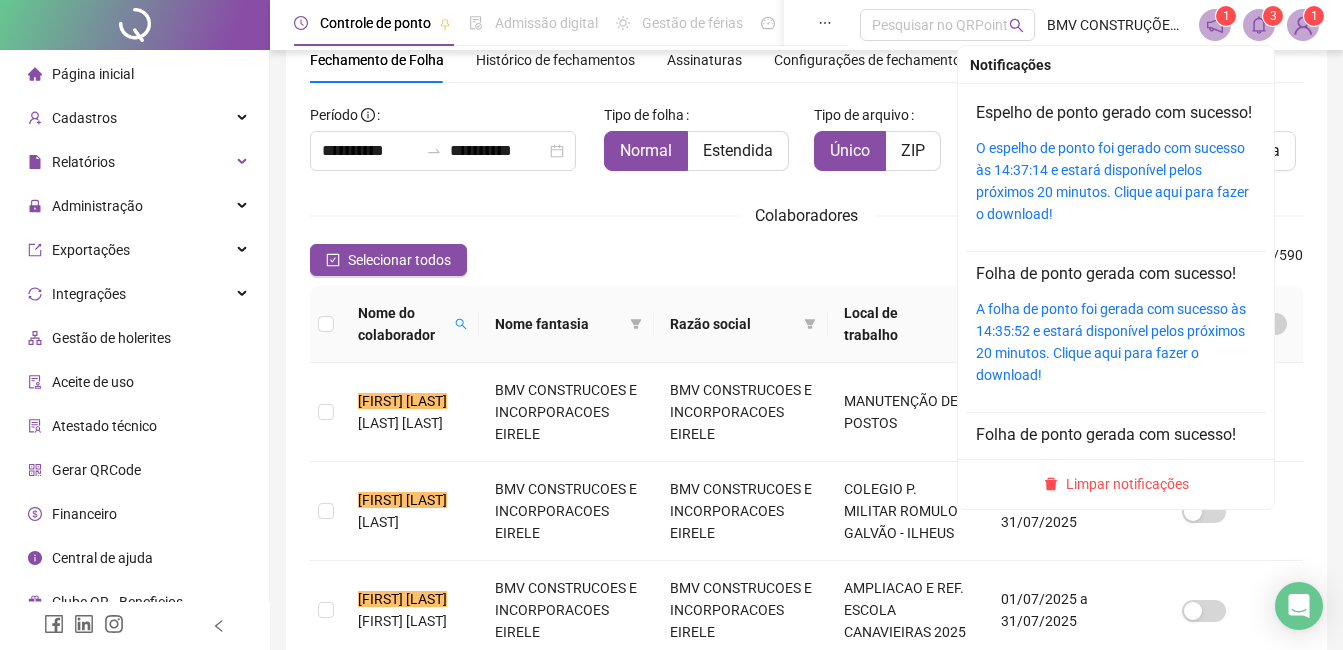 click 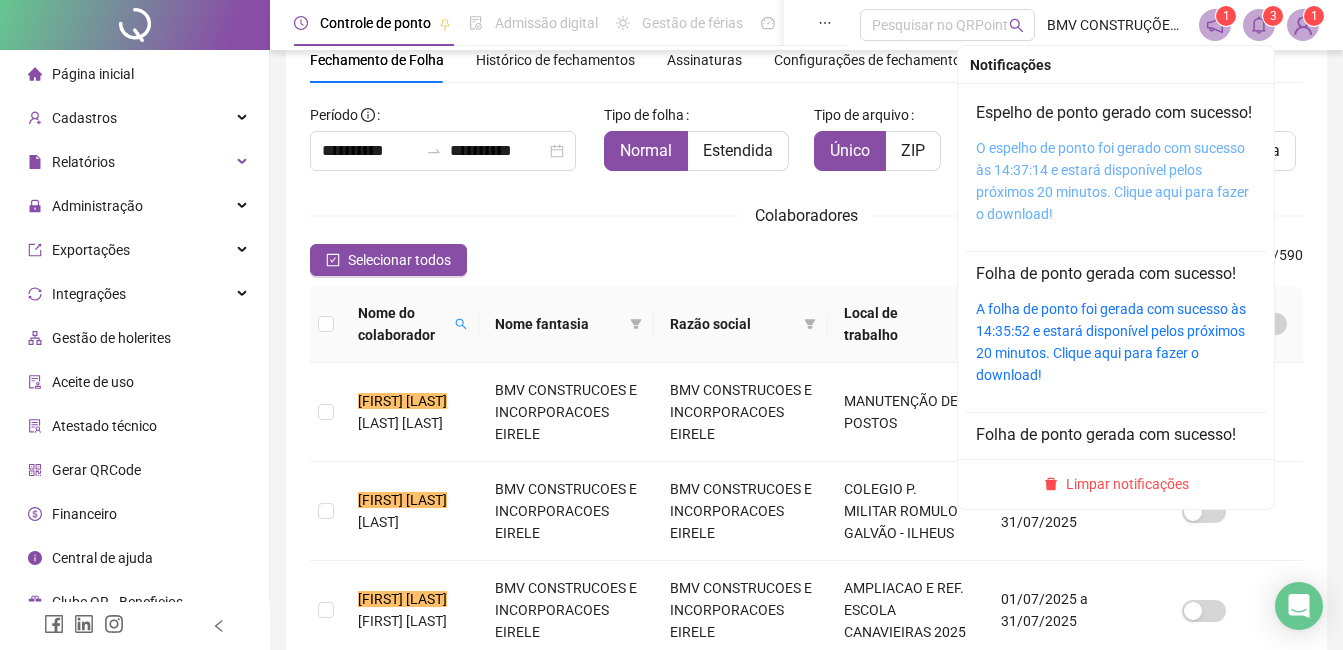 click on "O espelho de ponto foi gerado com sucesso às 14:37:14 e estará disponível pelos próximos 20 minutos.
Clique aqui para fazer o download!" at bounding box center [1112, 181] 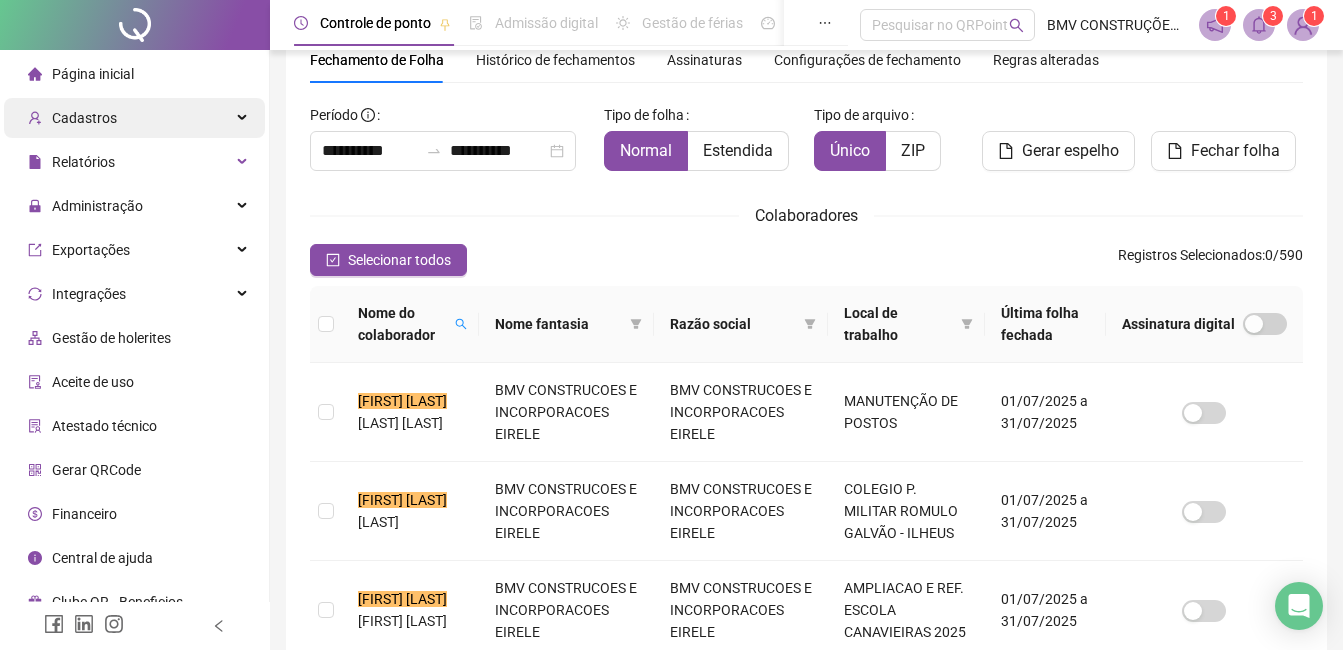 click on "Cadastros" at bounding box center [84, 118] 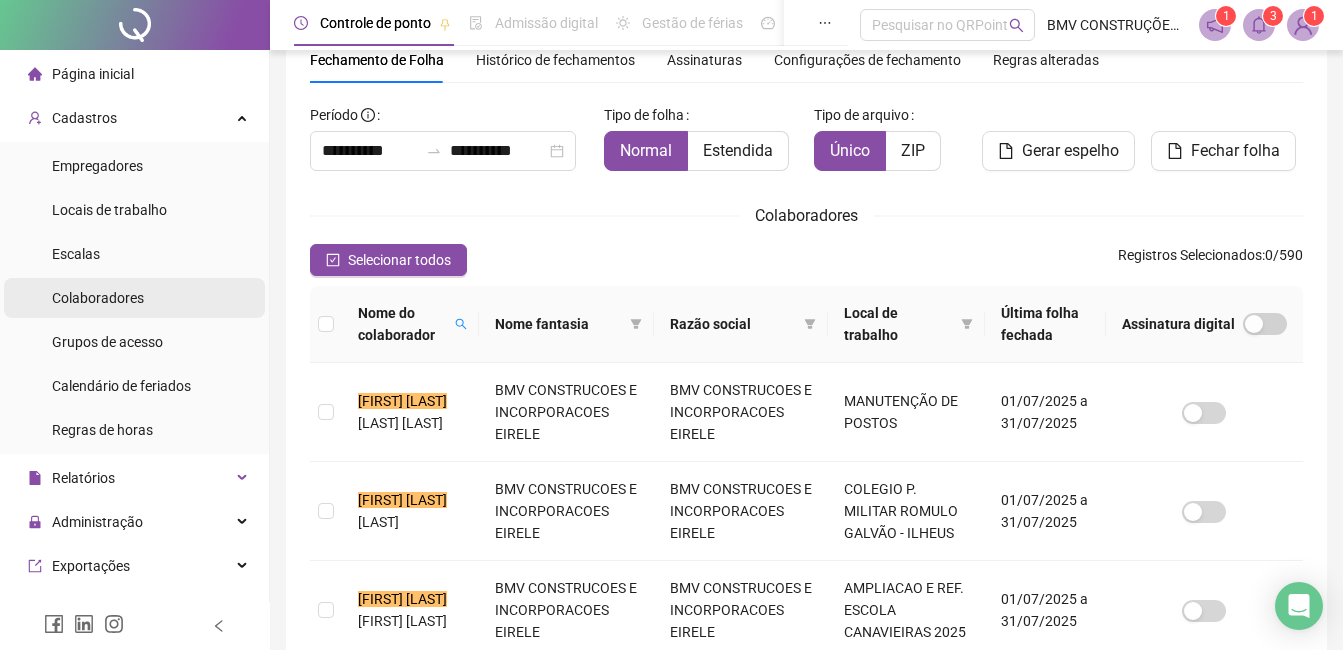 click on "Colaboradores" at bounding box center (98, 298) 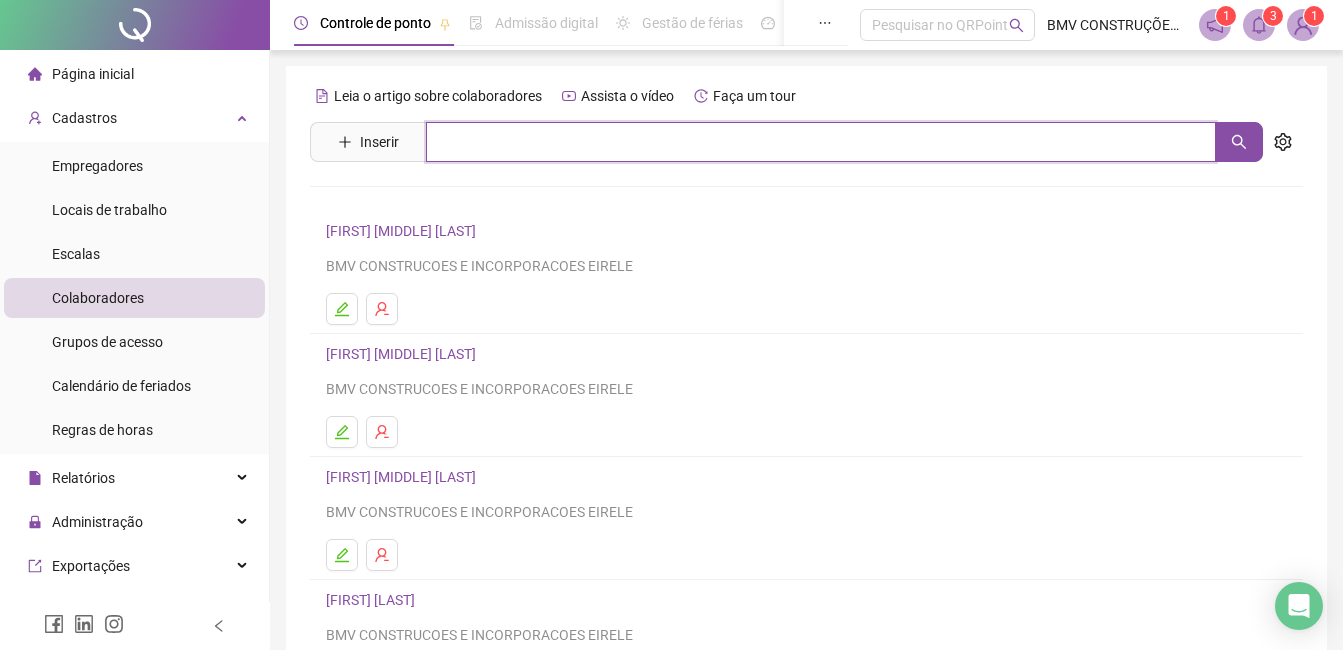 click at bounding box center [821, 142] 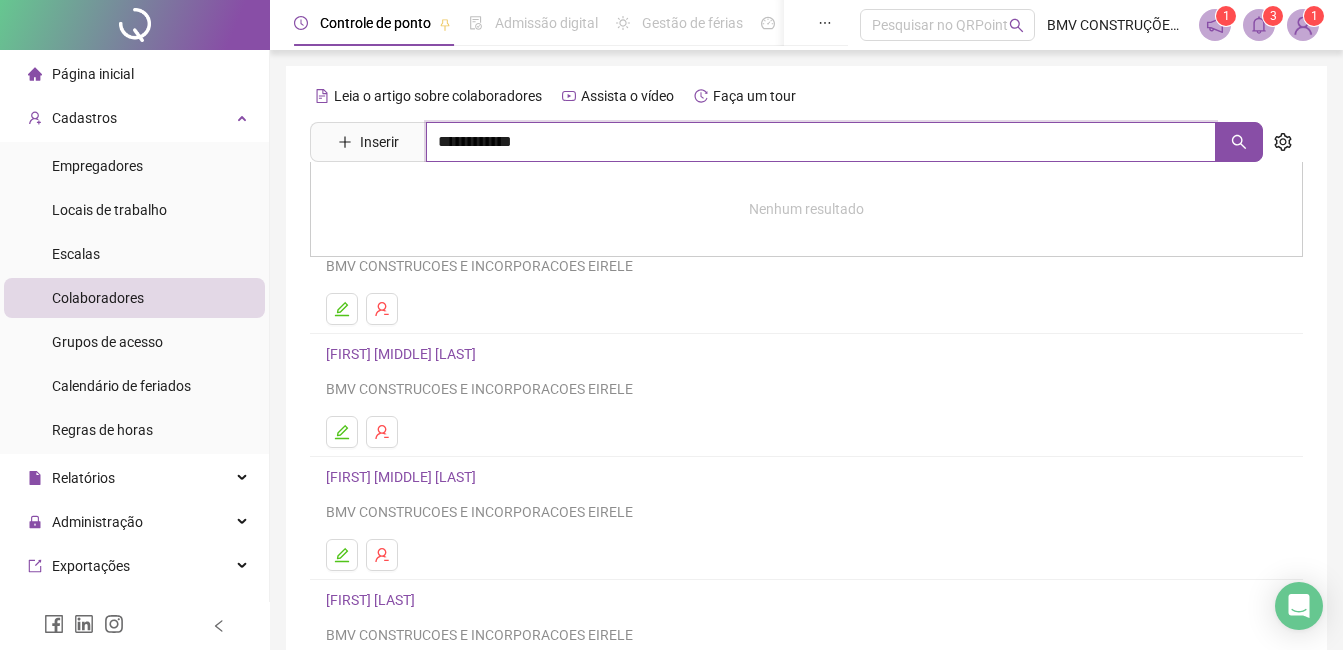 type on "**********" 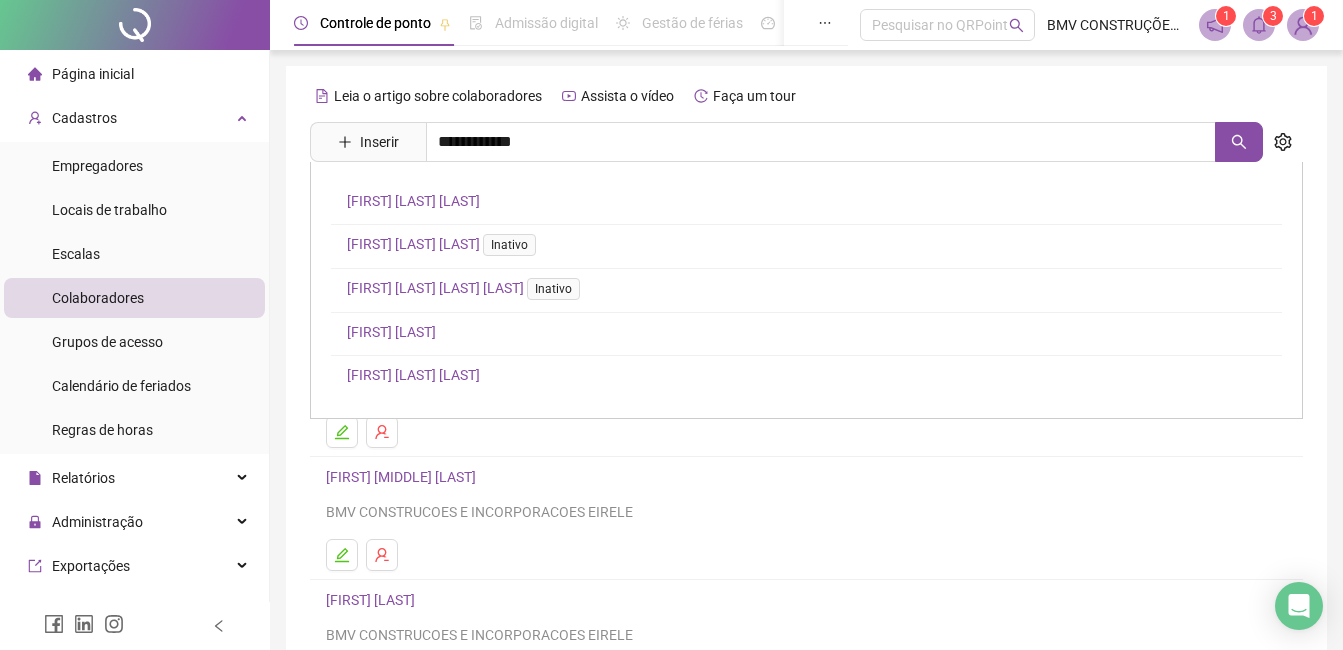 click on "[FIRST] [LAST] [LAST]" at bounding box center (413, 375) 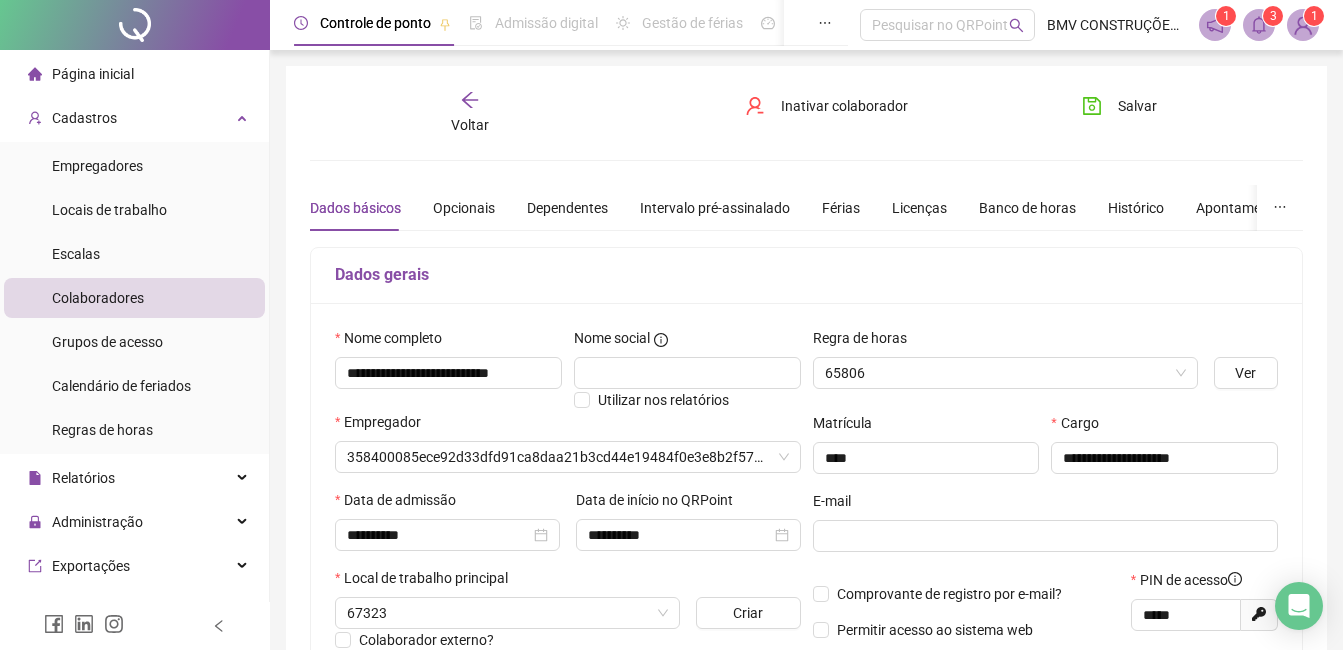 type on "**********" 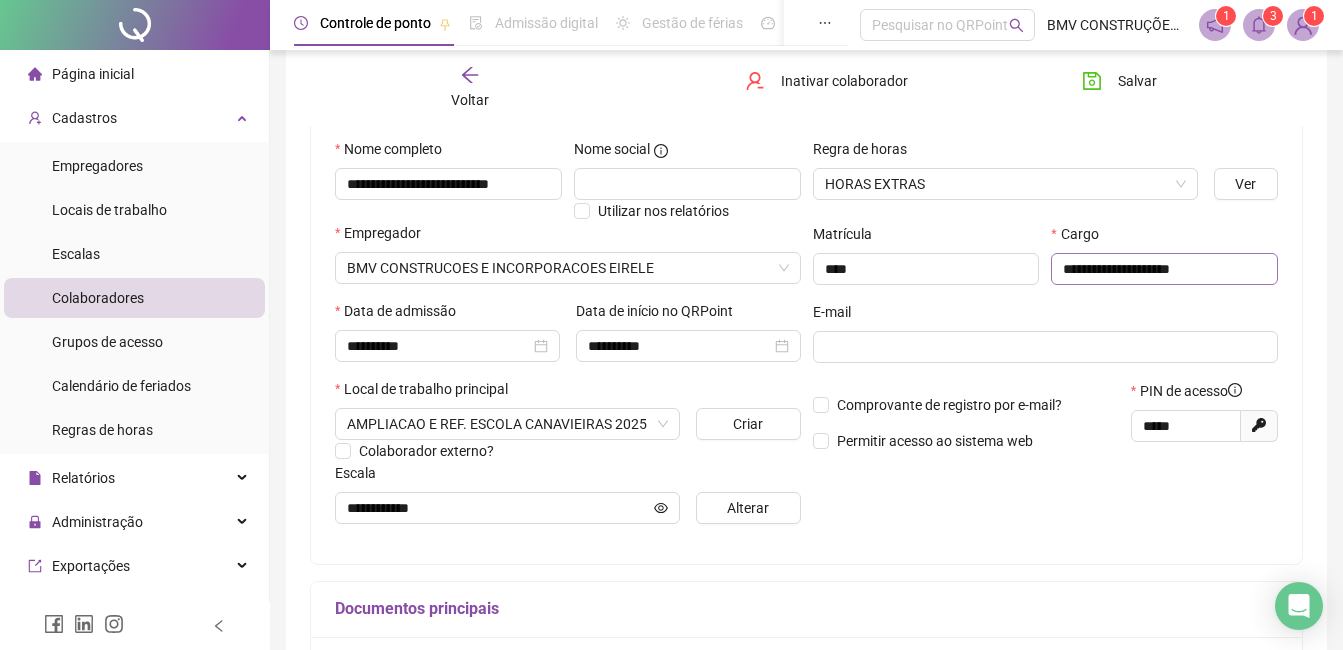 scroll, scrollTop: 0, scrollLeft: 0, axis: both 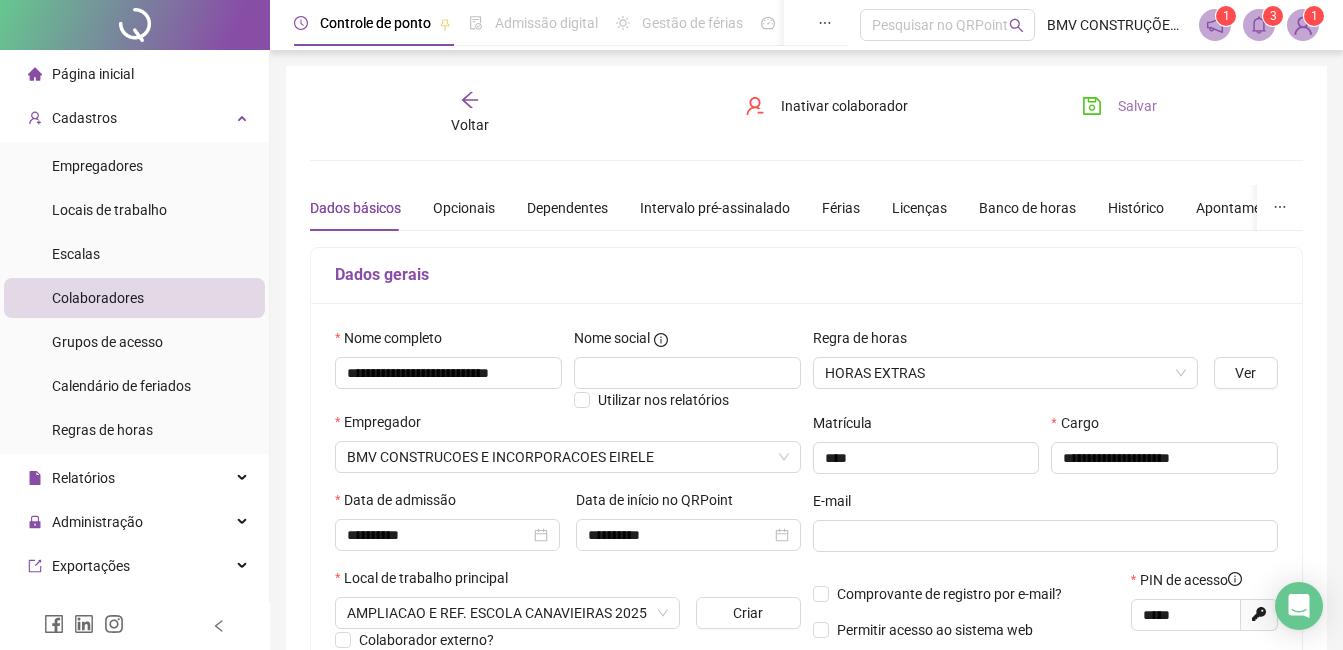click on "Salvar" at bounding box center [1137, 106] 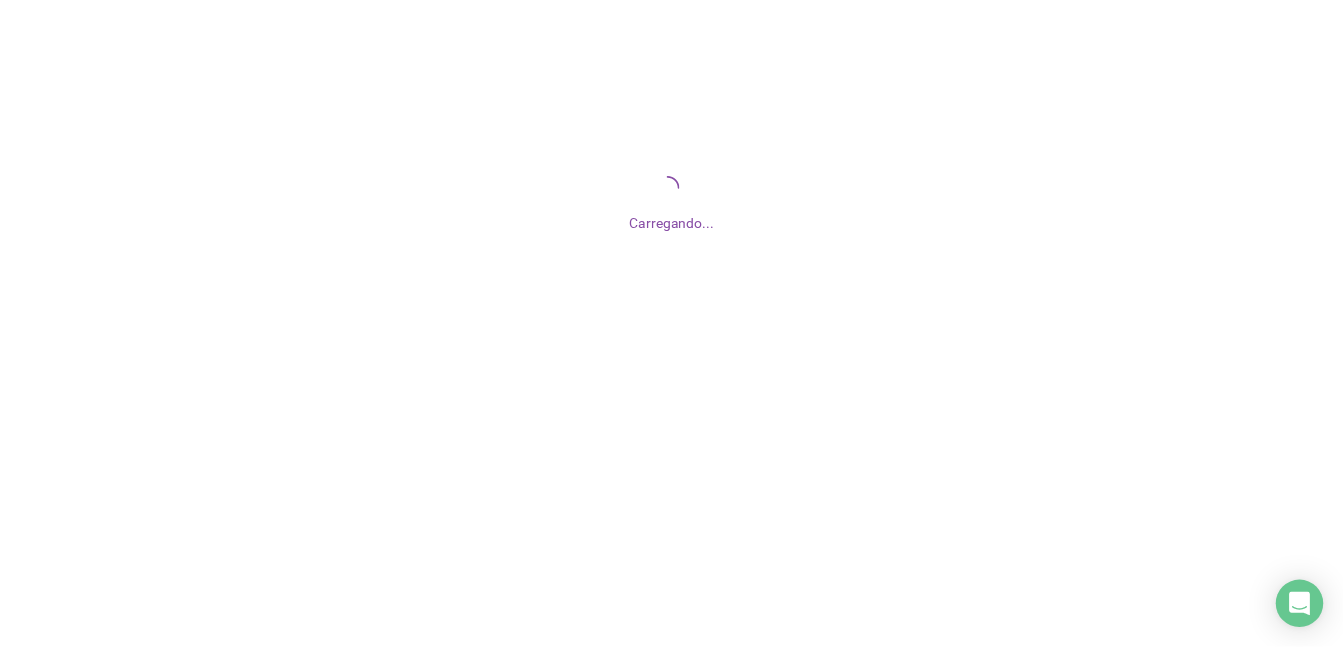 scroll, scrollTop: 0, scrollLeft: 0, axis: both 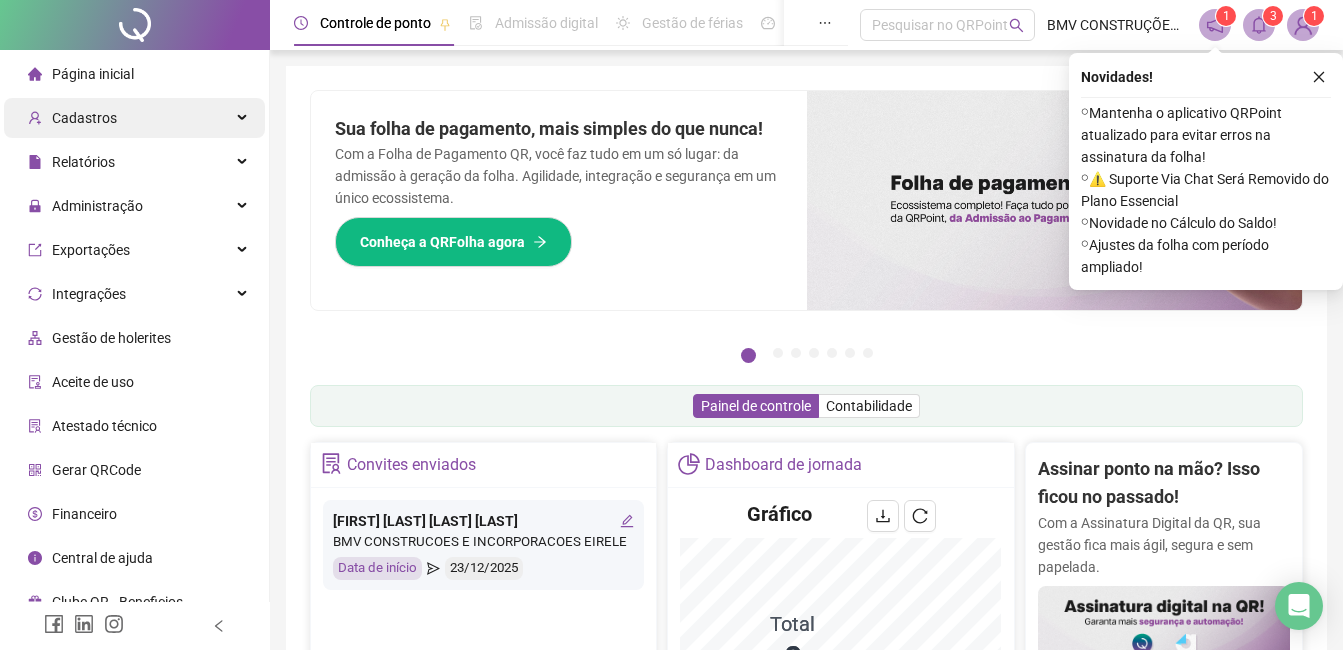 click on "Cadastros" at bounding box center [84, 118] 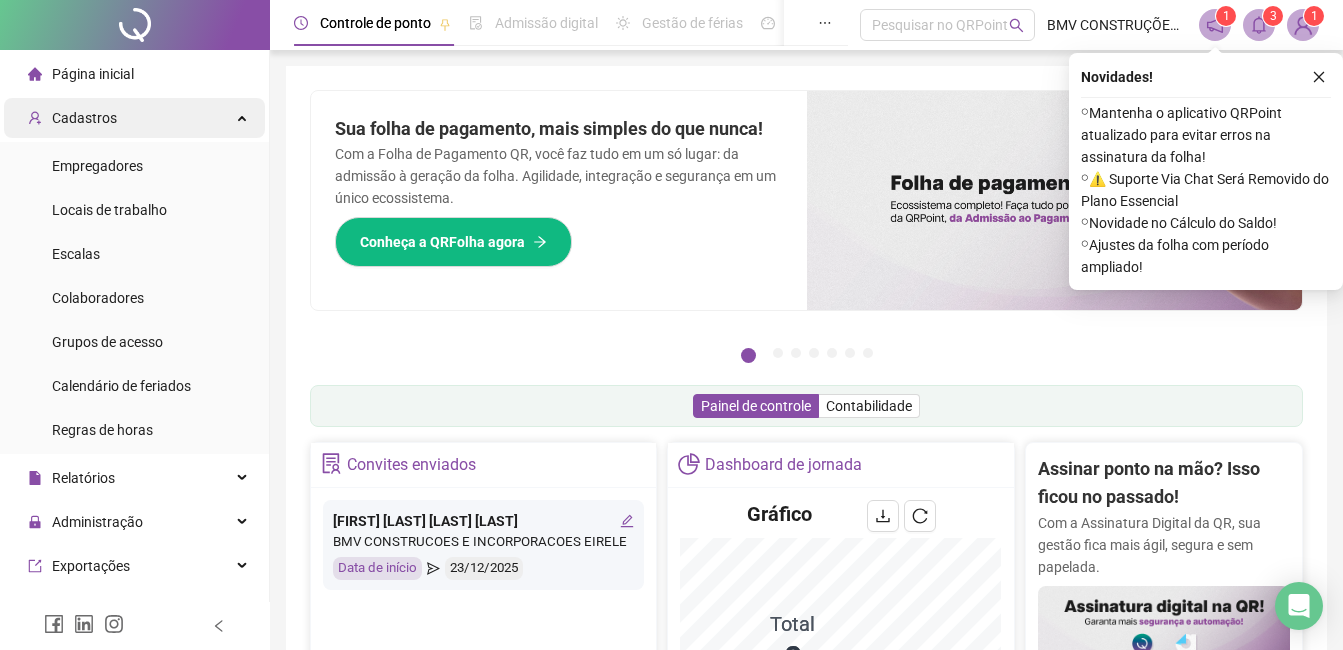 click on "Cadastros" at bounding box center (84, 118) 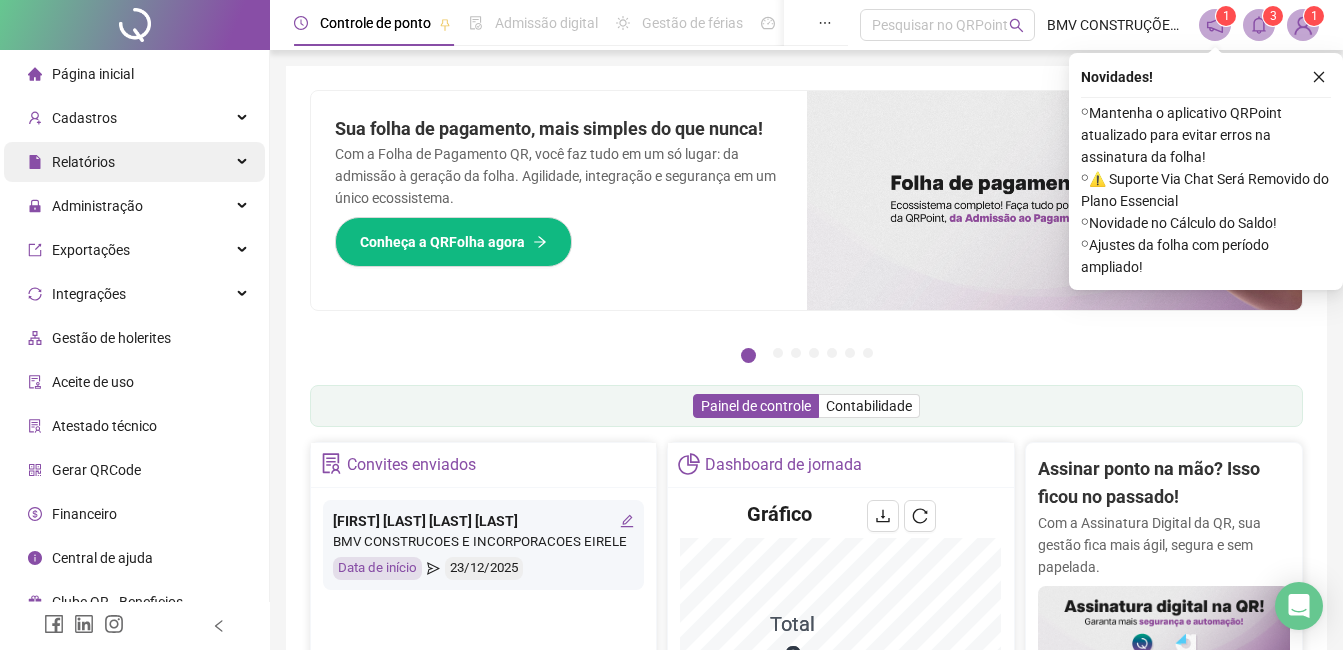 click on "Relatórios" at bounding box center [83, 162] 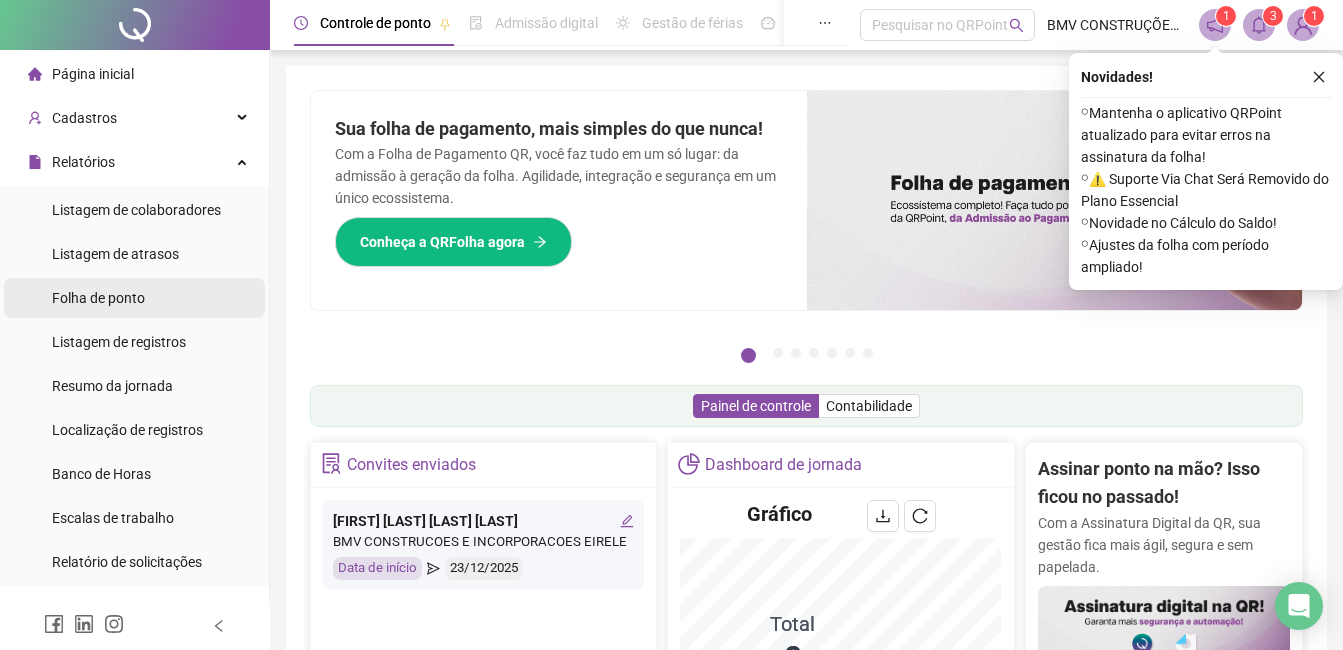 click on "Folha de ponto" at bounding box center (98, 298) 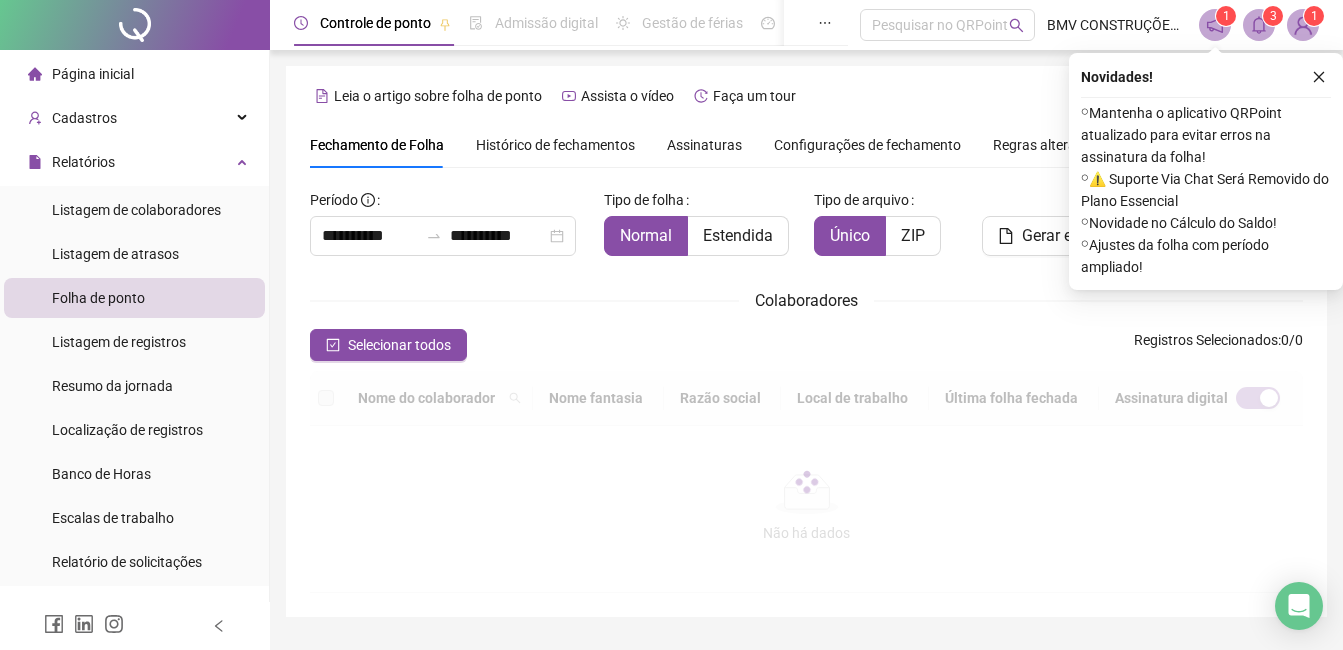 scroll, scrollTop: 85, scrollLeft: 0, axis: vertical 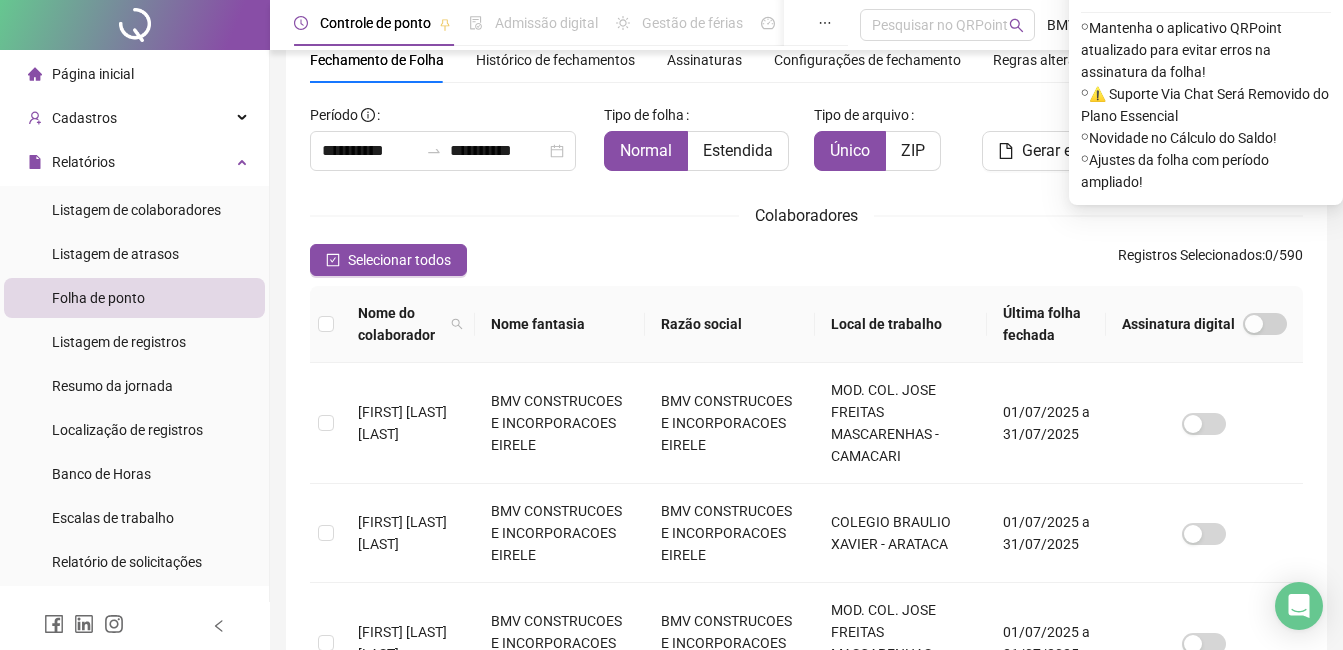 click on "Folha de ponto" at bounding box center (98, 298) 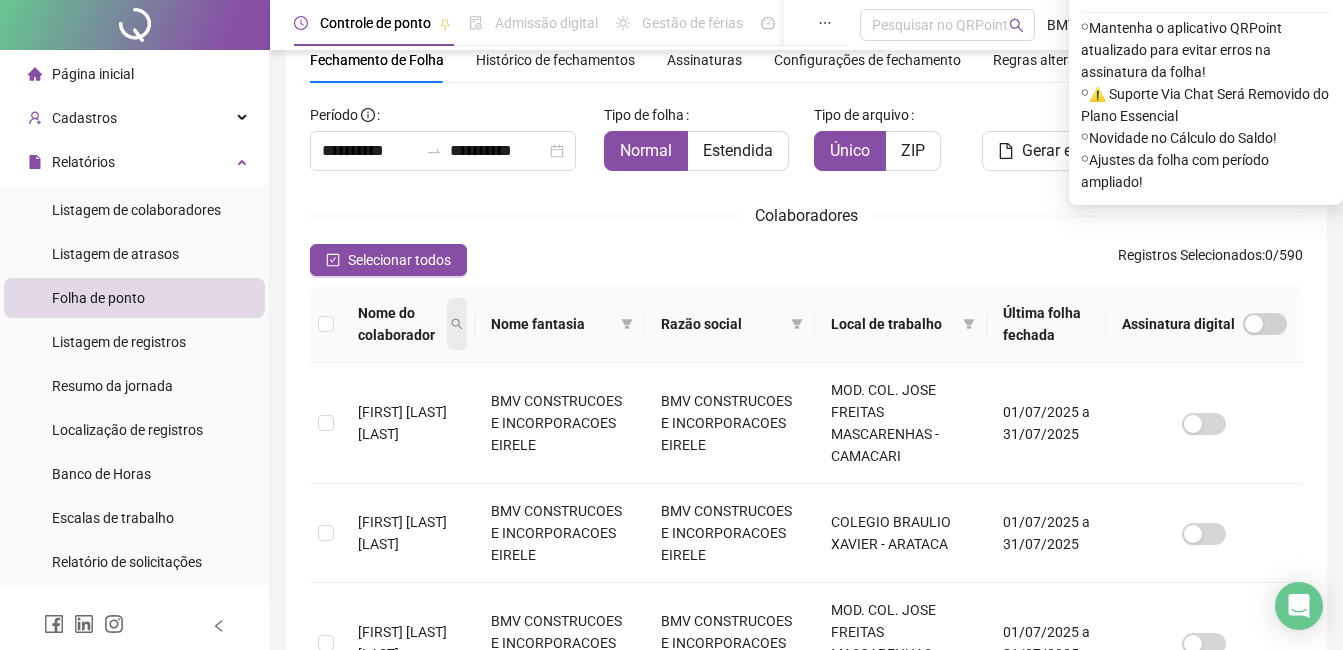 click 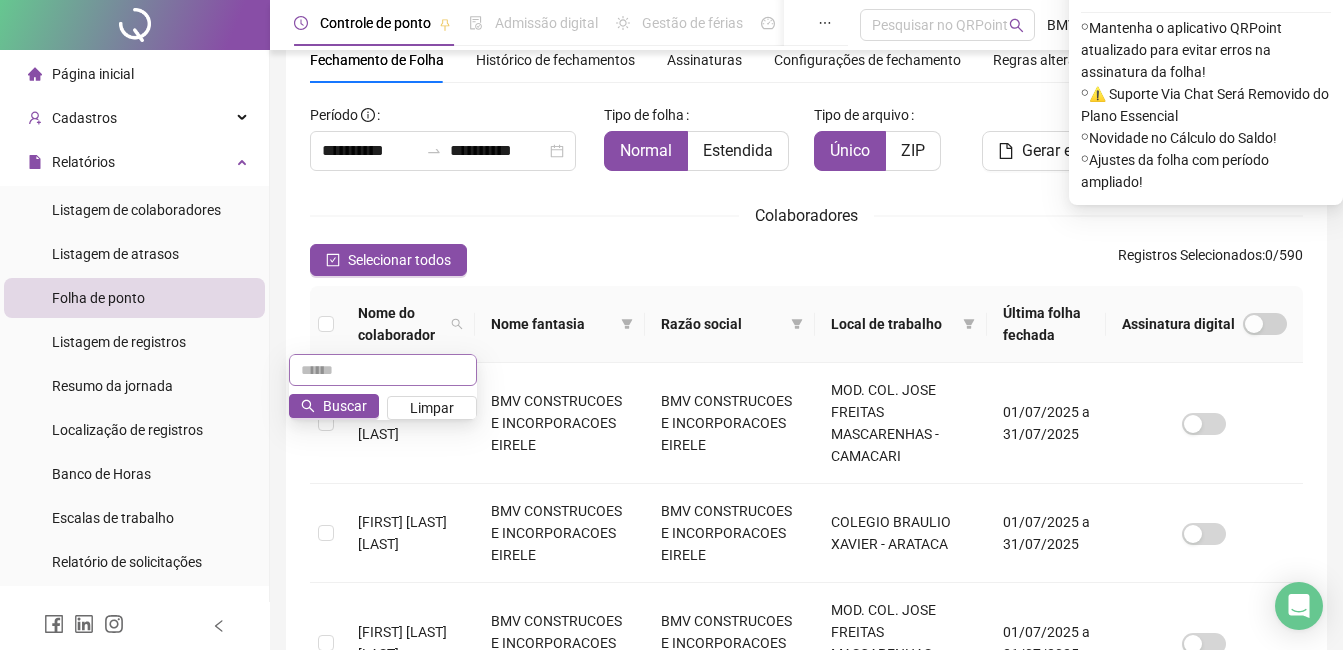 click at bounding box center [383, 370] 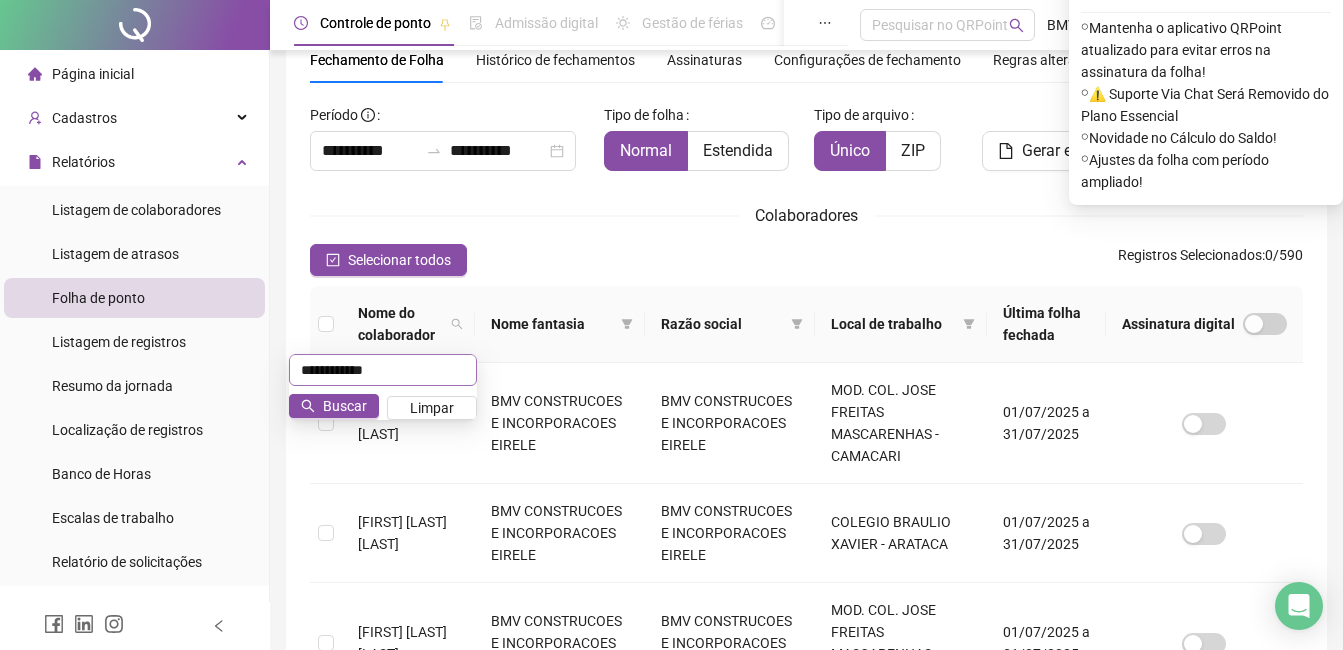 type on "**********" 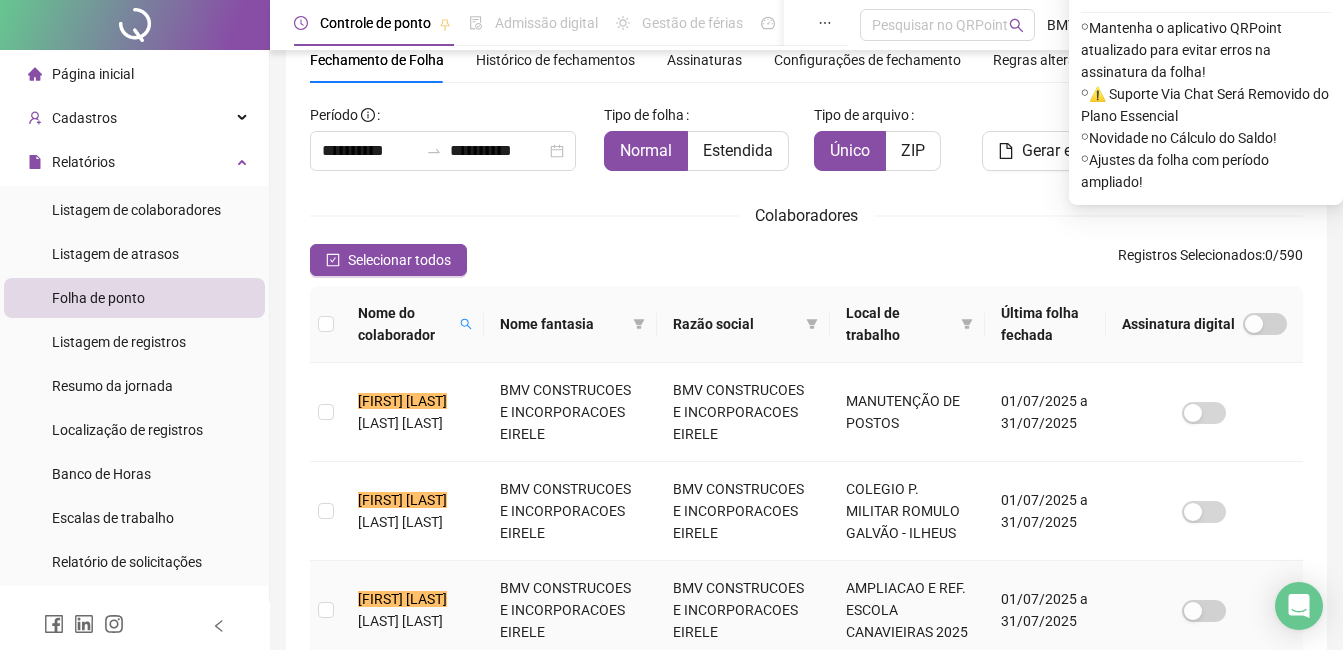 click on "[FIRST] [LAST]" at bounding box center (402, 599) 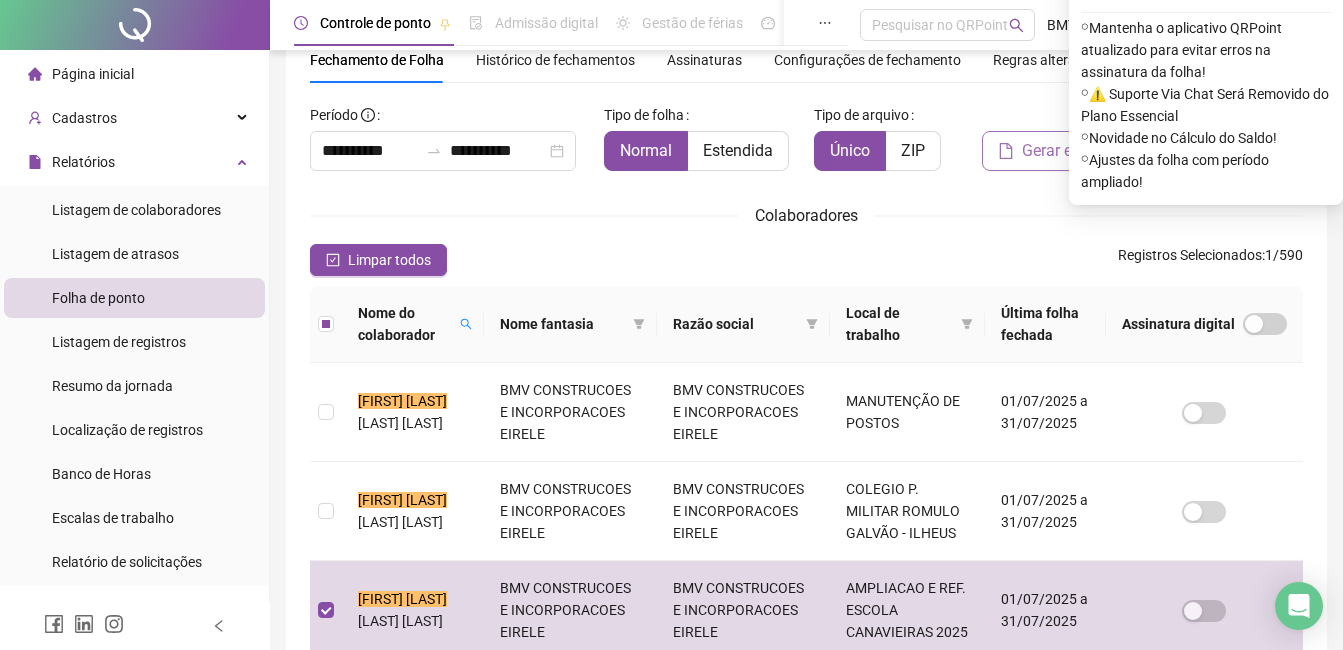 click on "Gerar espelho" at bounding box center [1058, 151] 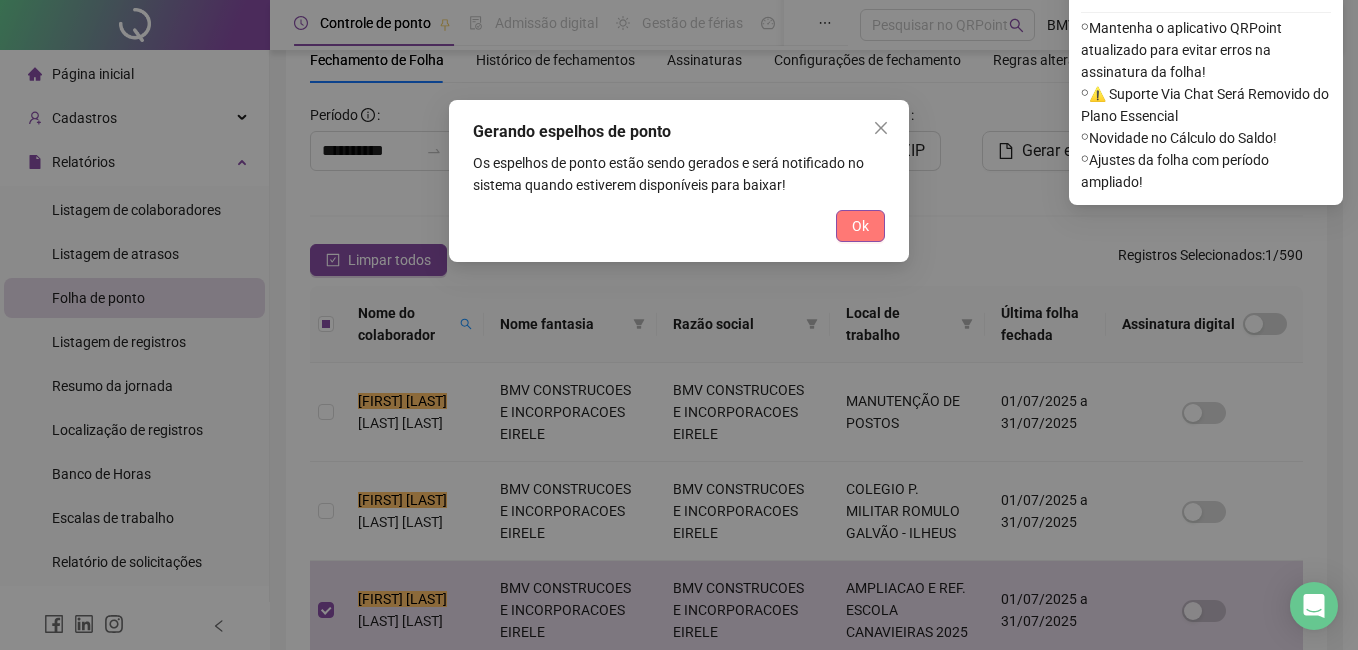 click on "Ok" at bounding box center (860, 226) 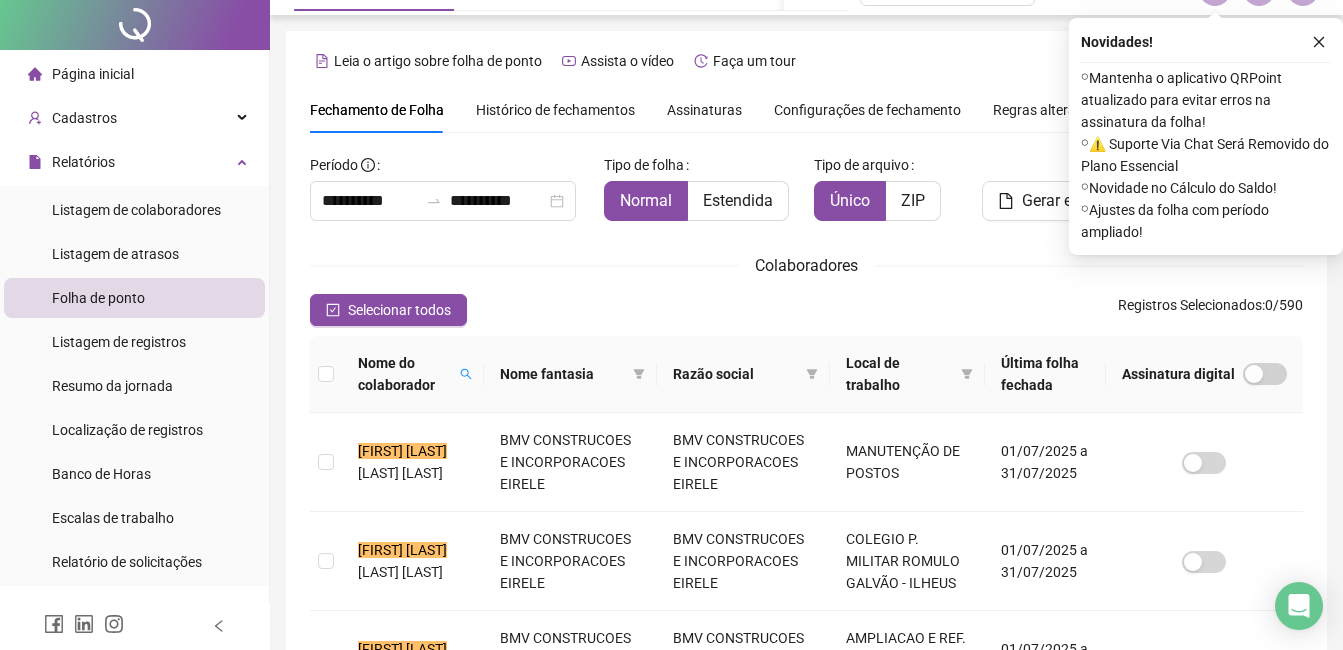 scroll, scrollTop: 0, scrollLeft: 0, axis: both 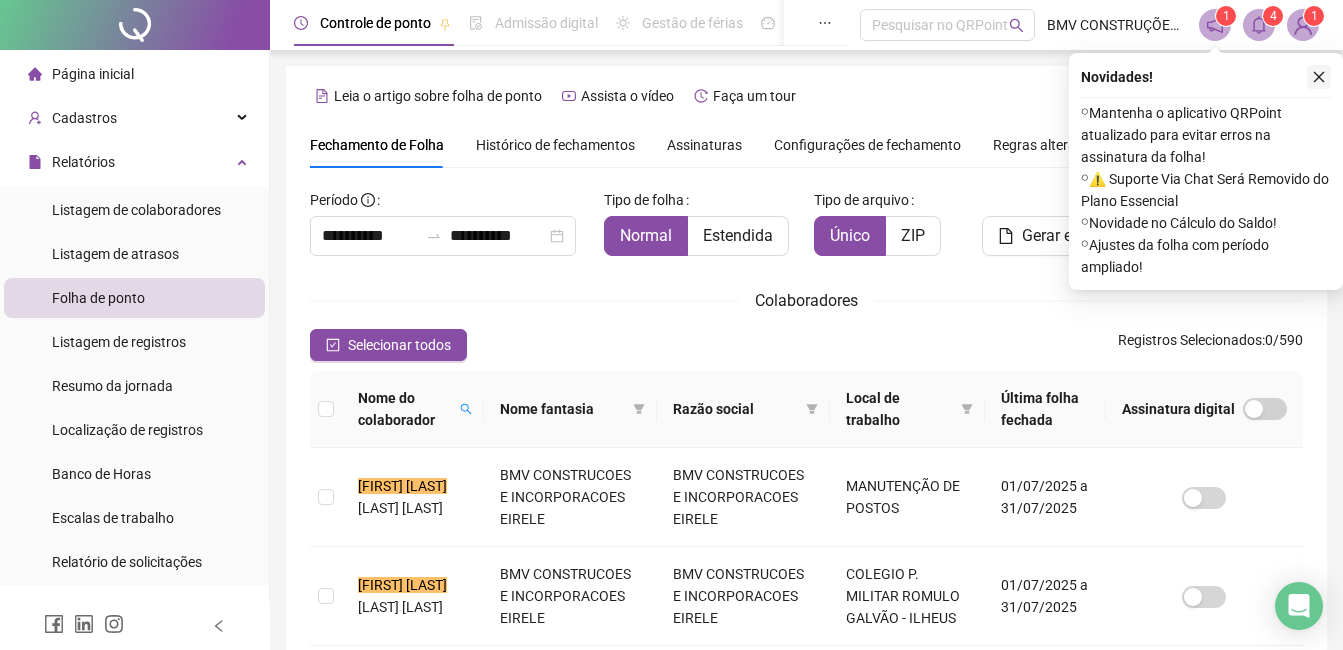 click 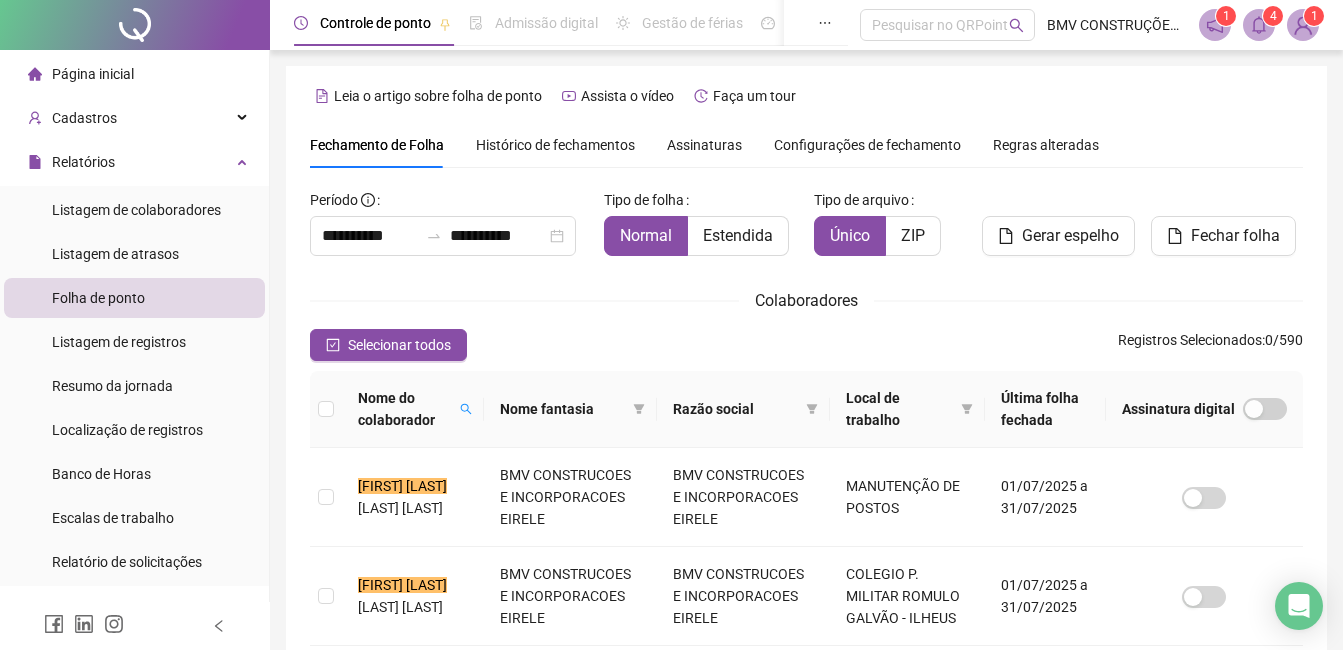 click at bounding box center [1259, 25] 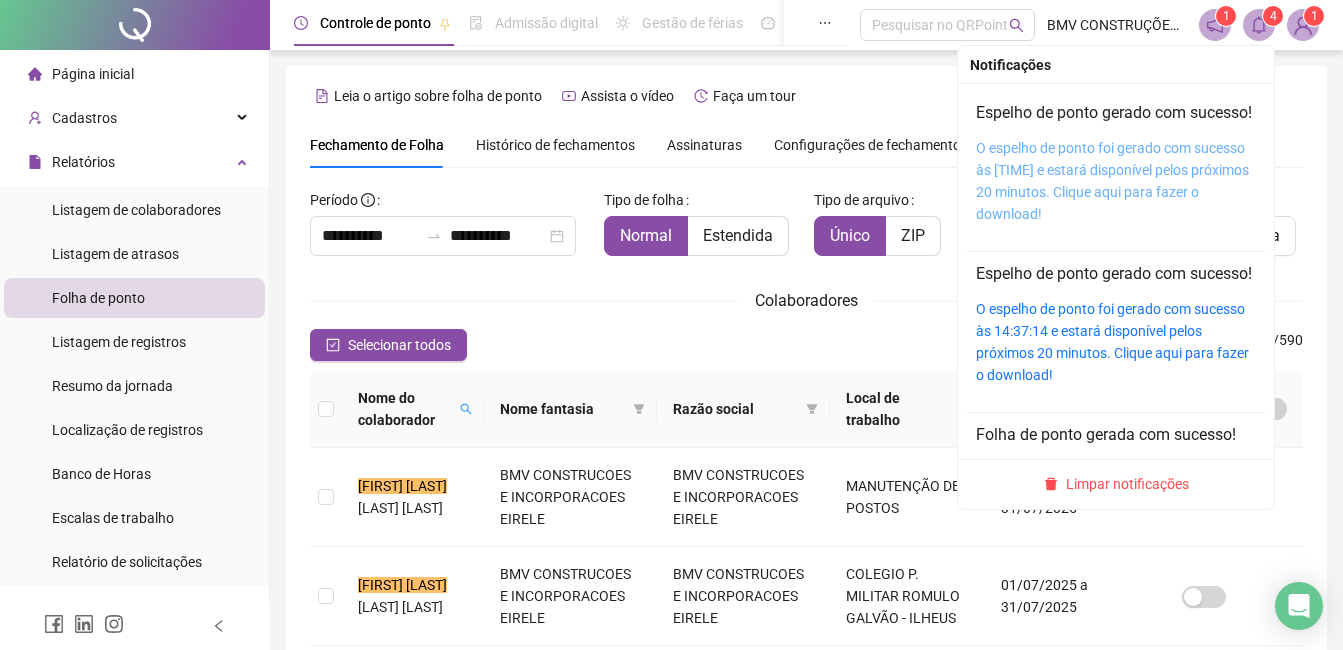 click on "O espelho de ponto foi gerado com sucesso às [TIME] e estará disponível pelos próximos 20 minutos.
Clique aqui para fazer o download!" at bounding box center [1112, 181] 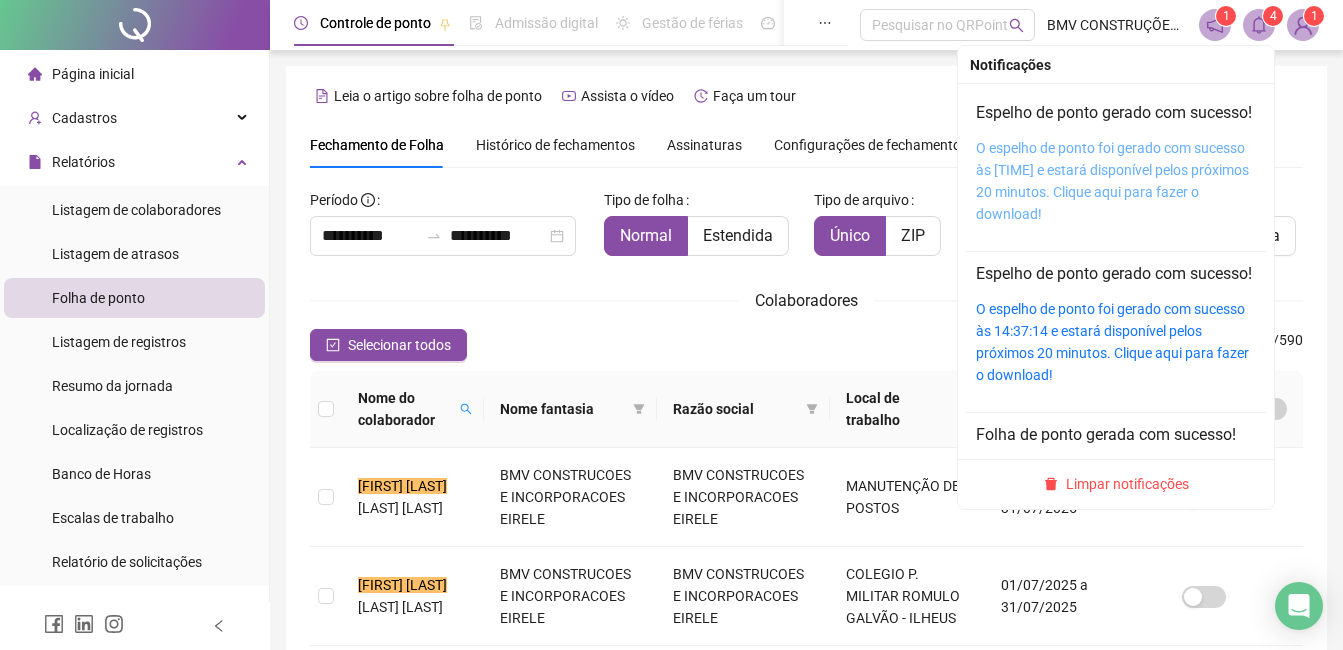 scroll, scrollTop: 85, scrollLeft: 0, axis: vertical 